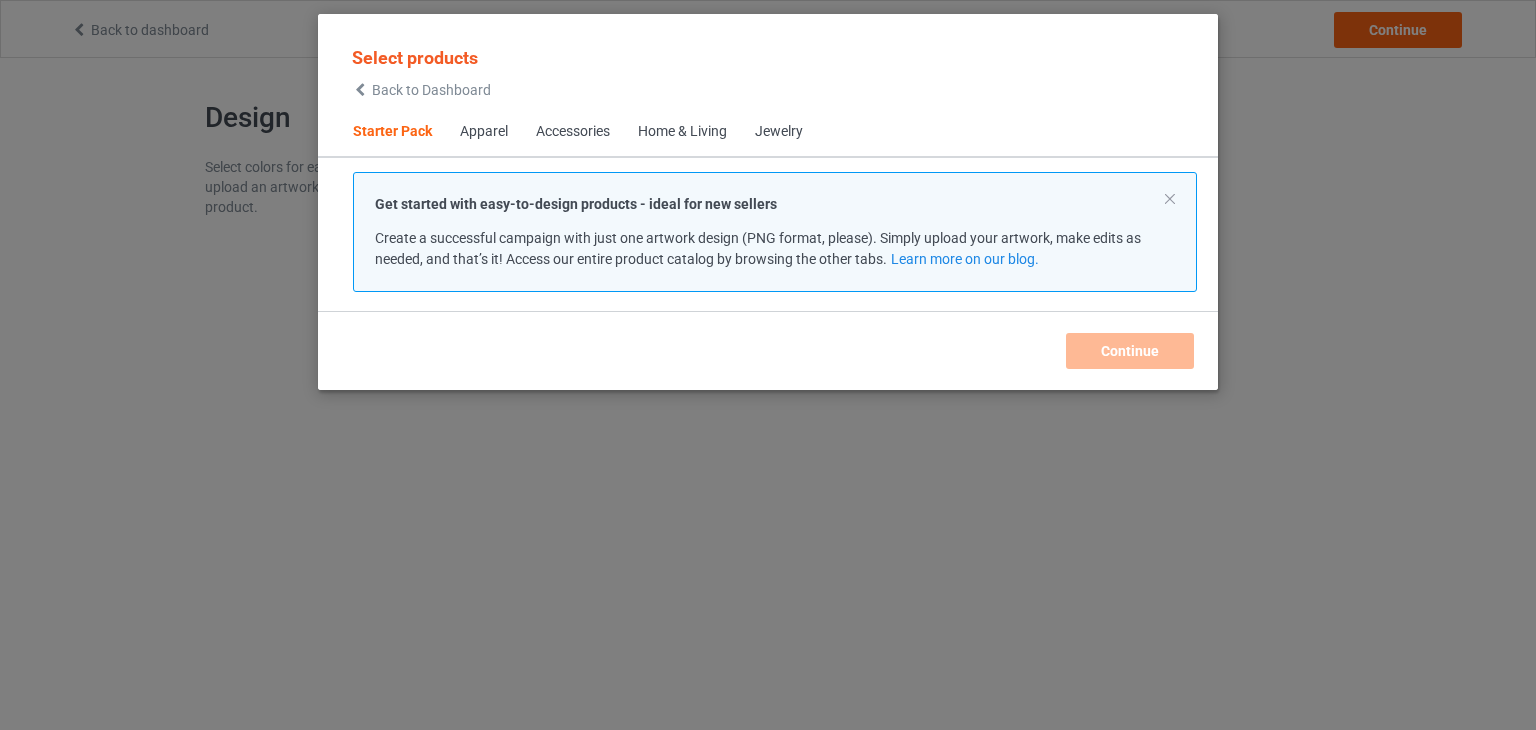 scroll, scrollTop: 0, scrollLeft: 0, axis: both 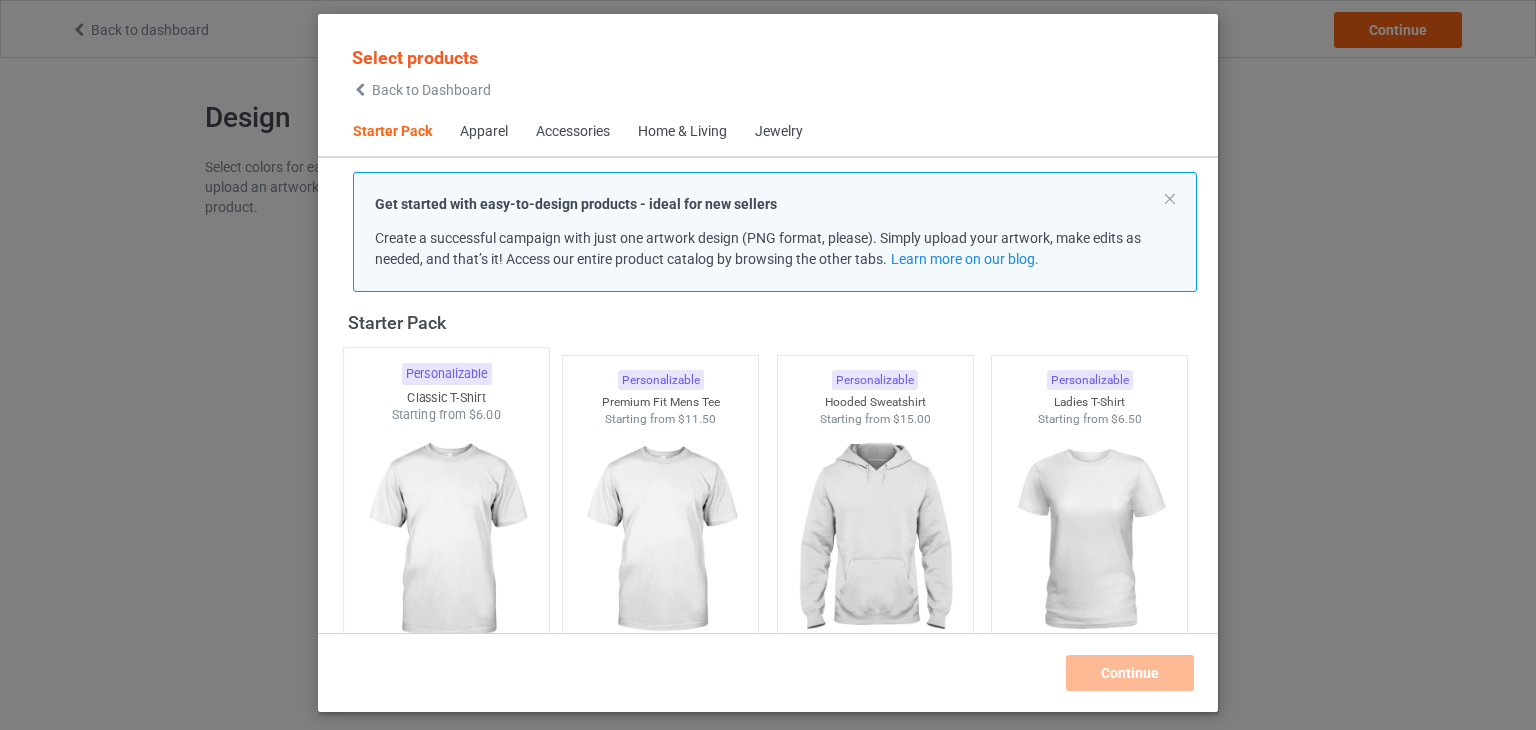 click at bounding box center (446, 541) 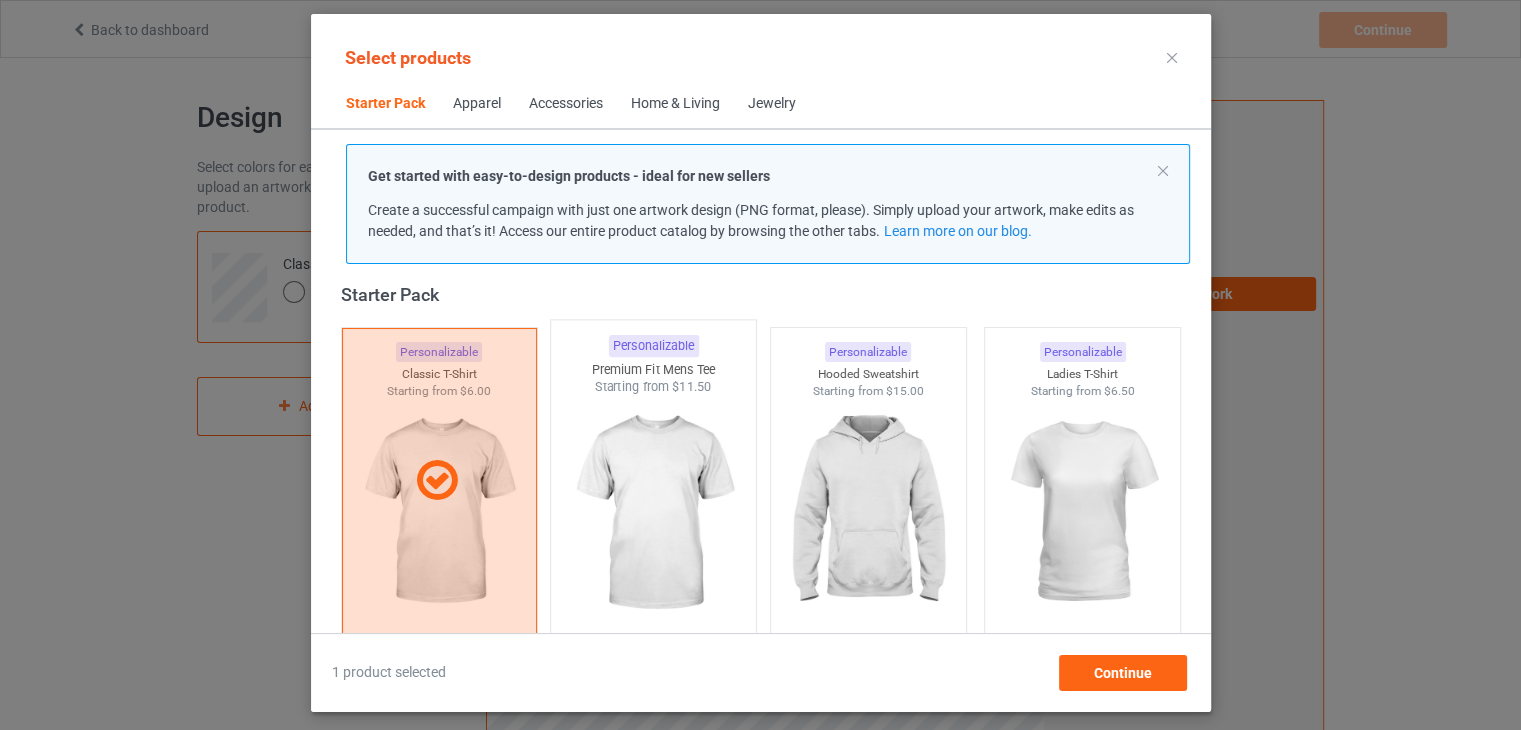 click at bounding box center (653, 513) 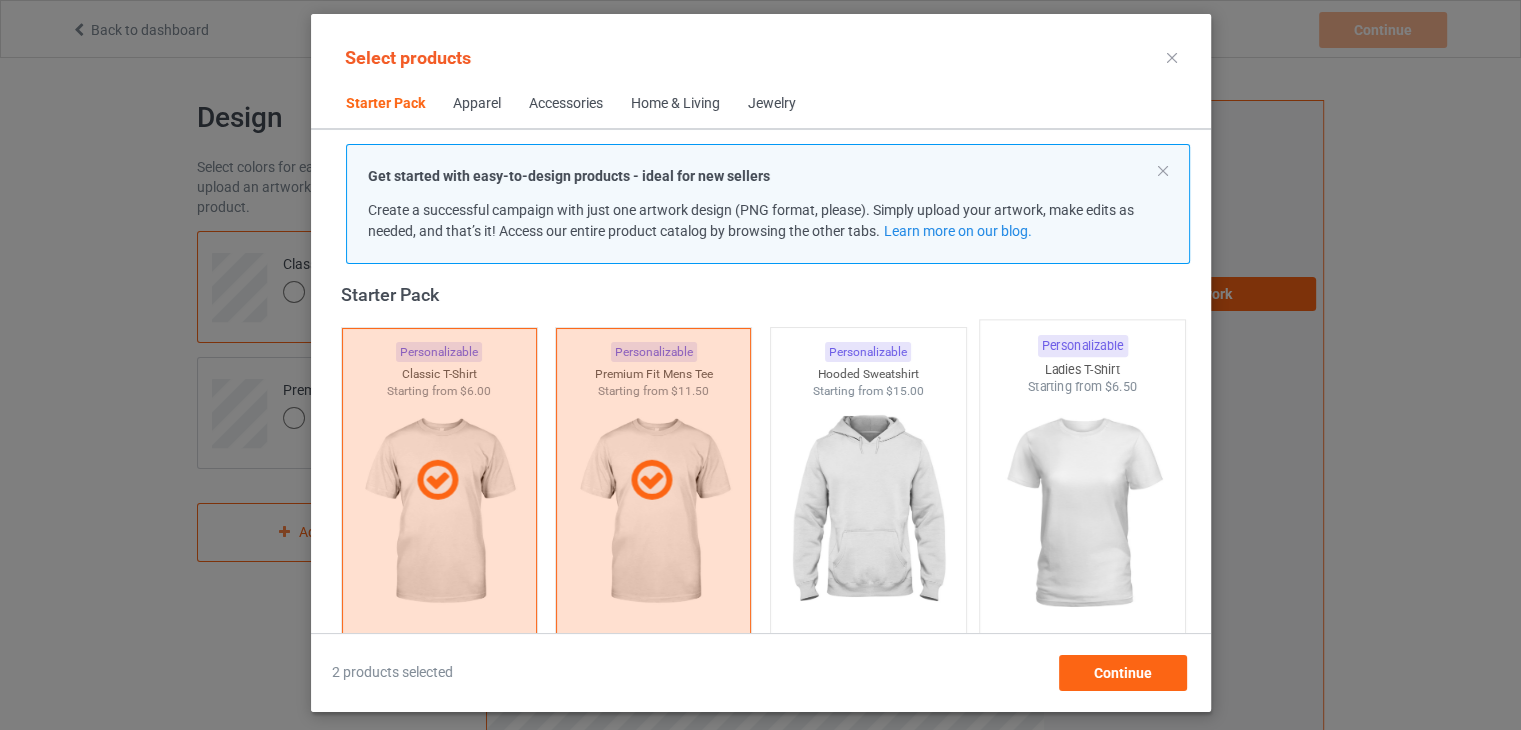 click at bounding box center (1082, 513) 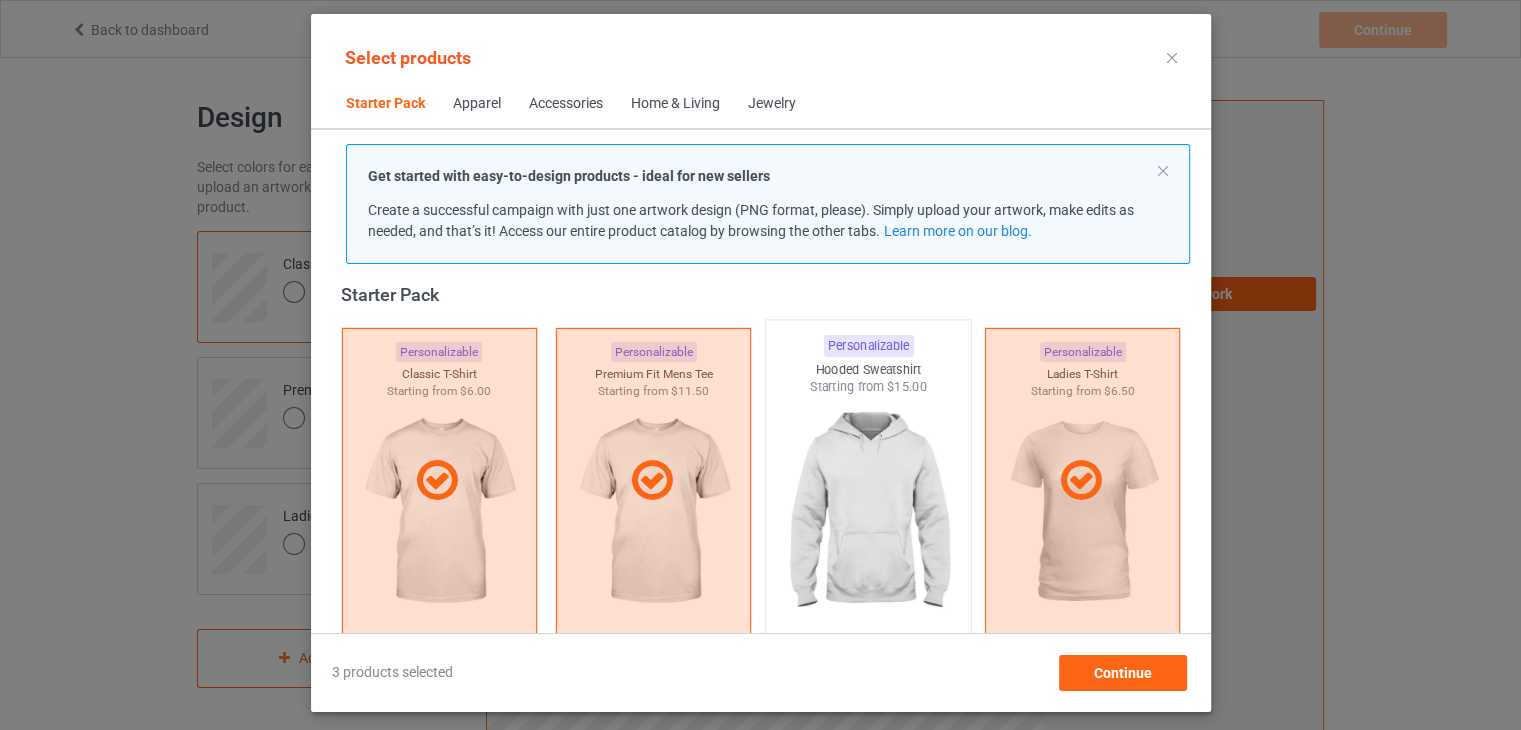 click at bounding box center (868, 513) 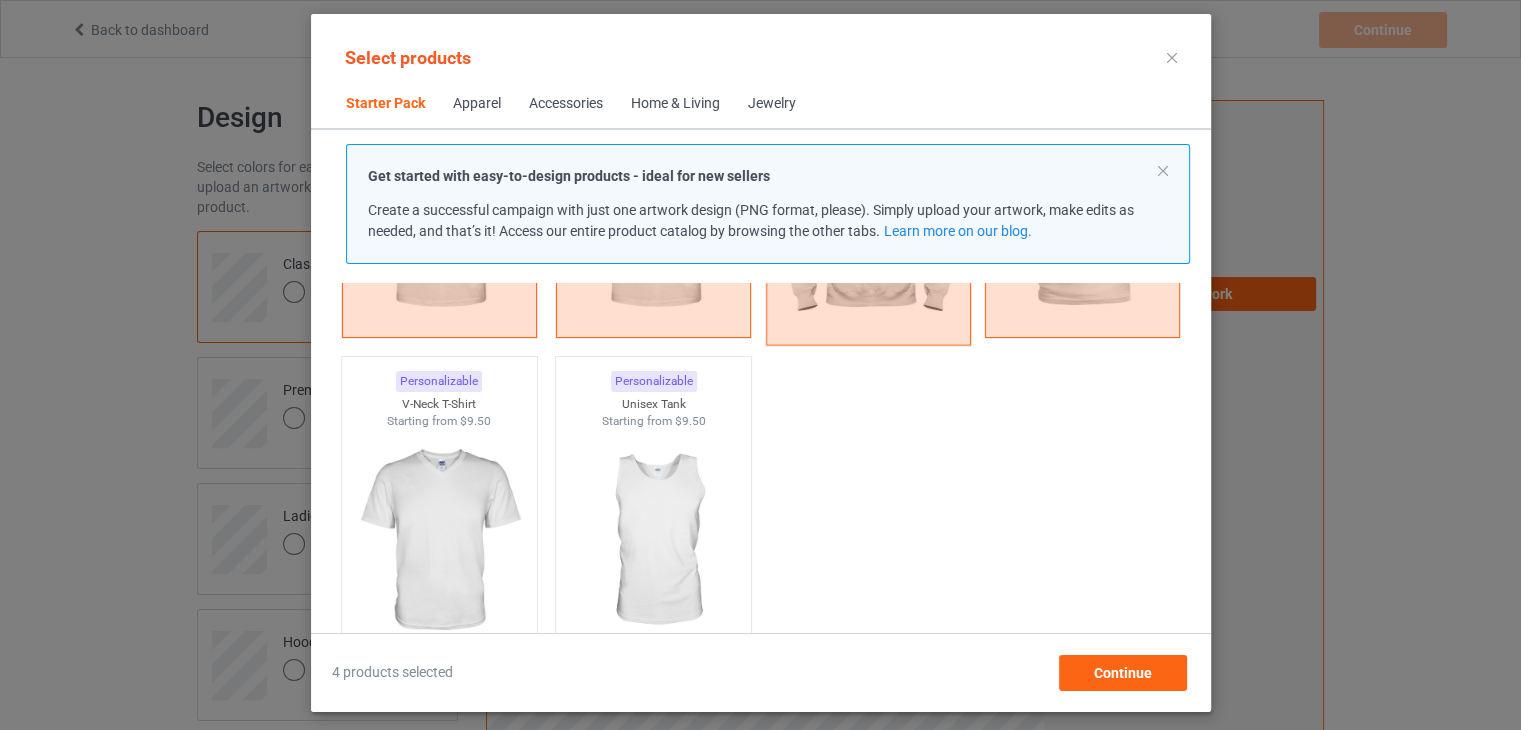 scroll, scrollTop: 466, scrollLeft: 0, axis: vertical 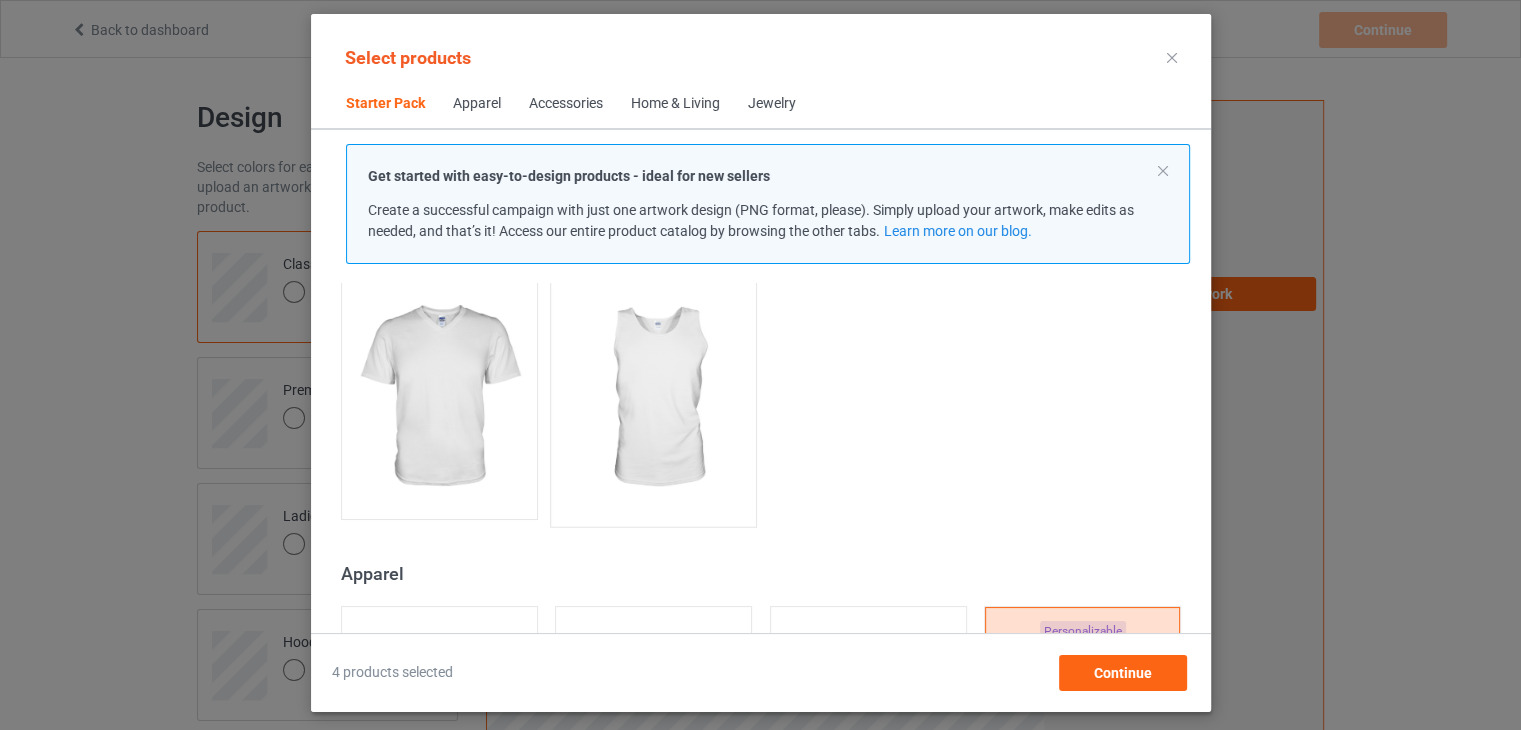 click at bounding box center (653, 398) 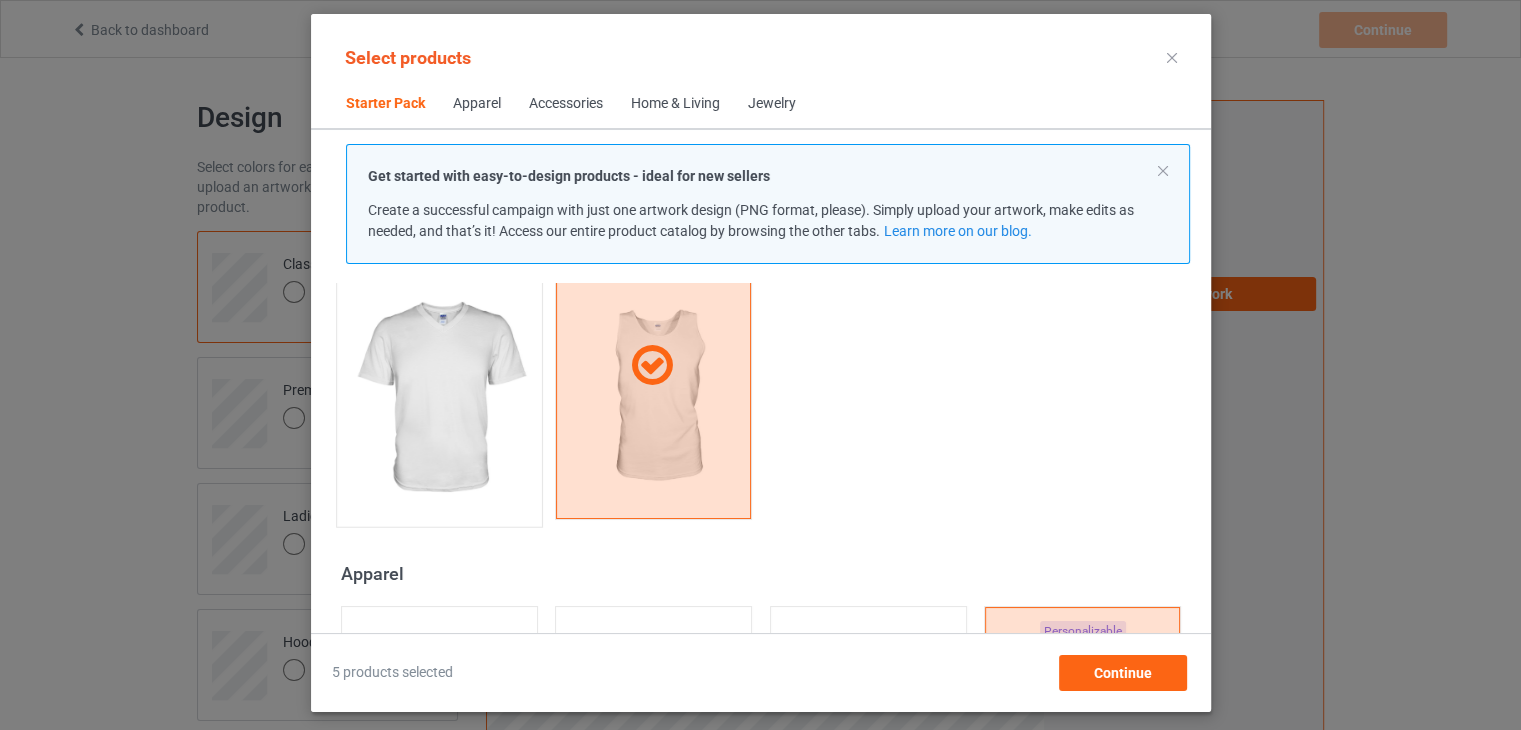 click at bounding box center [439, 398] 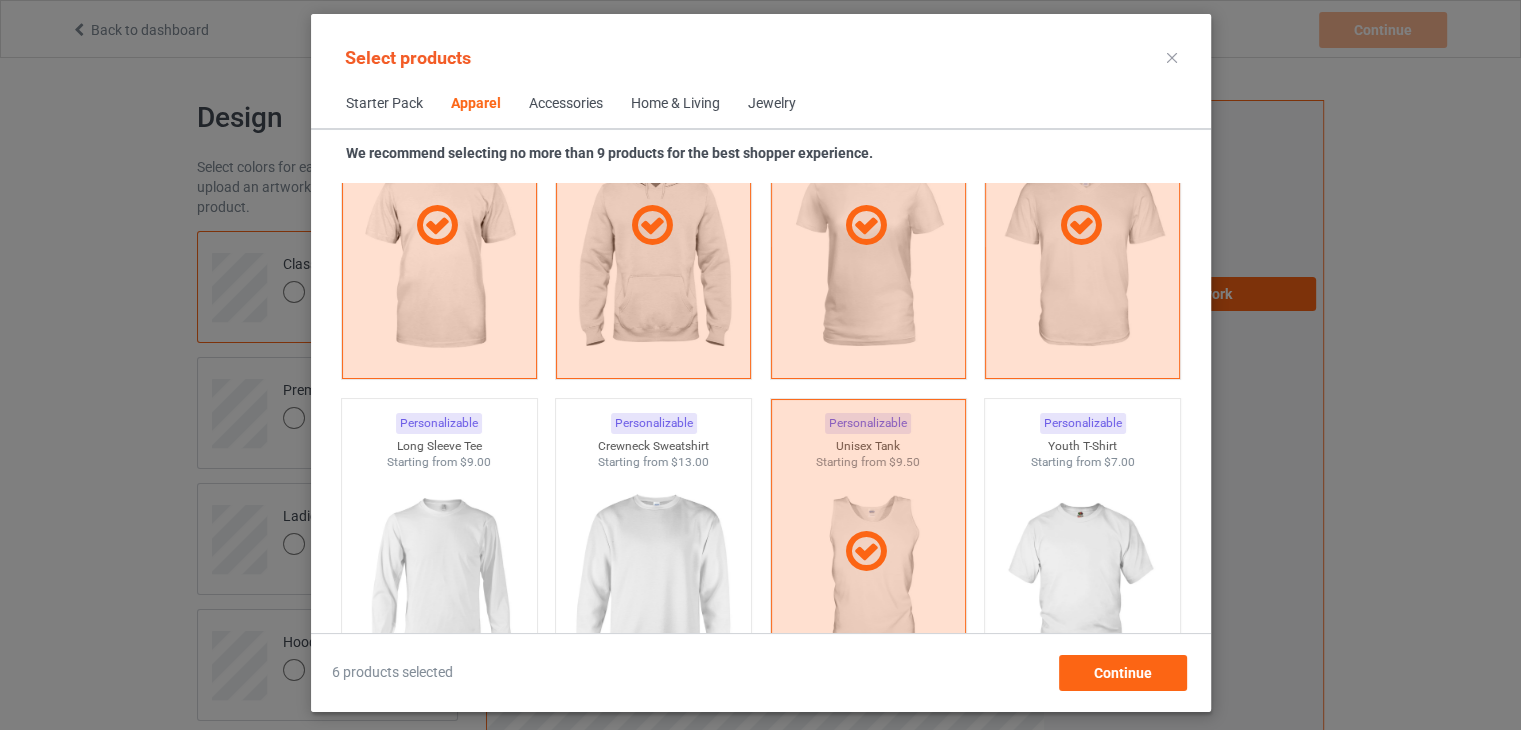 scroll, scrollTop: 1306, scrollLeft: 0, axis: vertical 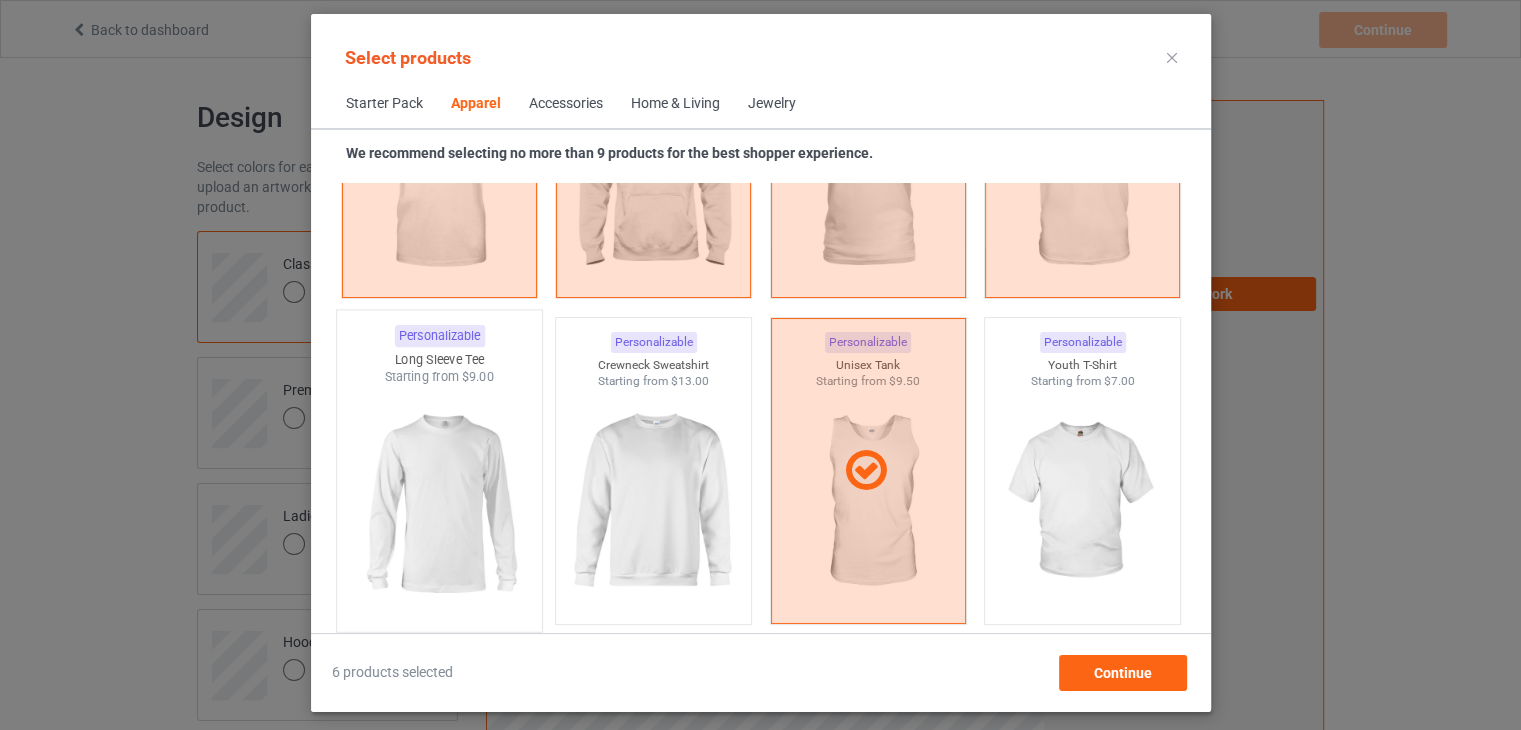 click at bounding box center (439, 503) 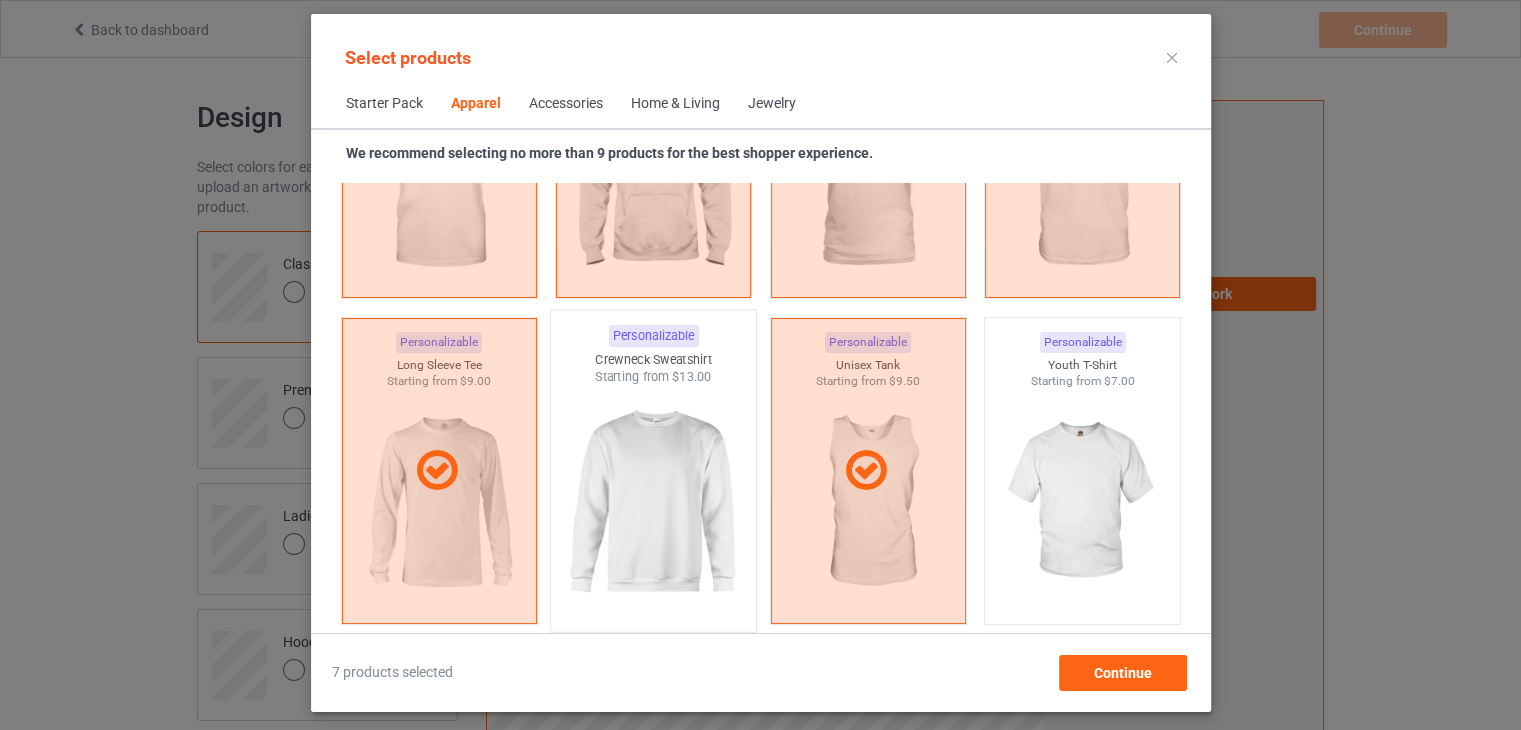 click at bounding box center (653, 503) 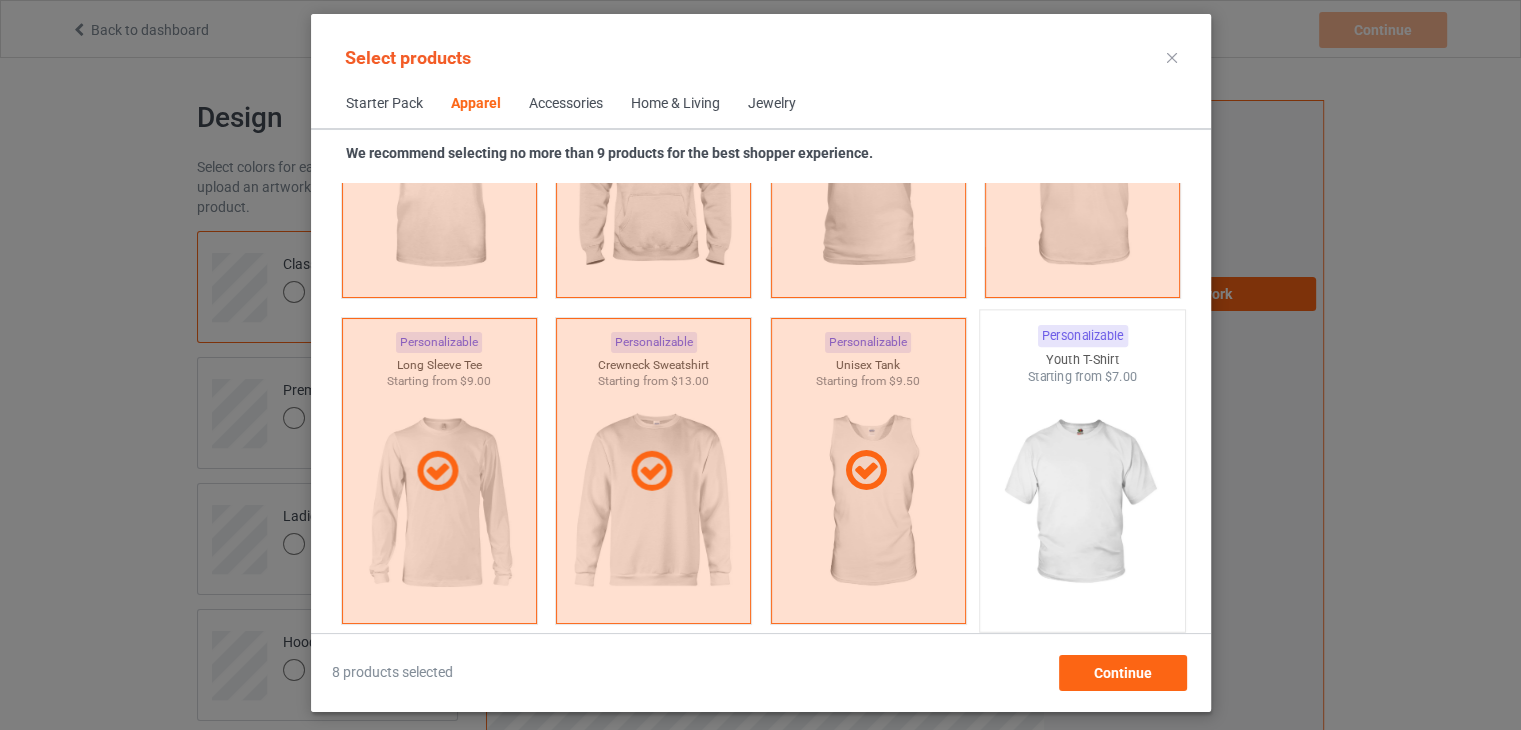click at bounding box center [1082, 503] 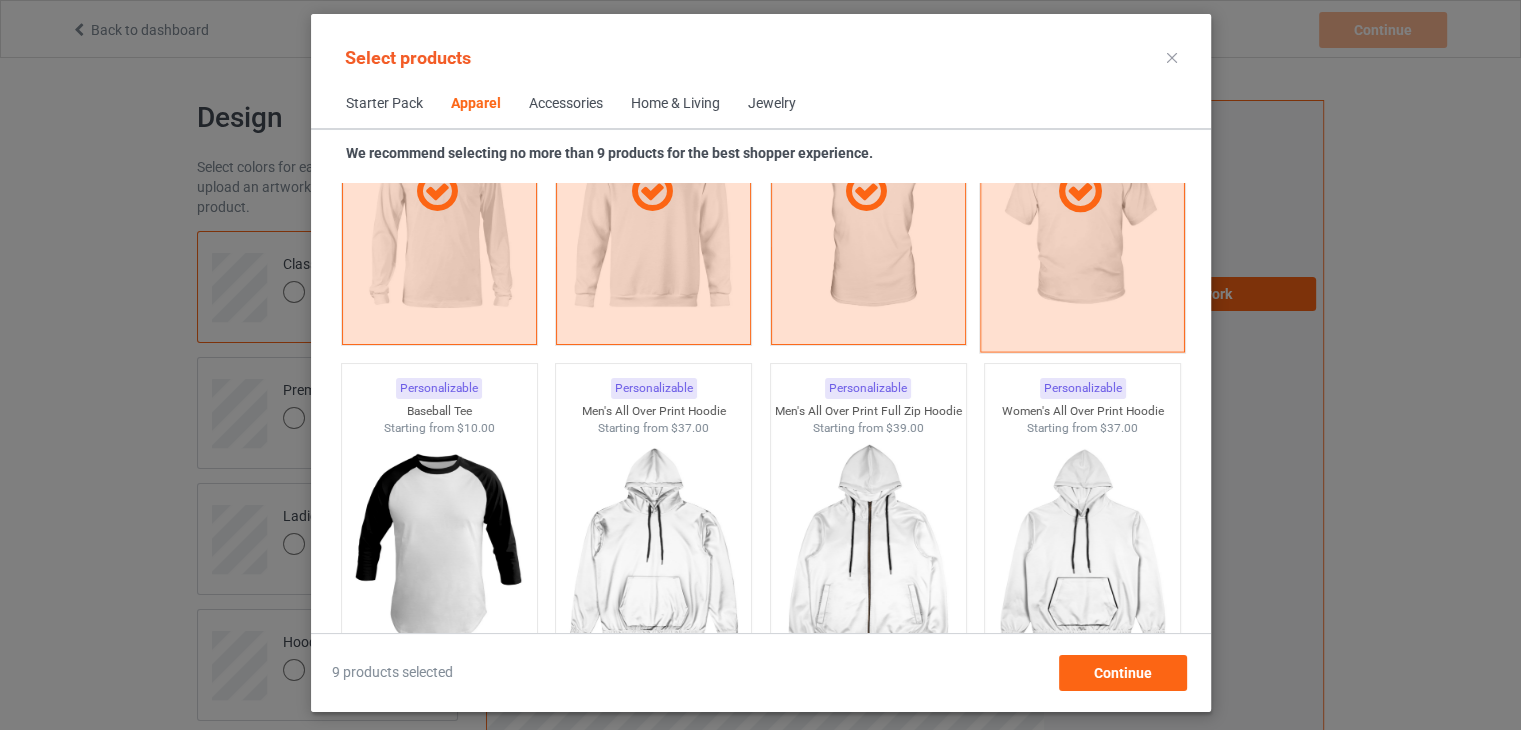 scroll, scrollTop: 1786, scrollLeft: 0, axis: vertical 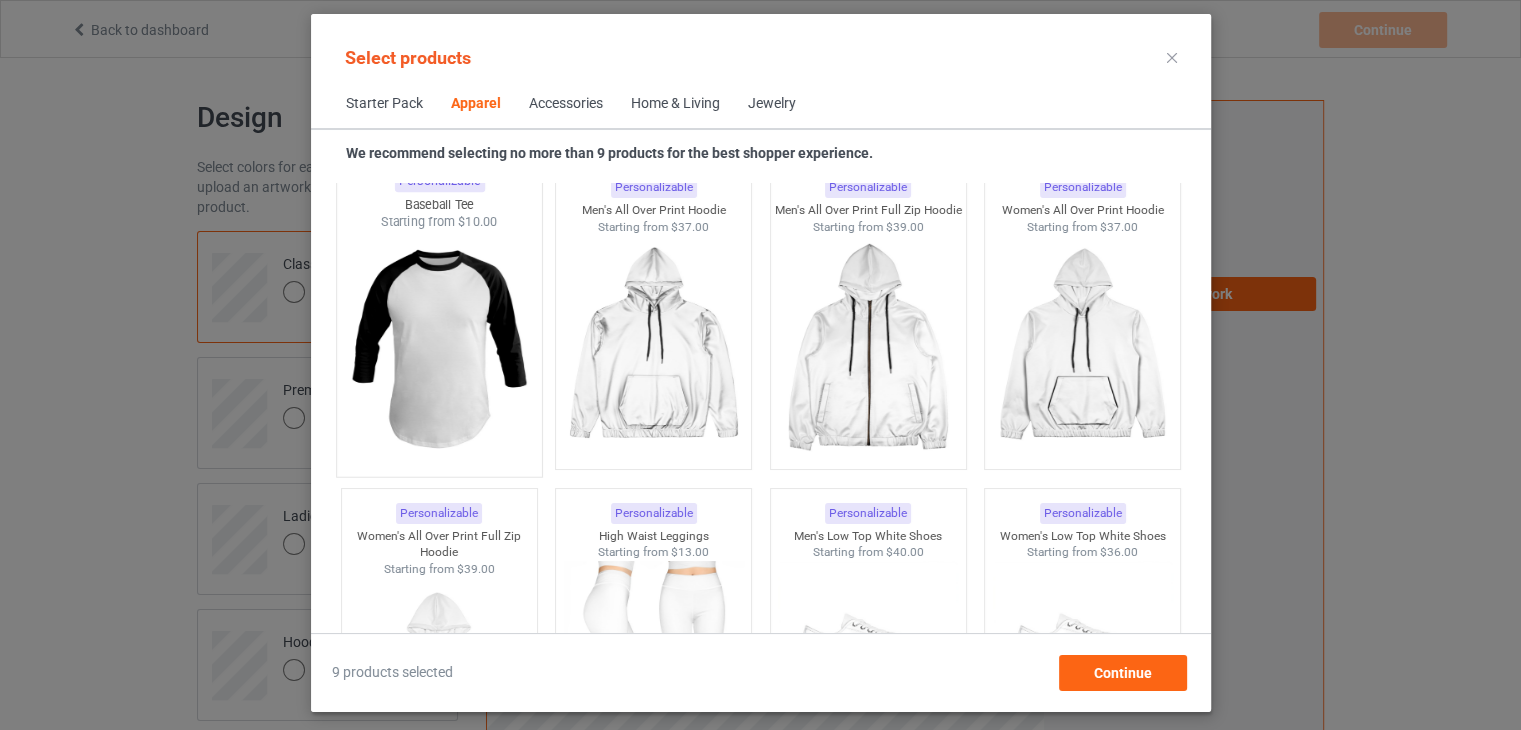 click at bounding box center [439, 348] 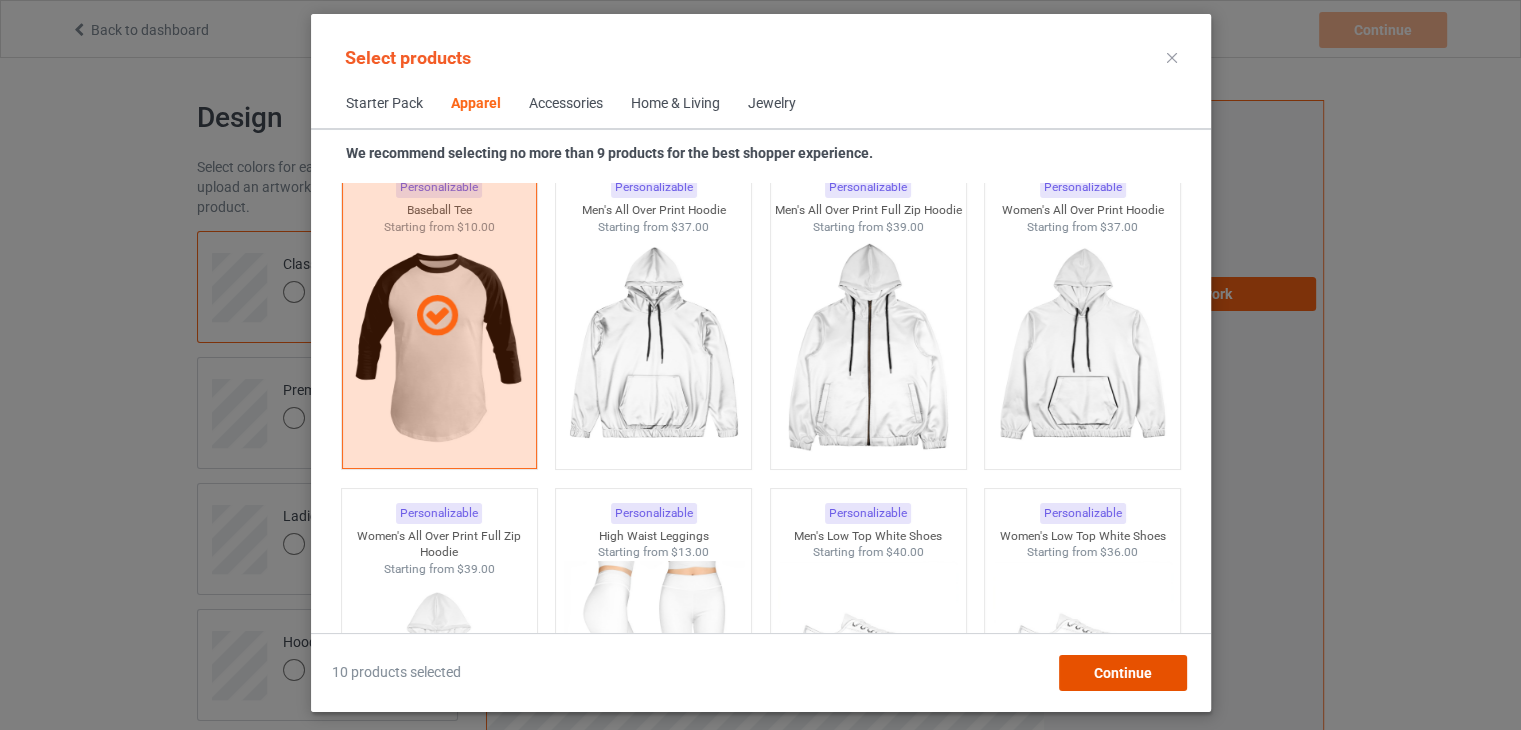 click on "Continue" at bounding box center [1122, 673] 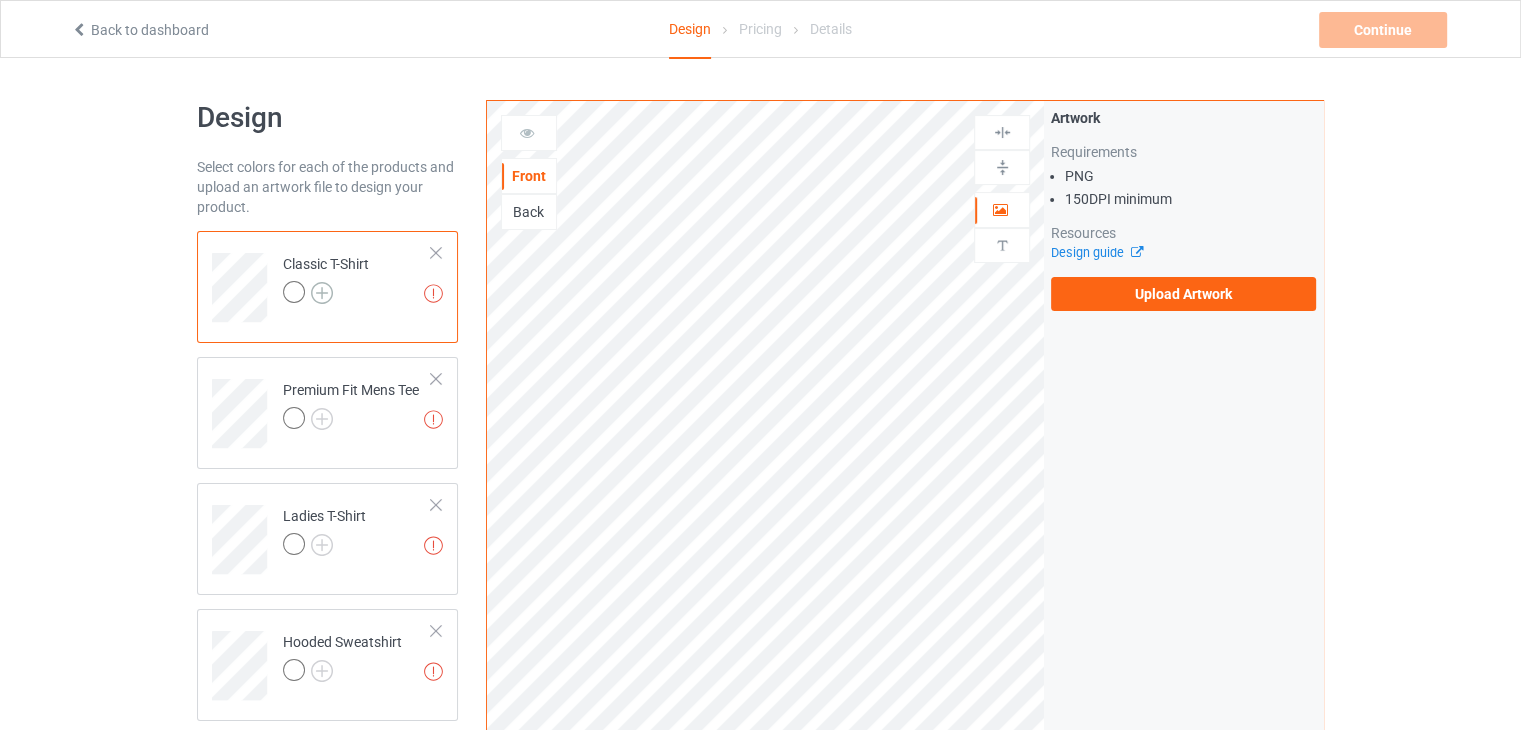 click at bounding box center [322, 293] 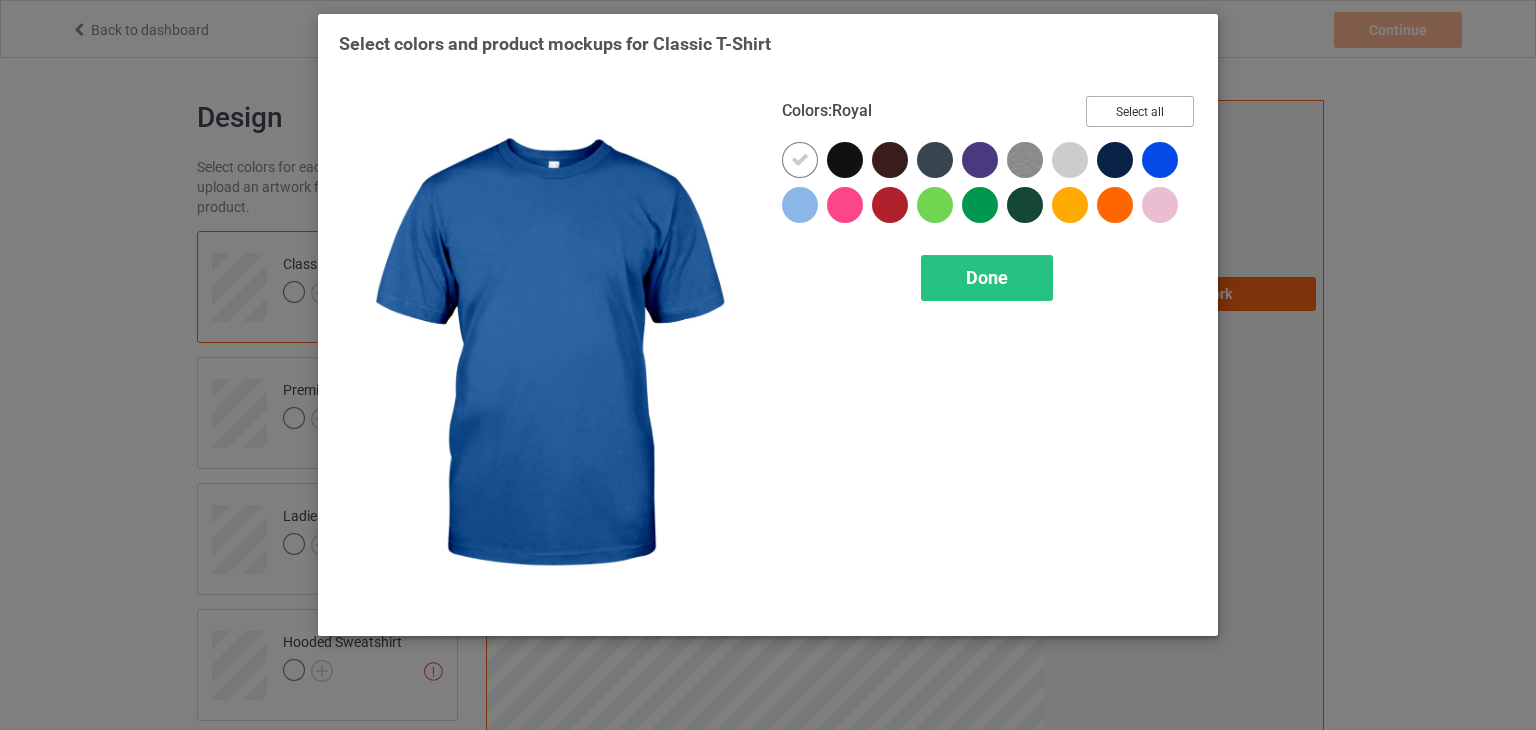 click on "Select all" at bounding box center [1140, 111] 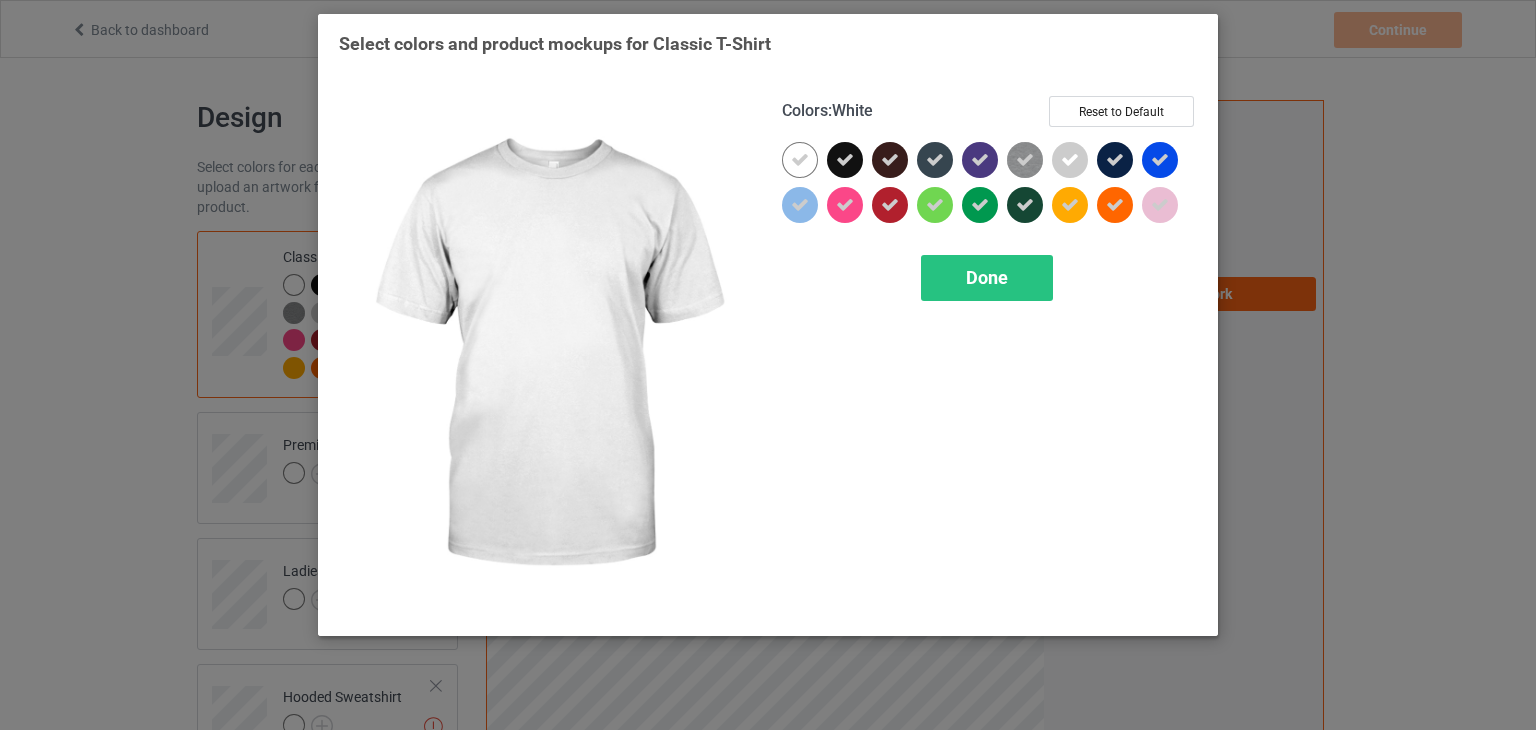 click at bounding box center [800, 160] 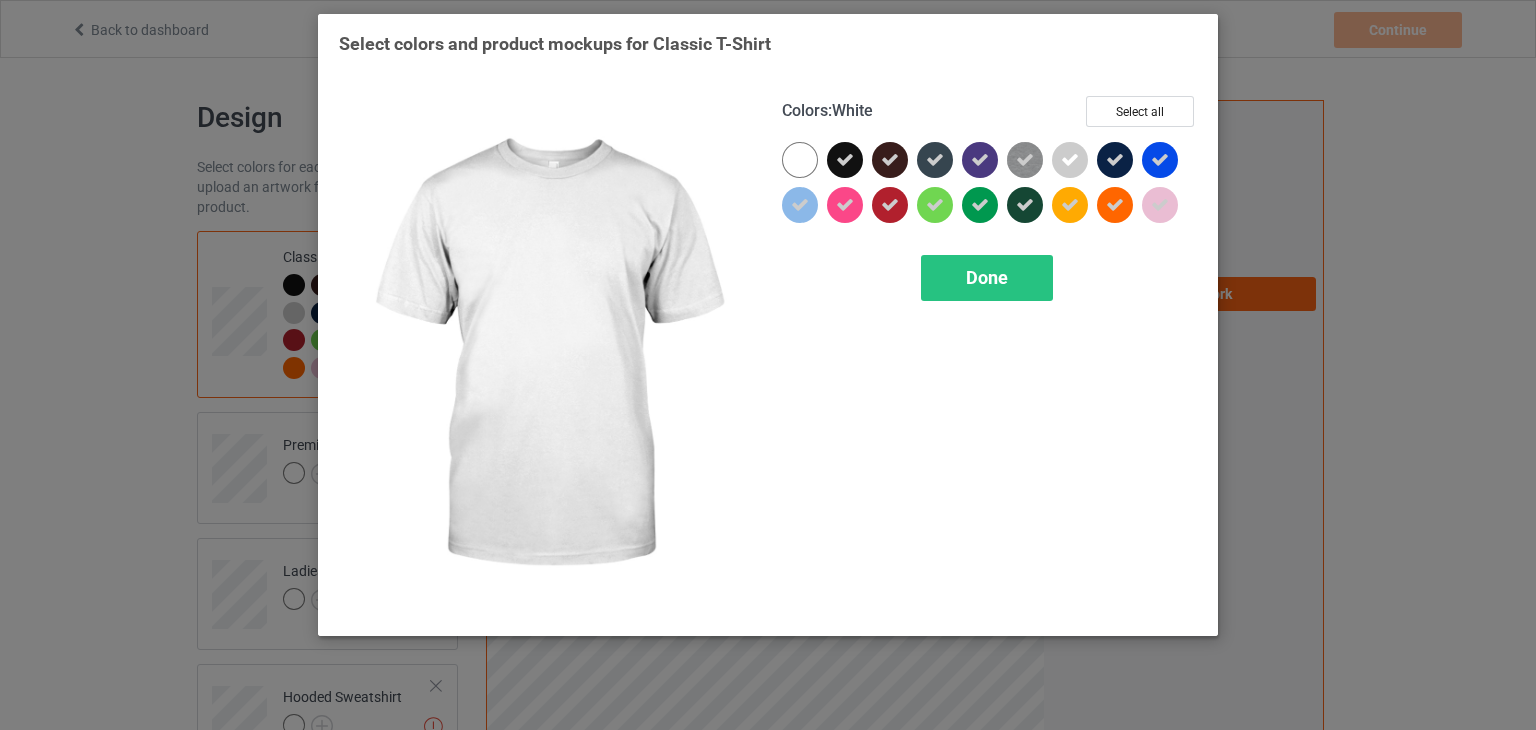 click at bounding box center [800, 160] 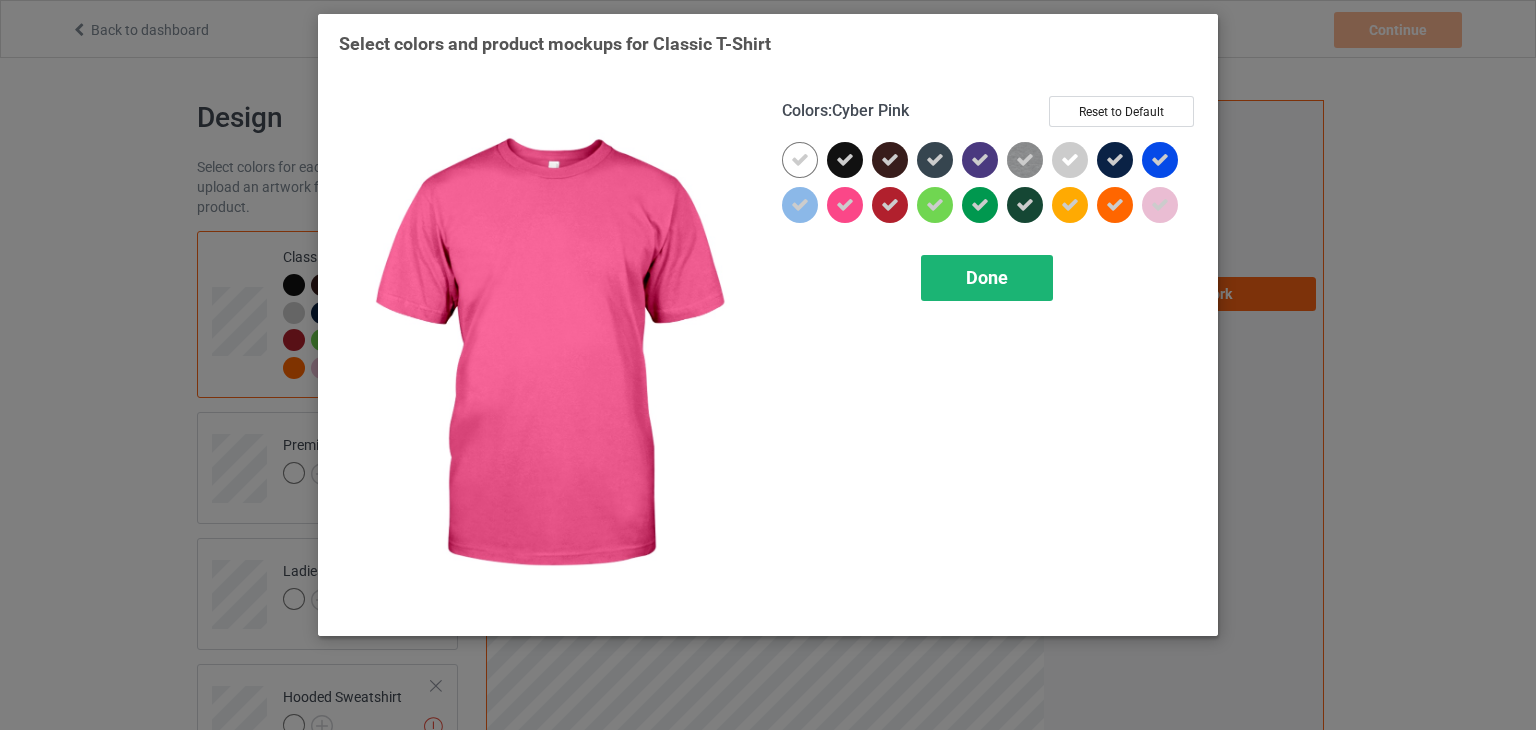 click on "Done" at bounding box center (987, 278) 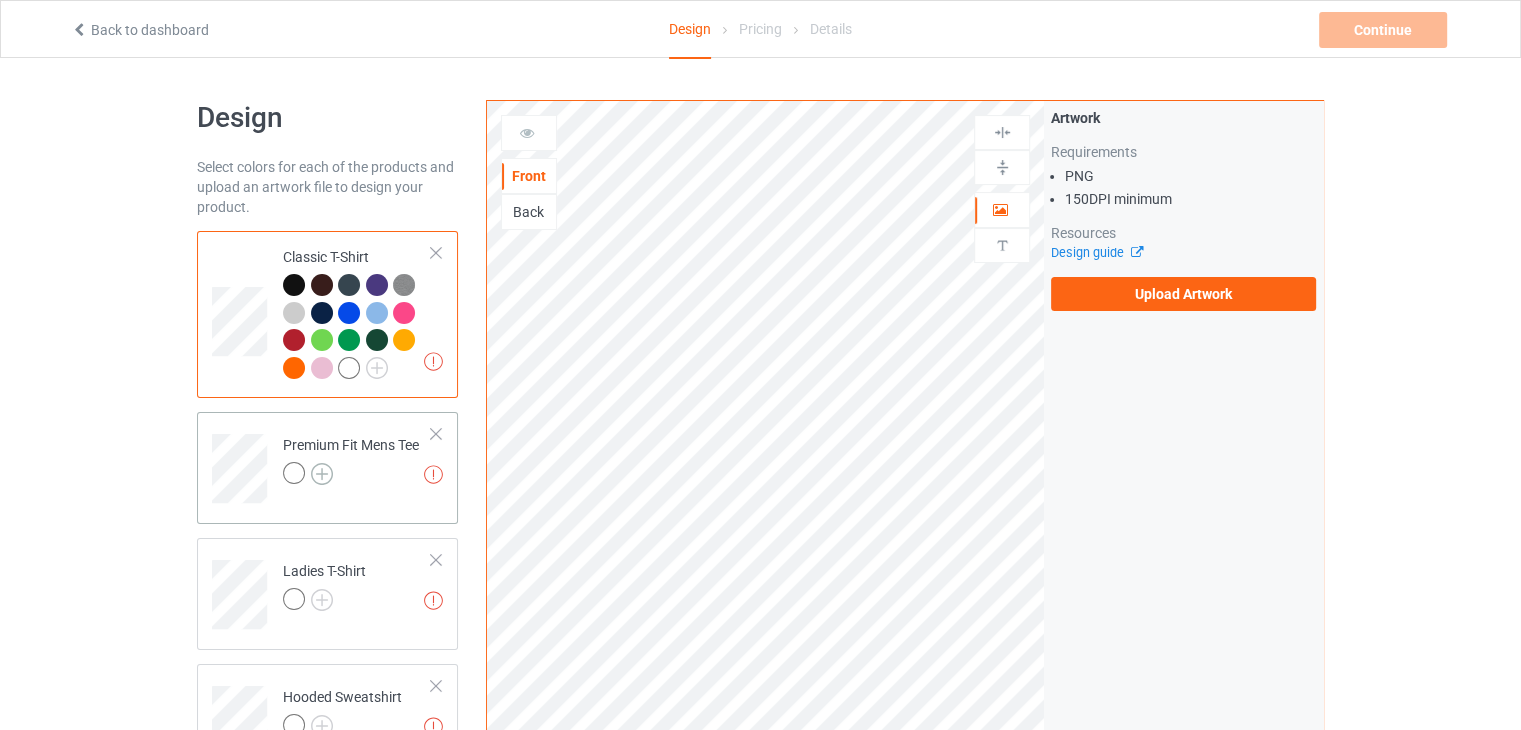 click at bounding box center [322, 474] 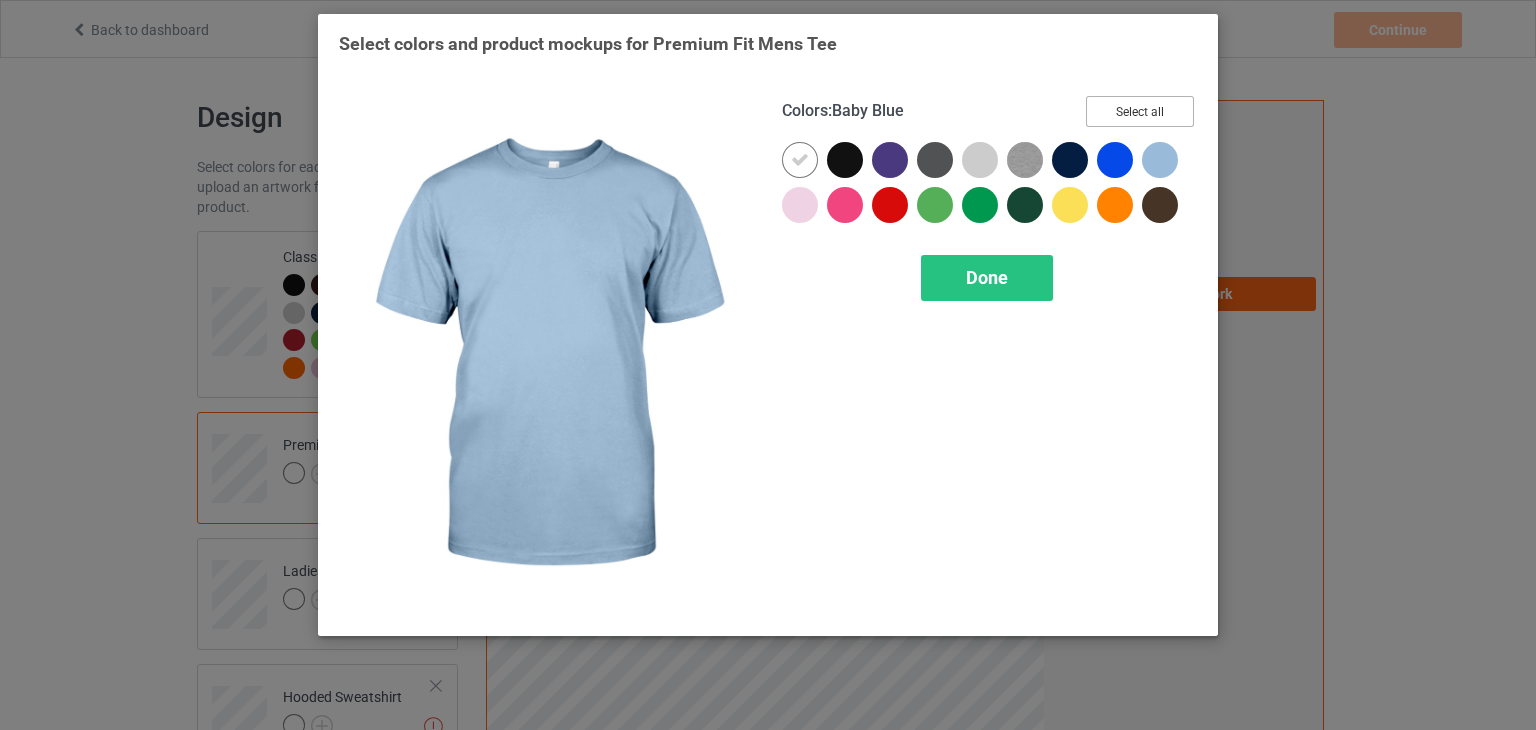 click on "Select all" at bounding box center (1140, 111) 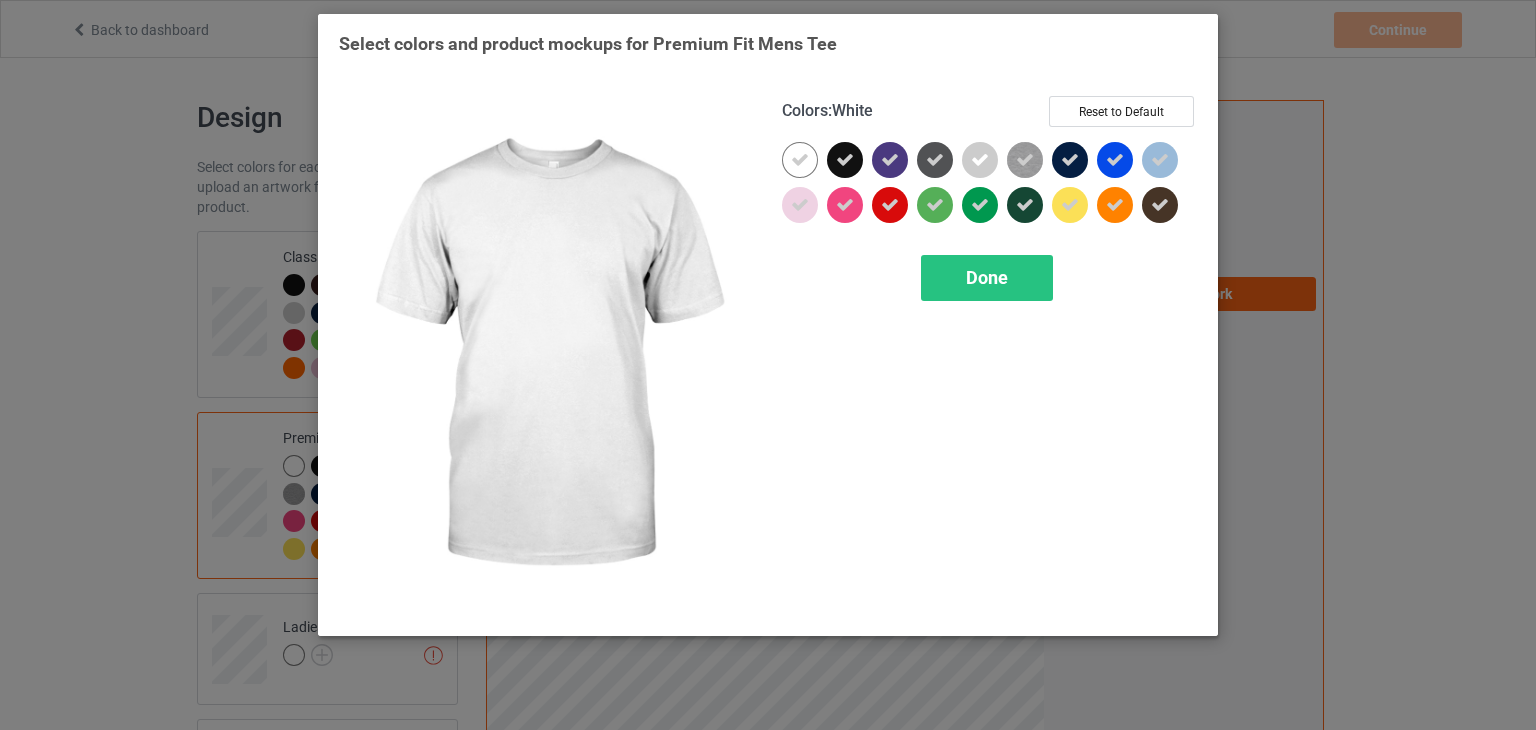 click at bounding box center [800, 160] 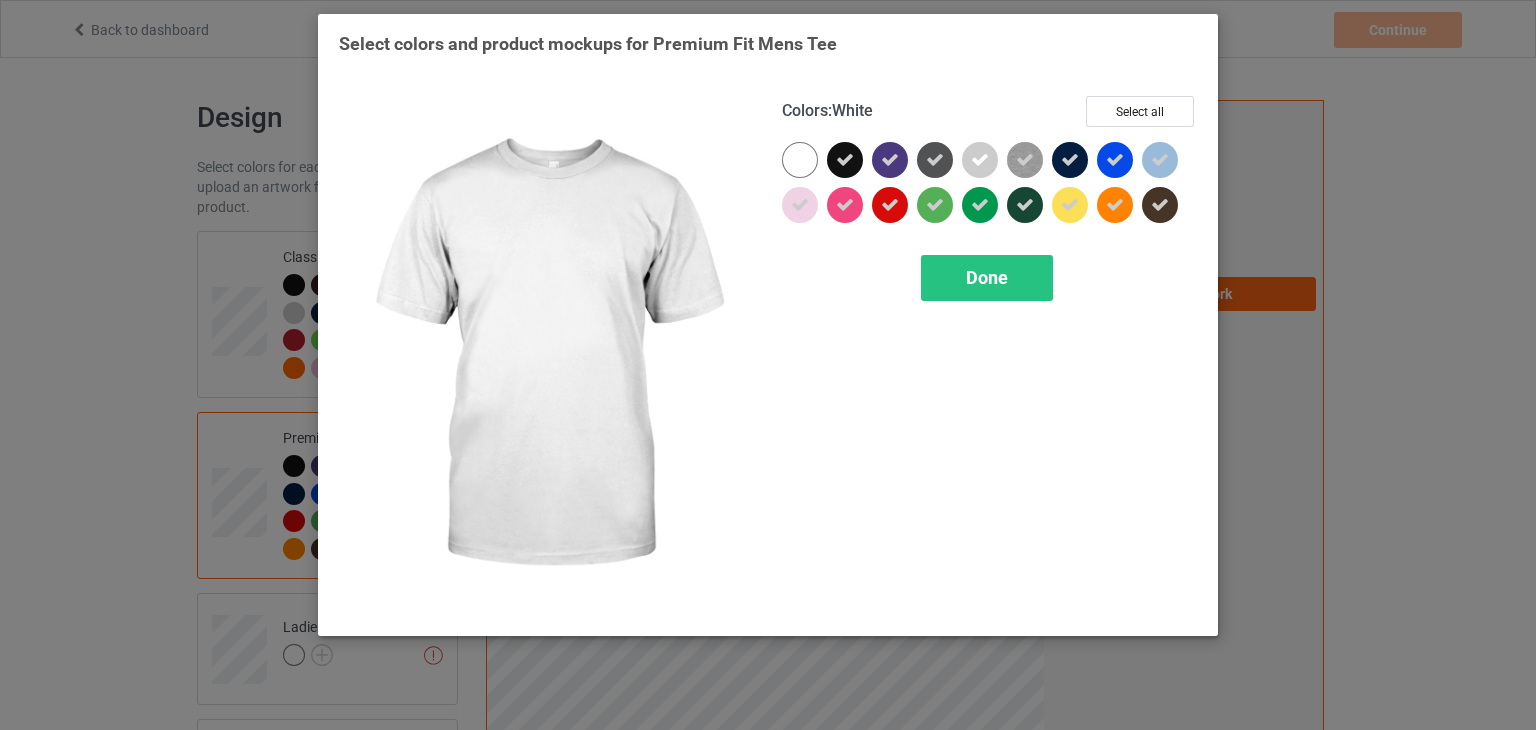 click at bounding box center [800, 160] 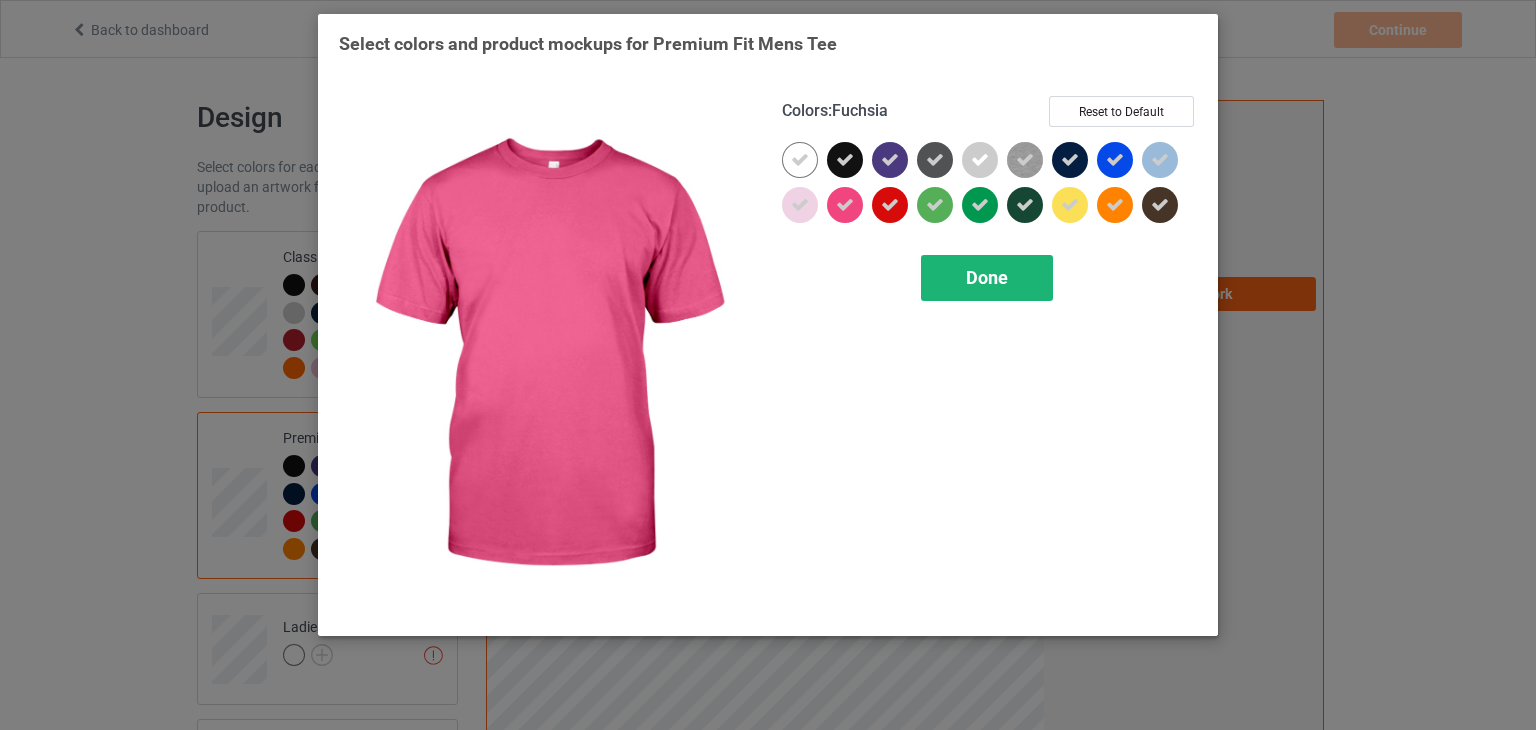 click on "Done" at bounding box center (987, 277) 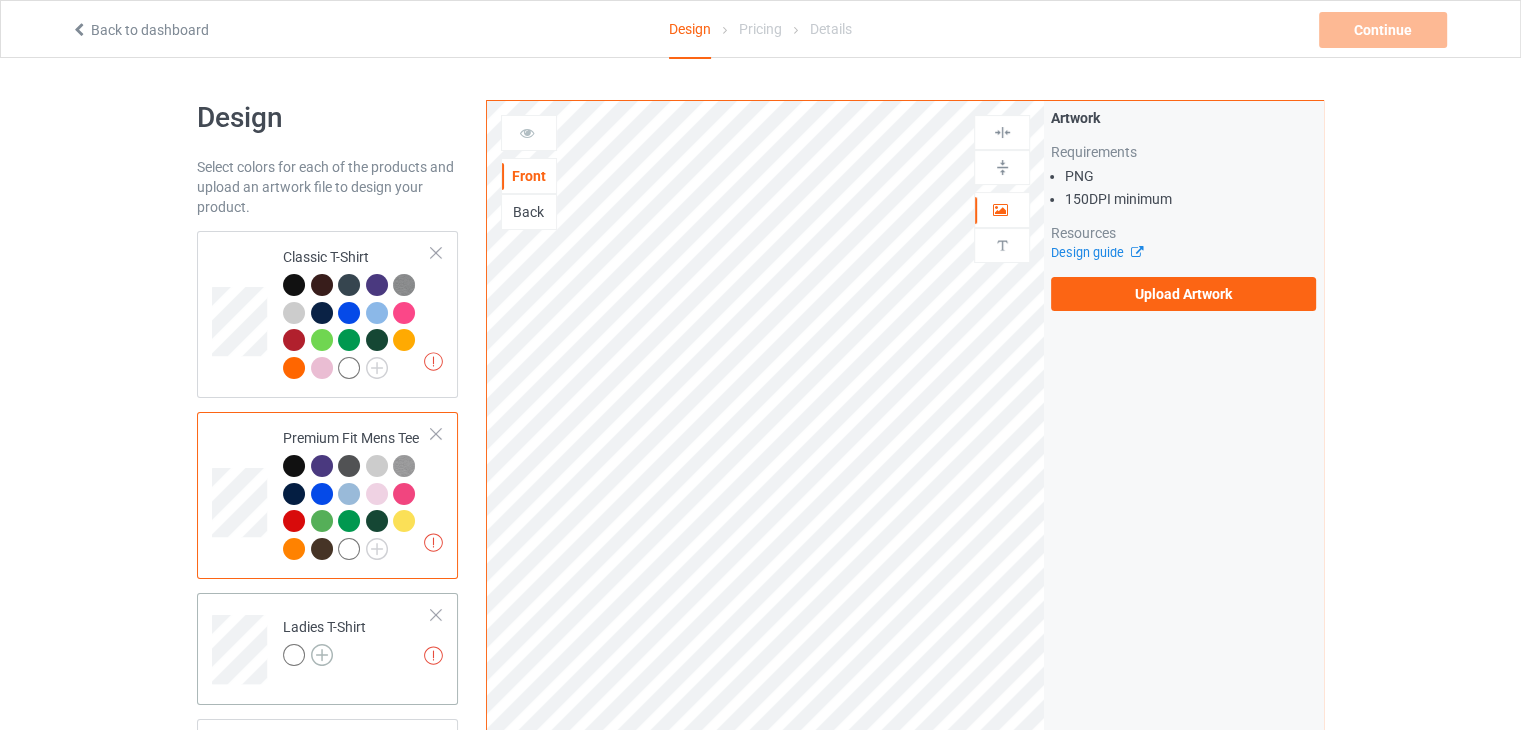 click at bounding box center [322, 655] 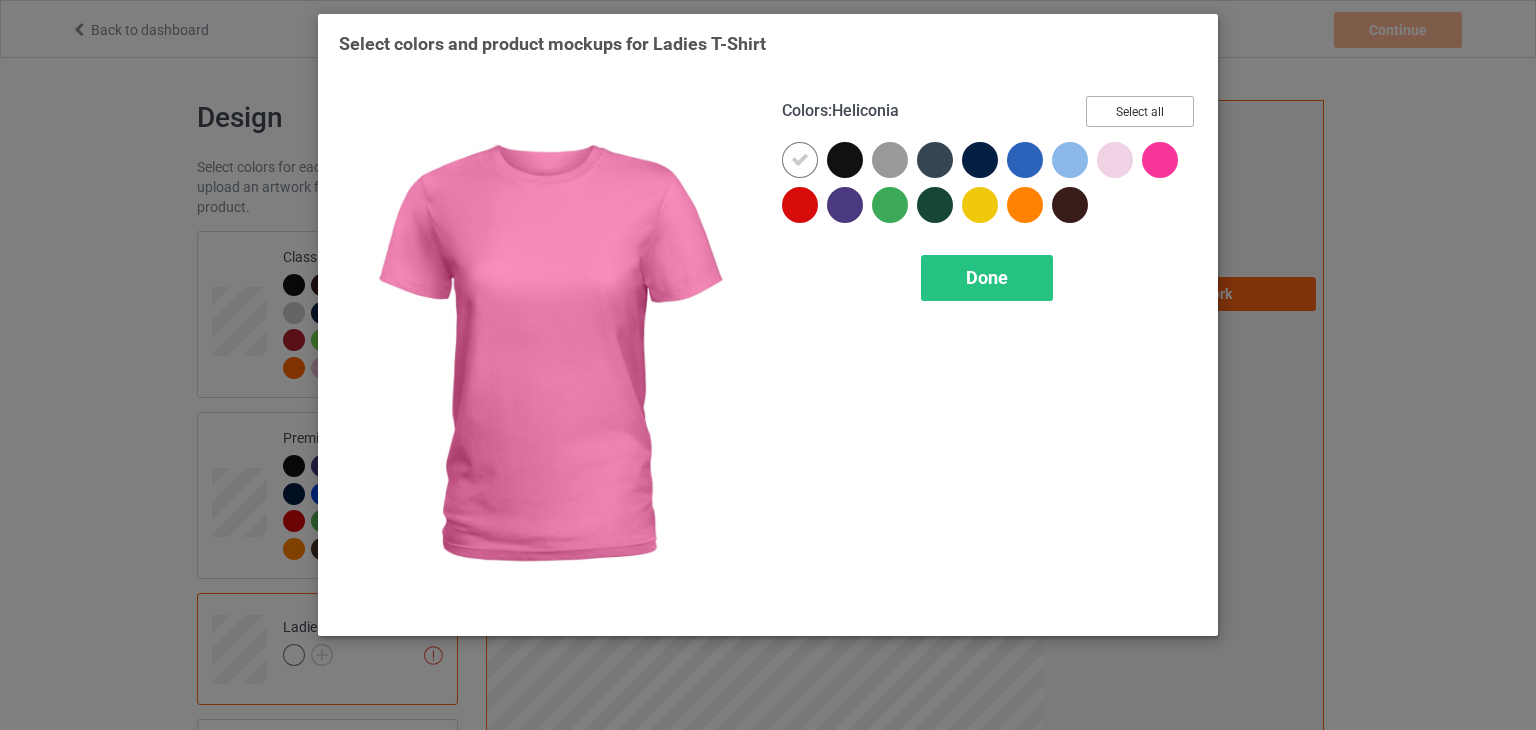 click on "Select all" at bounding box center (1140, 111) 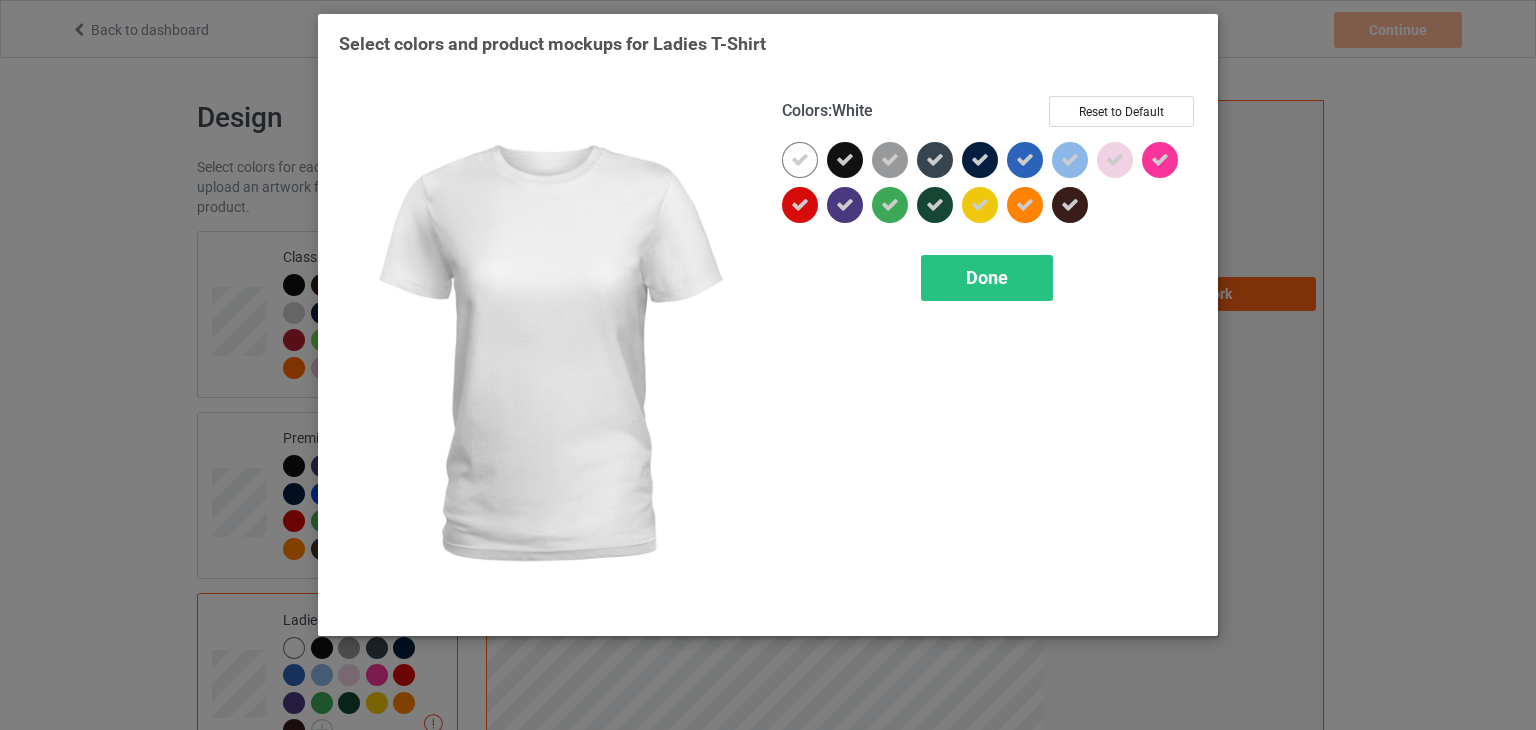 click at bounding box center (800, 160) 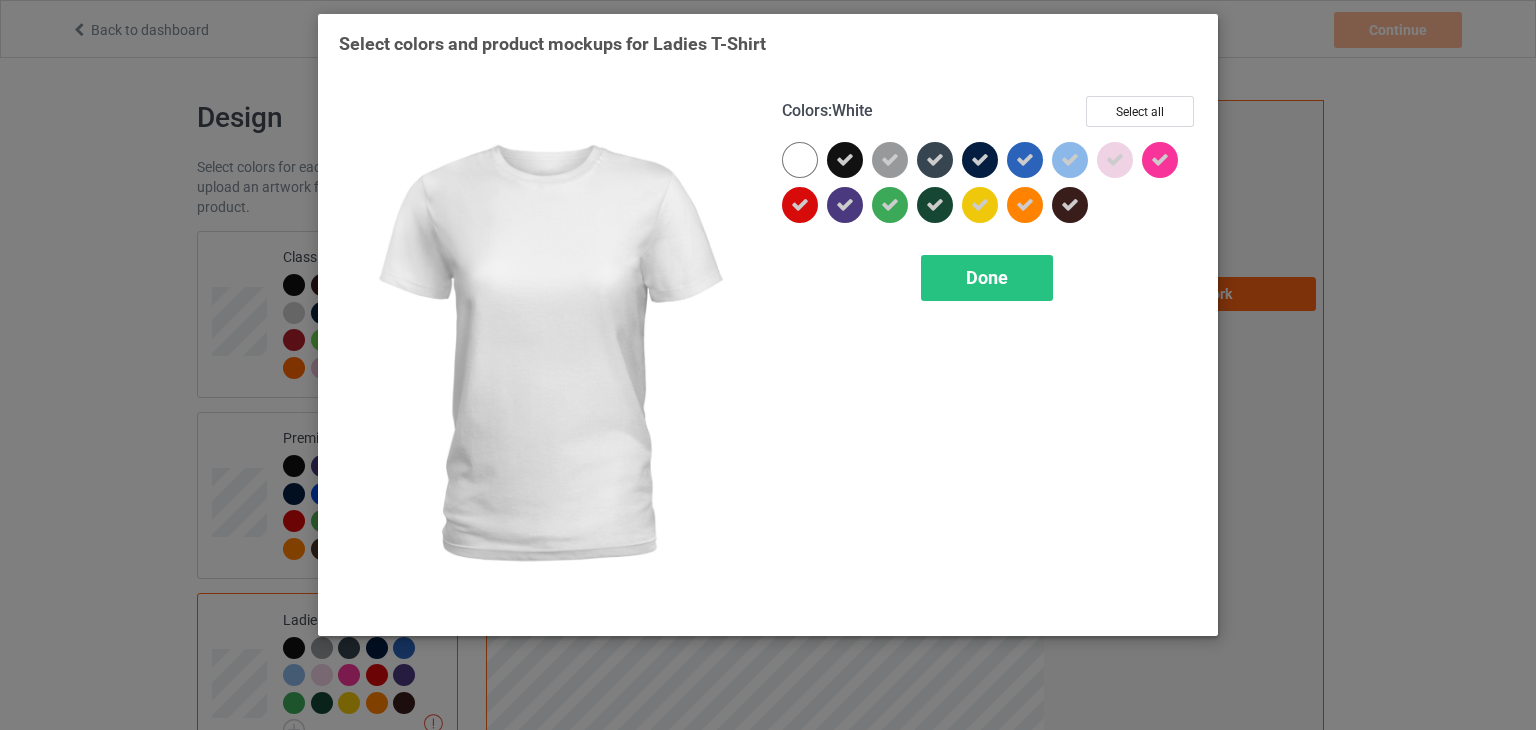click at bounding box center (800, 160) 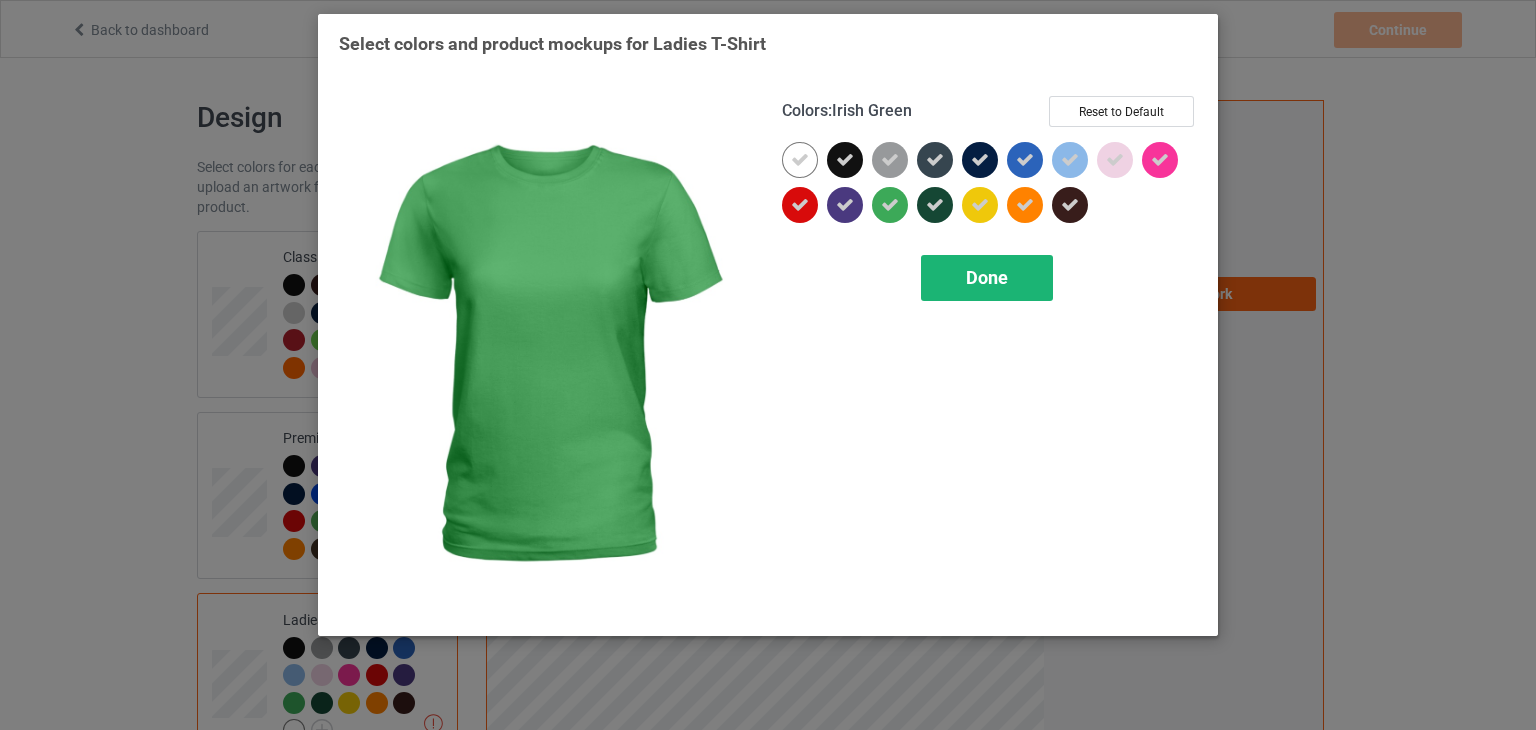 click on "Done" at bounding box center [987, 278] 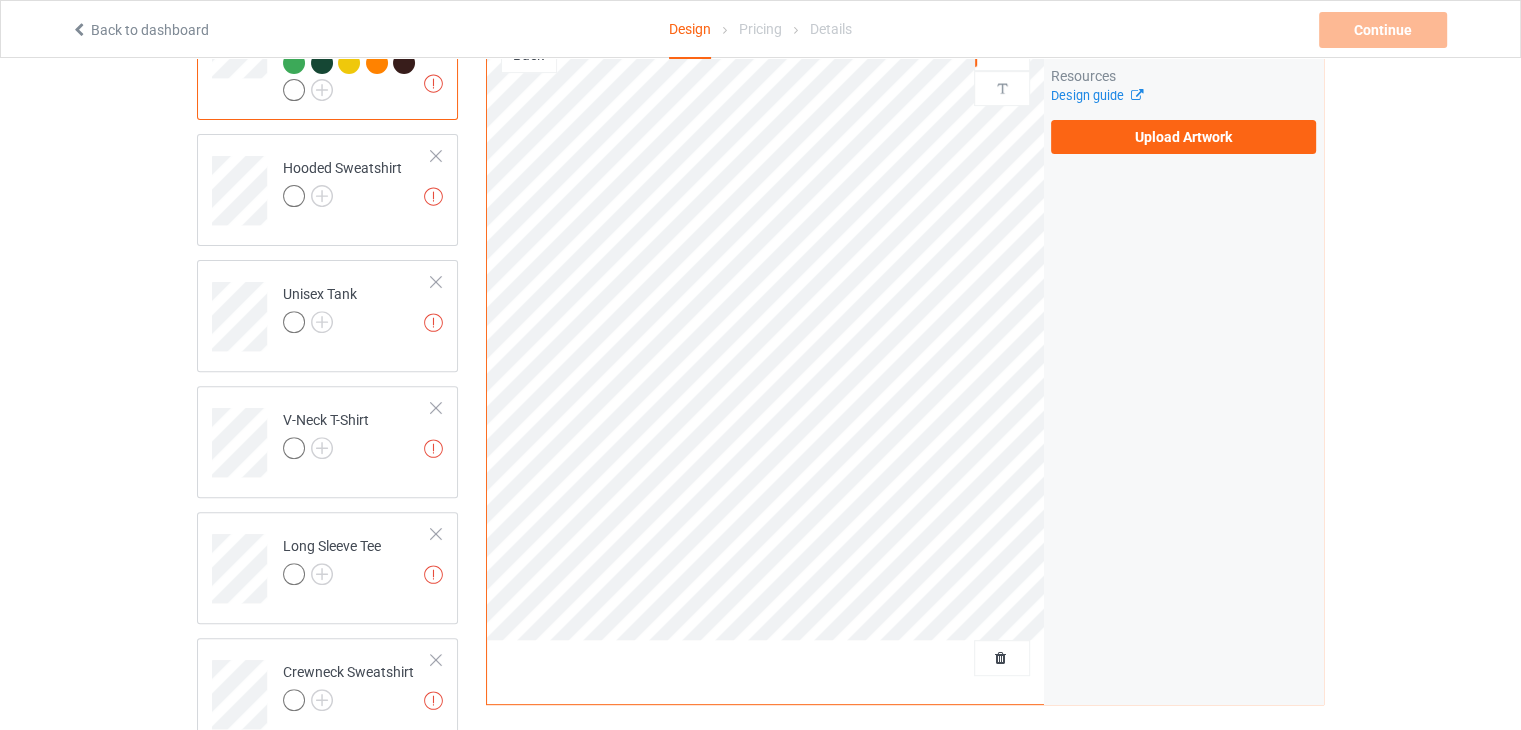 scroll, scrollTop: 643, scrollLeft: 0, axis: vertical 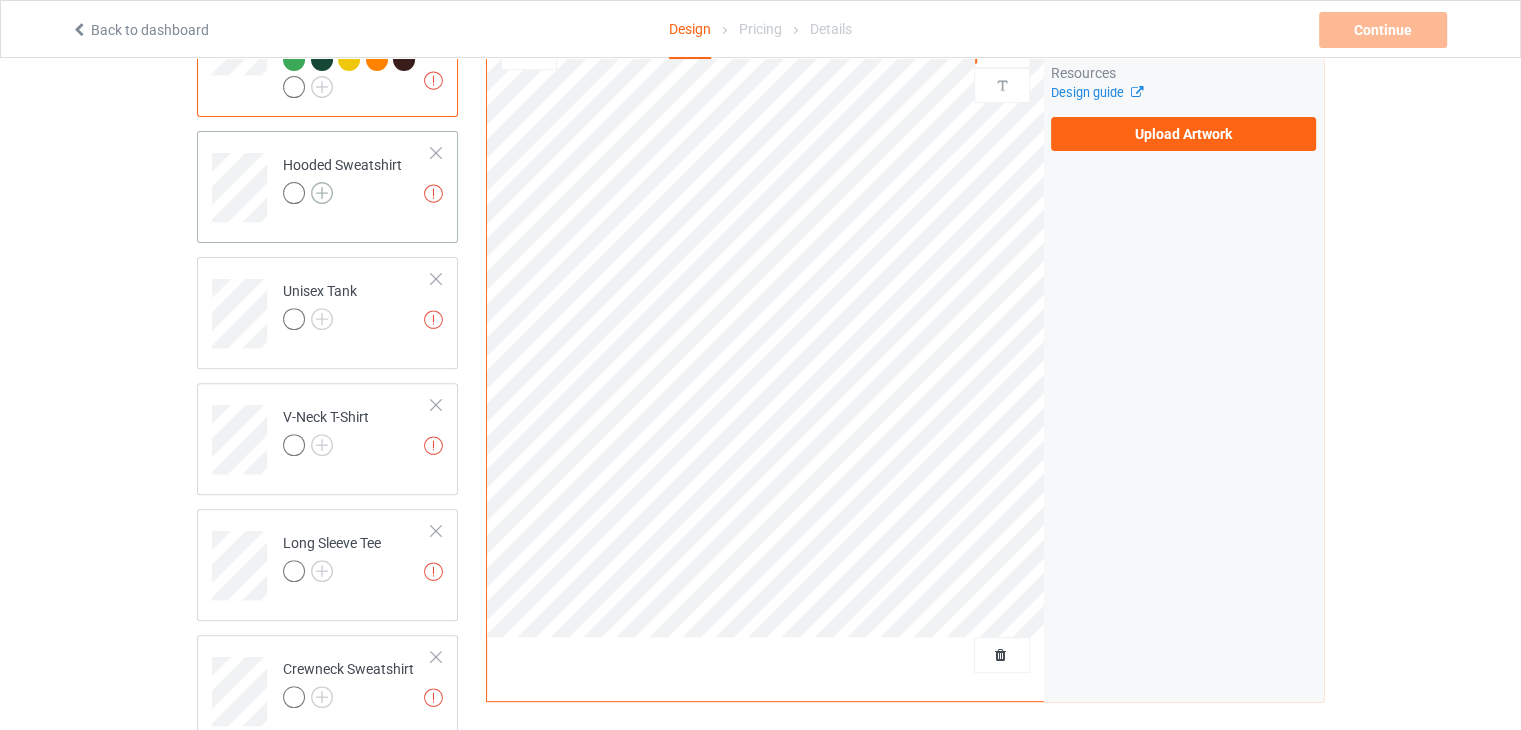 click at bounding box center [322, 193] 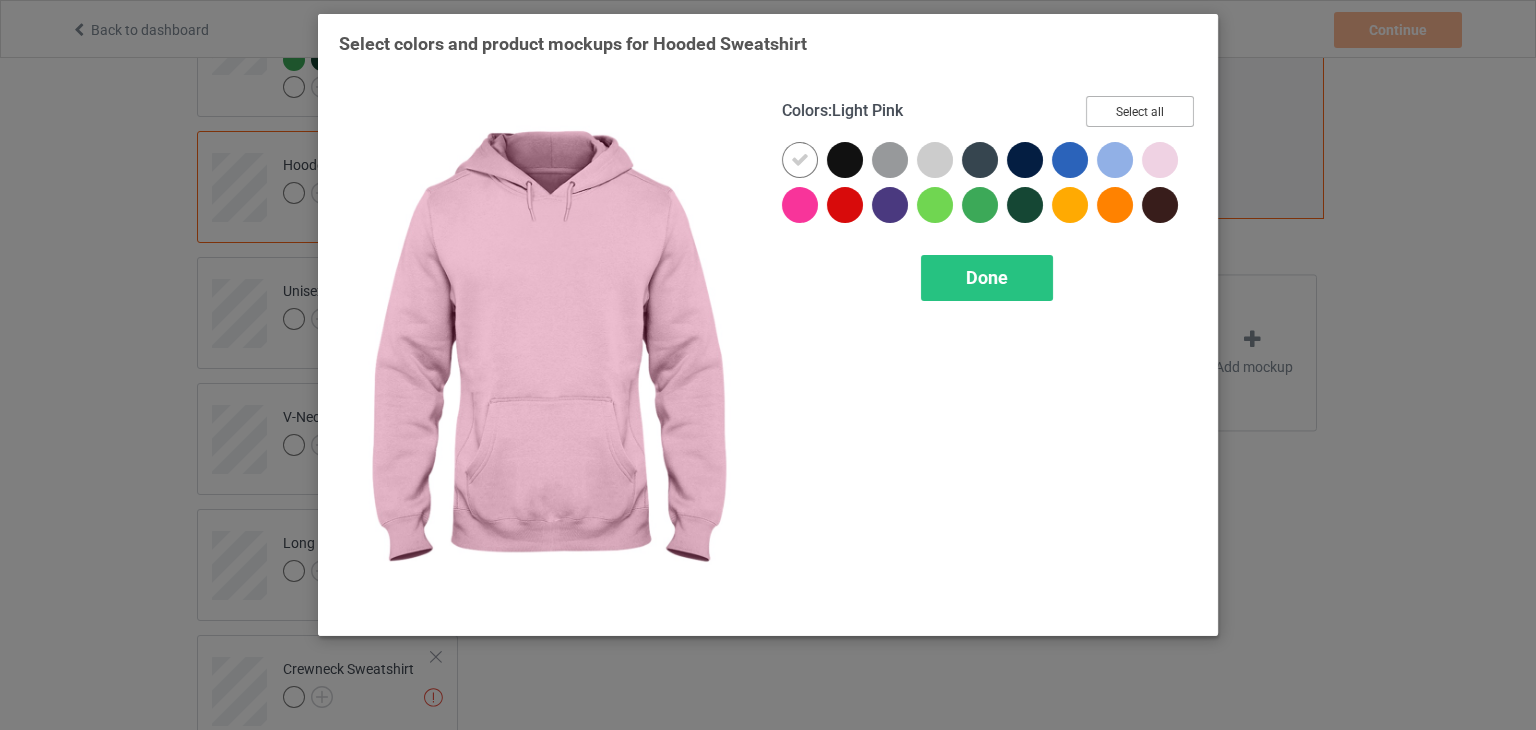 click on "Select all" at bounding box center [1140, 111] 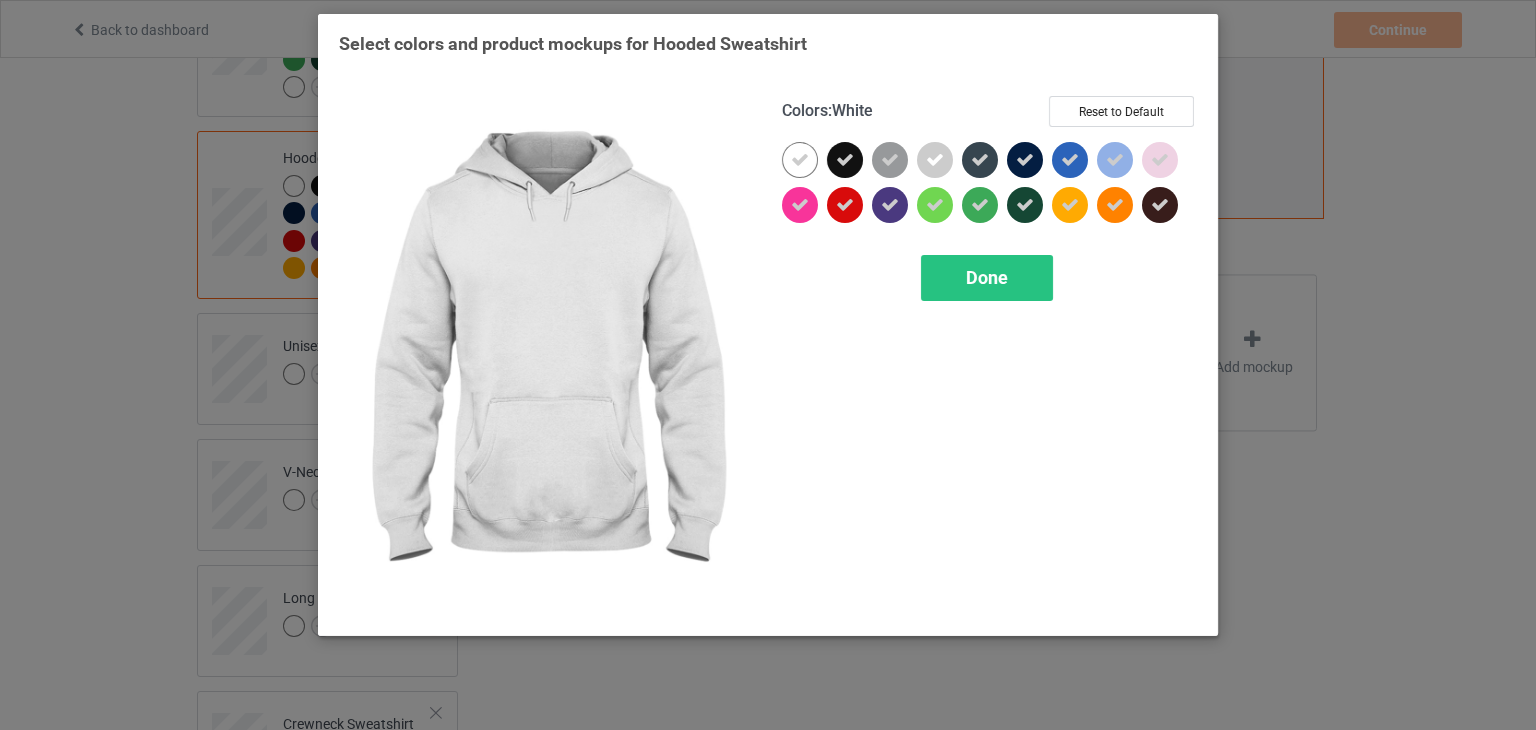 click at bounding box center (800, 160) 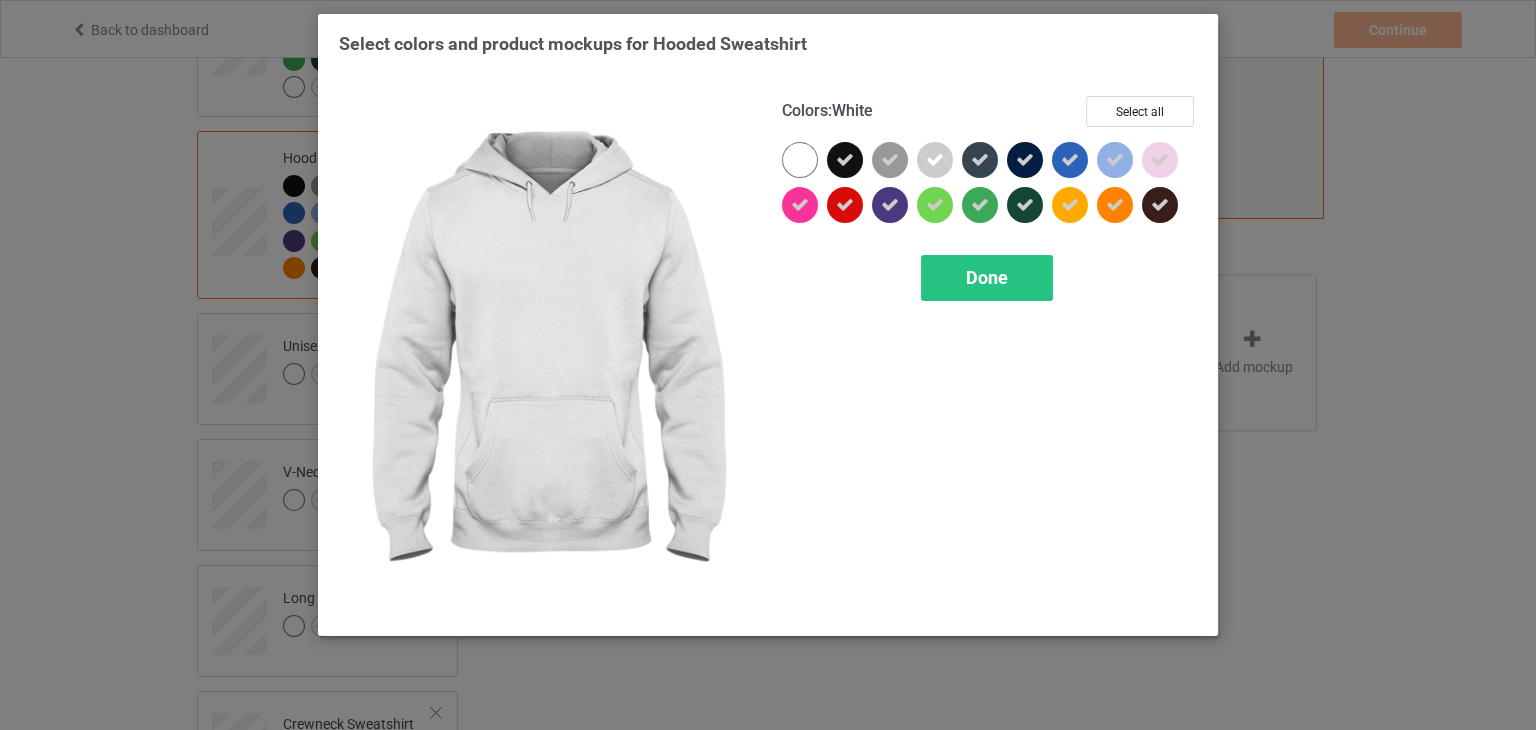 click at bounding box center (800, 160) 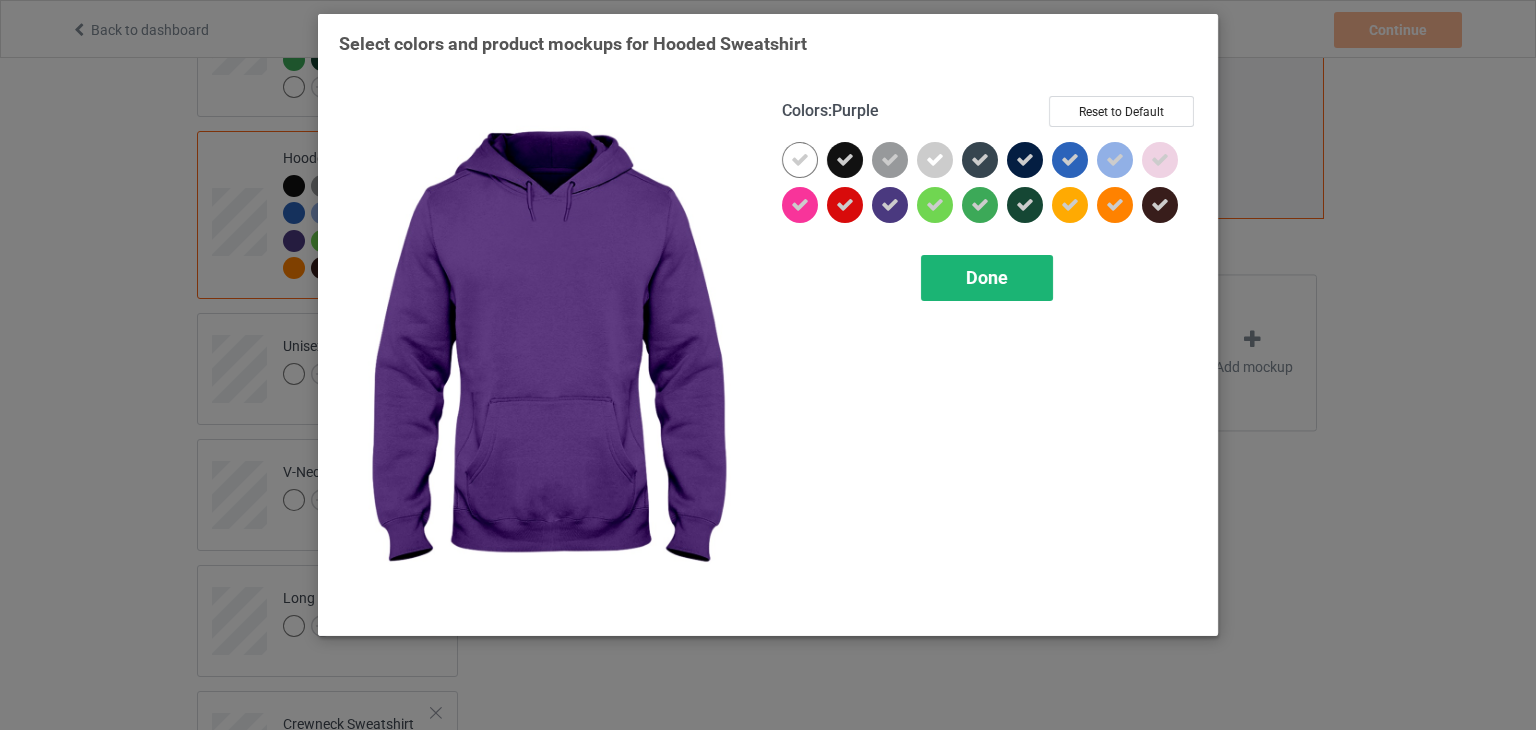 click on "Done" at bounding box center [987, 277] 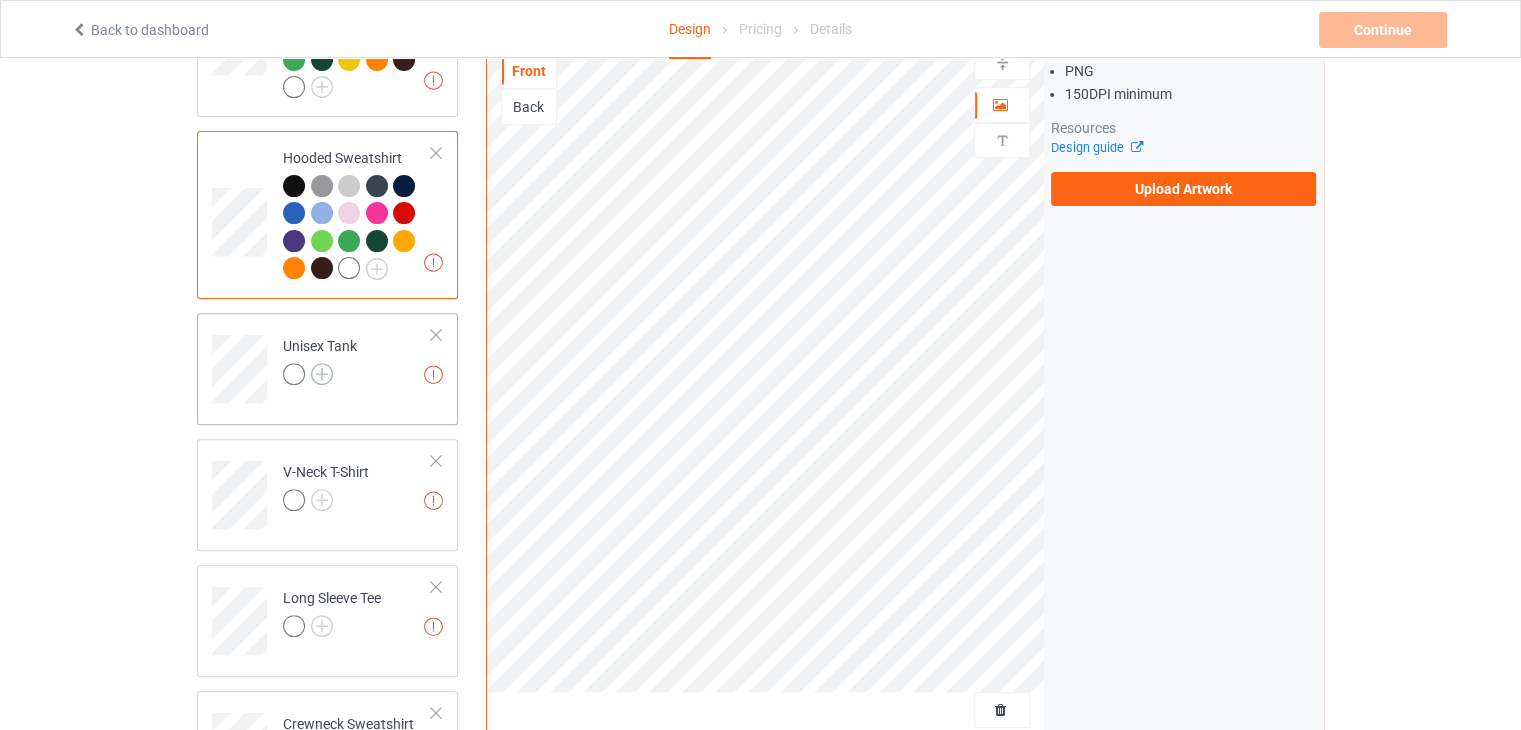 click at bounding box center [322, 374] 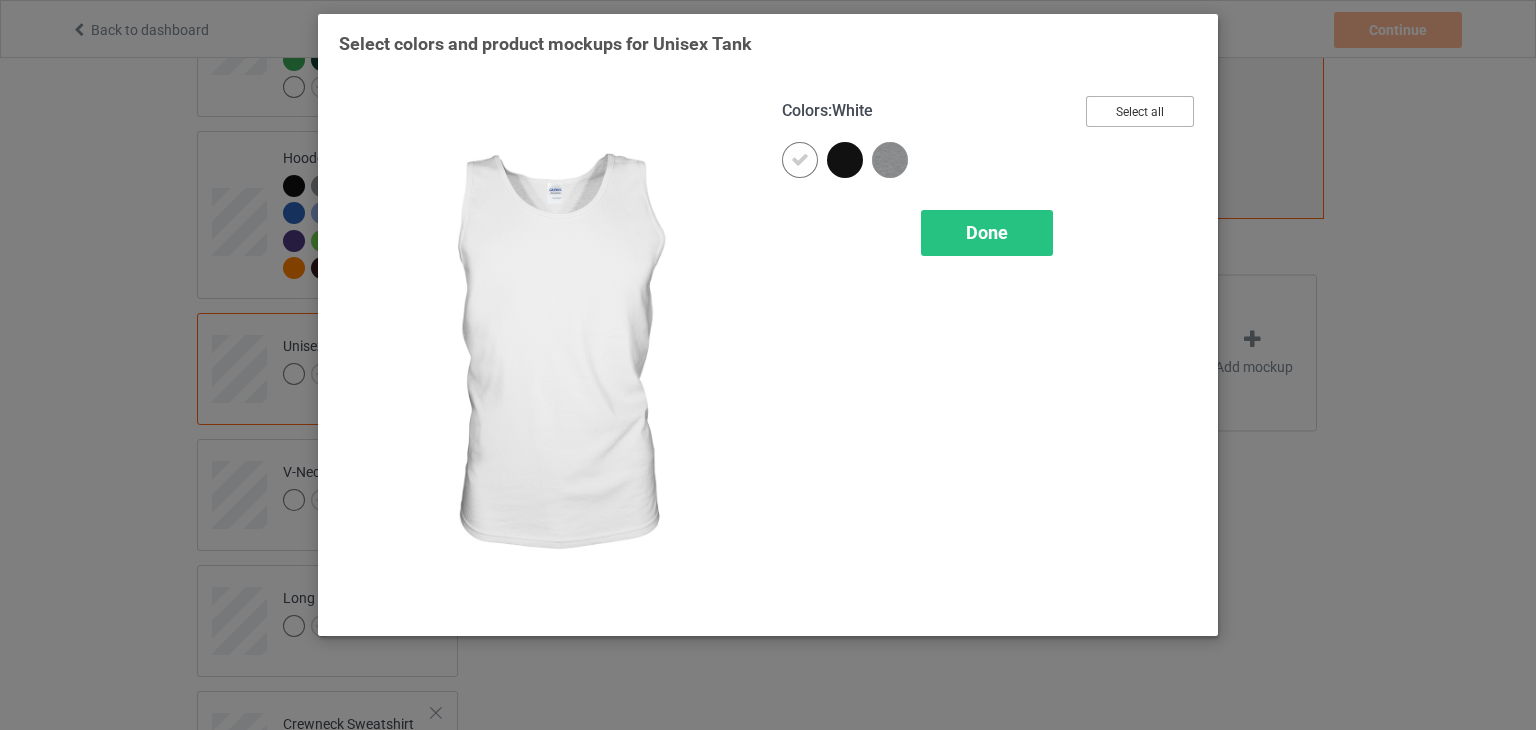 click on "Select all" at bounding box center (1140, 111) 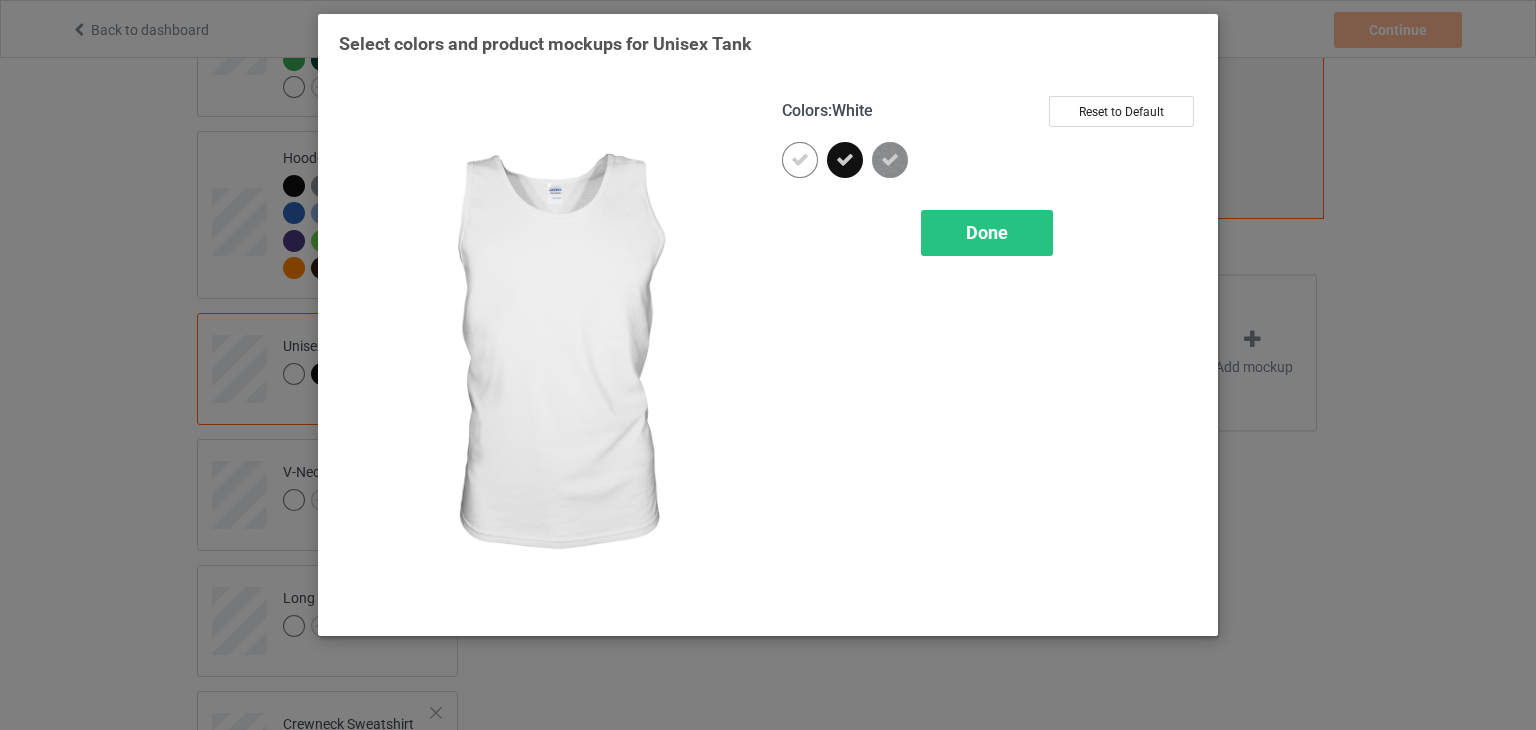 click at bounding box center [800, 160] 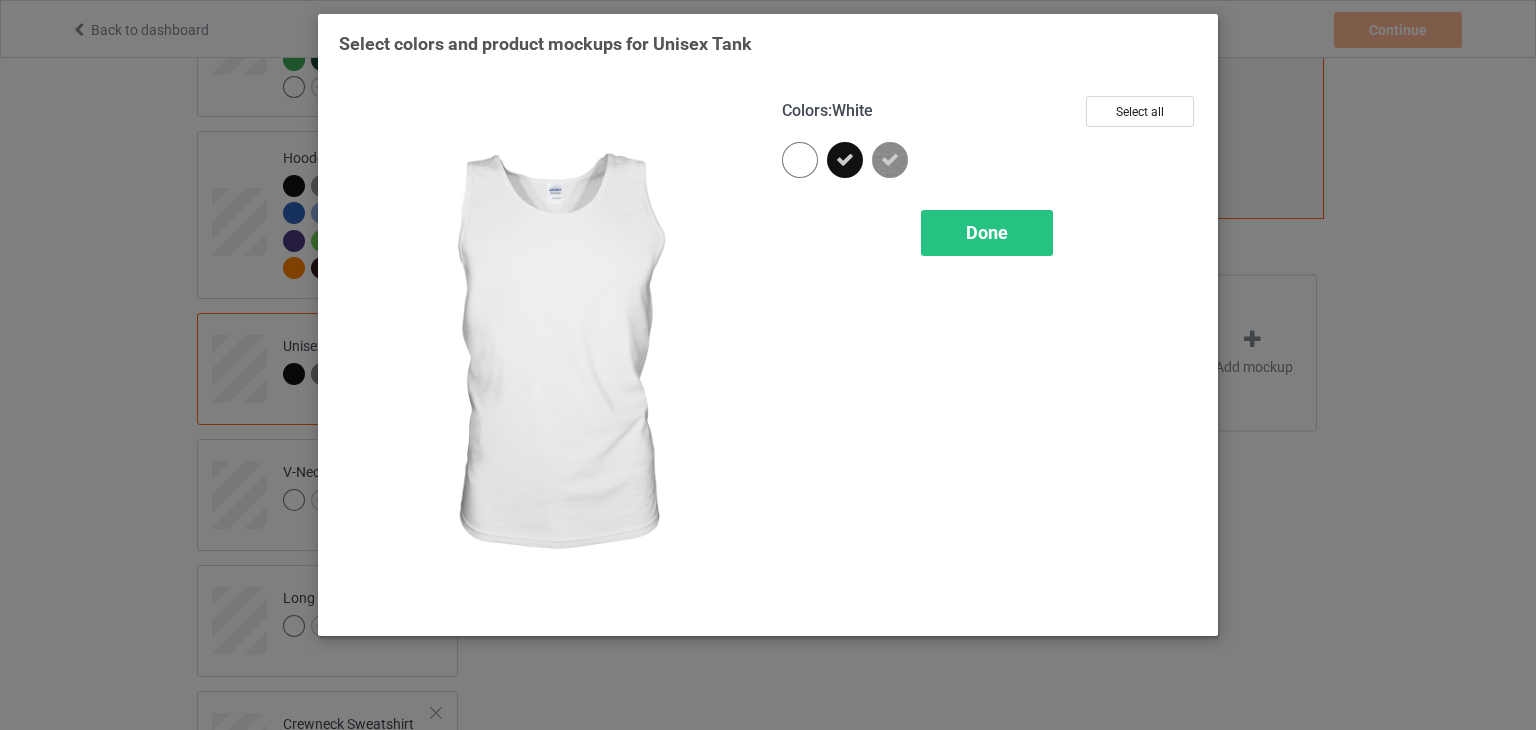 click at bounding box center [800, 160] 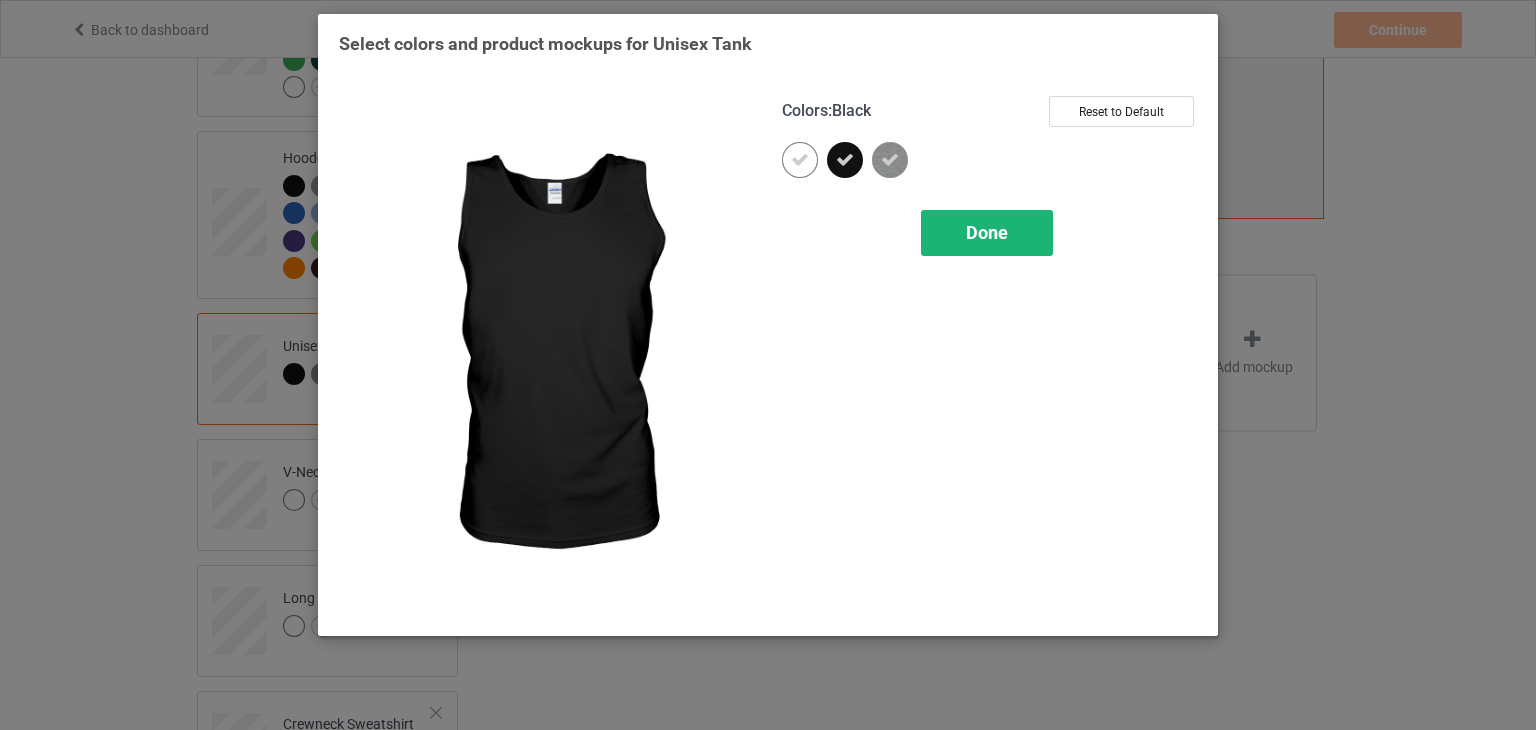 click on "Done" at bounding box center [987, 233] 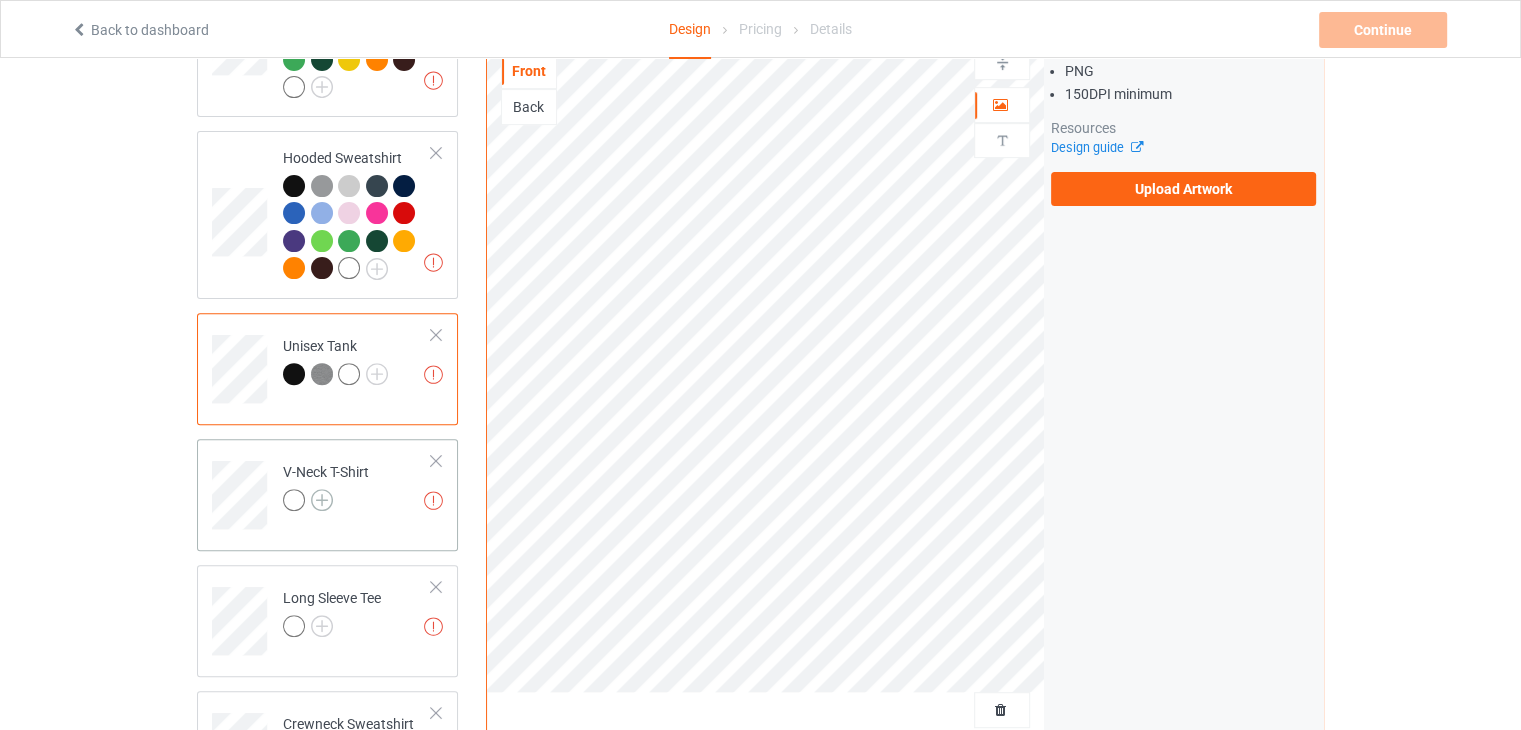 click at bounding box center (322, 500) 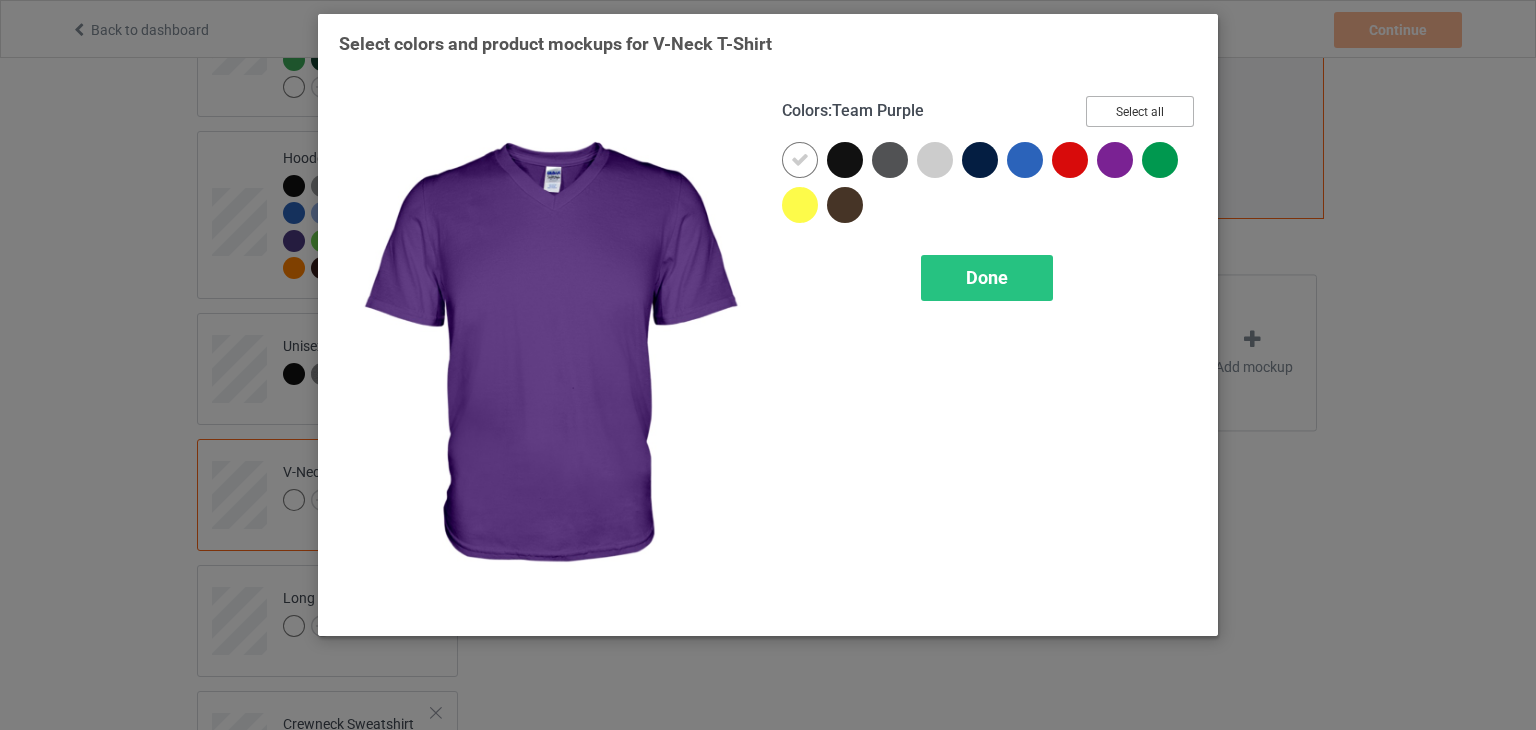 click on "Select all" at bounding box center (1140, 111) 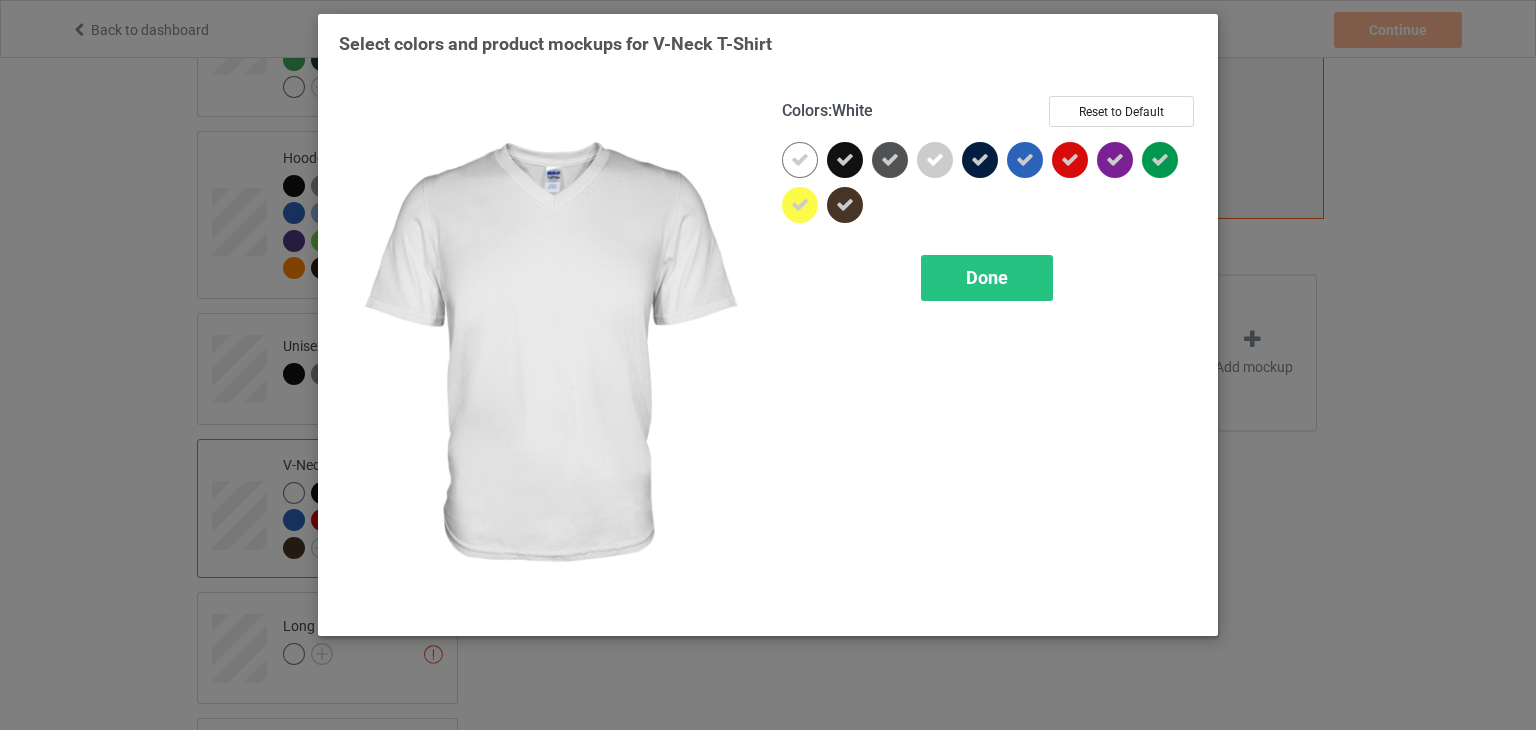 click at bounding box center [800, 160] 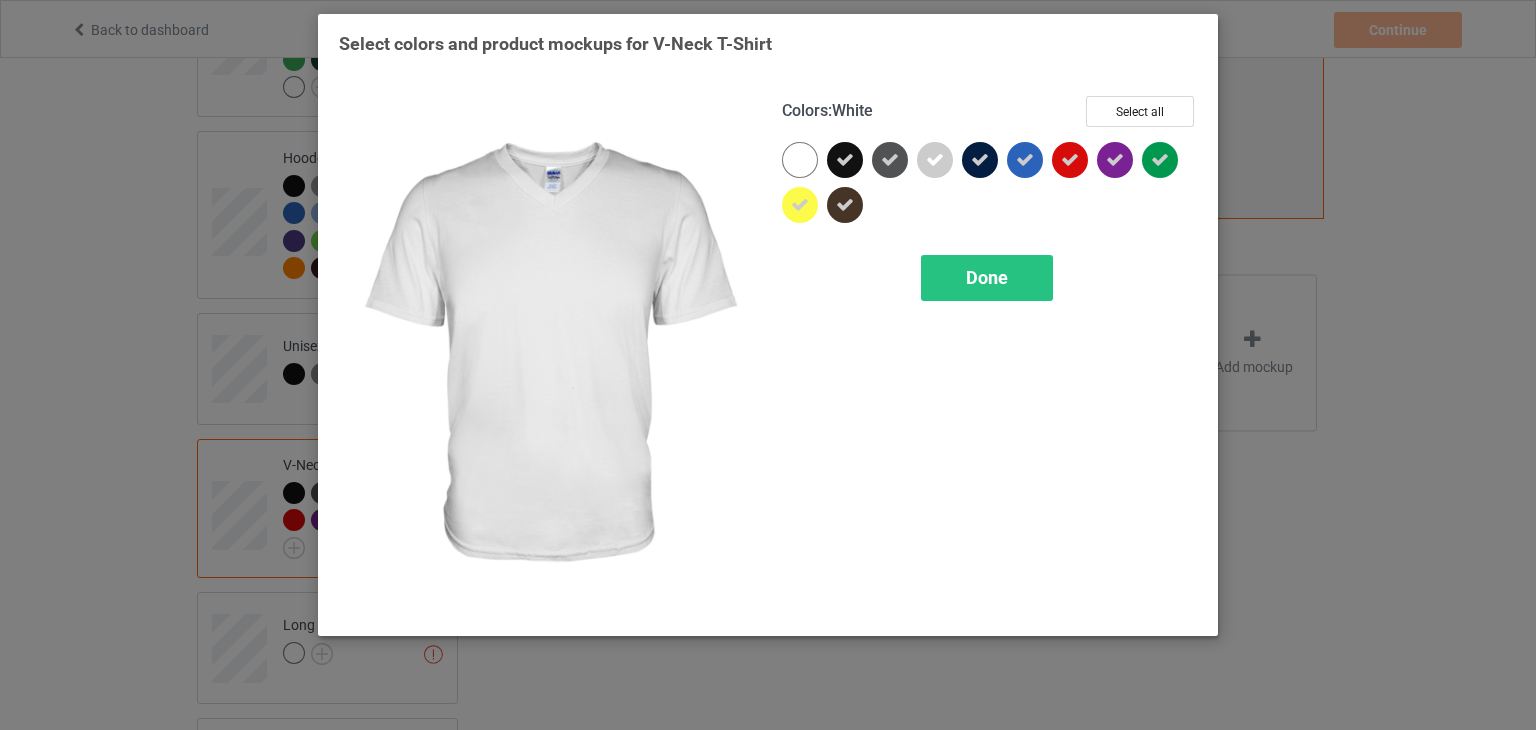click at bounding box center [800, 160] 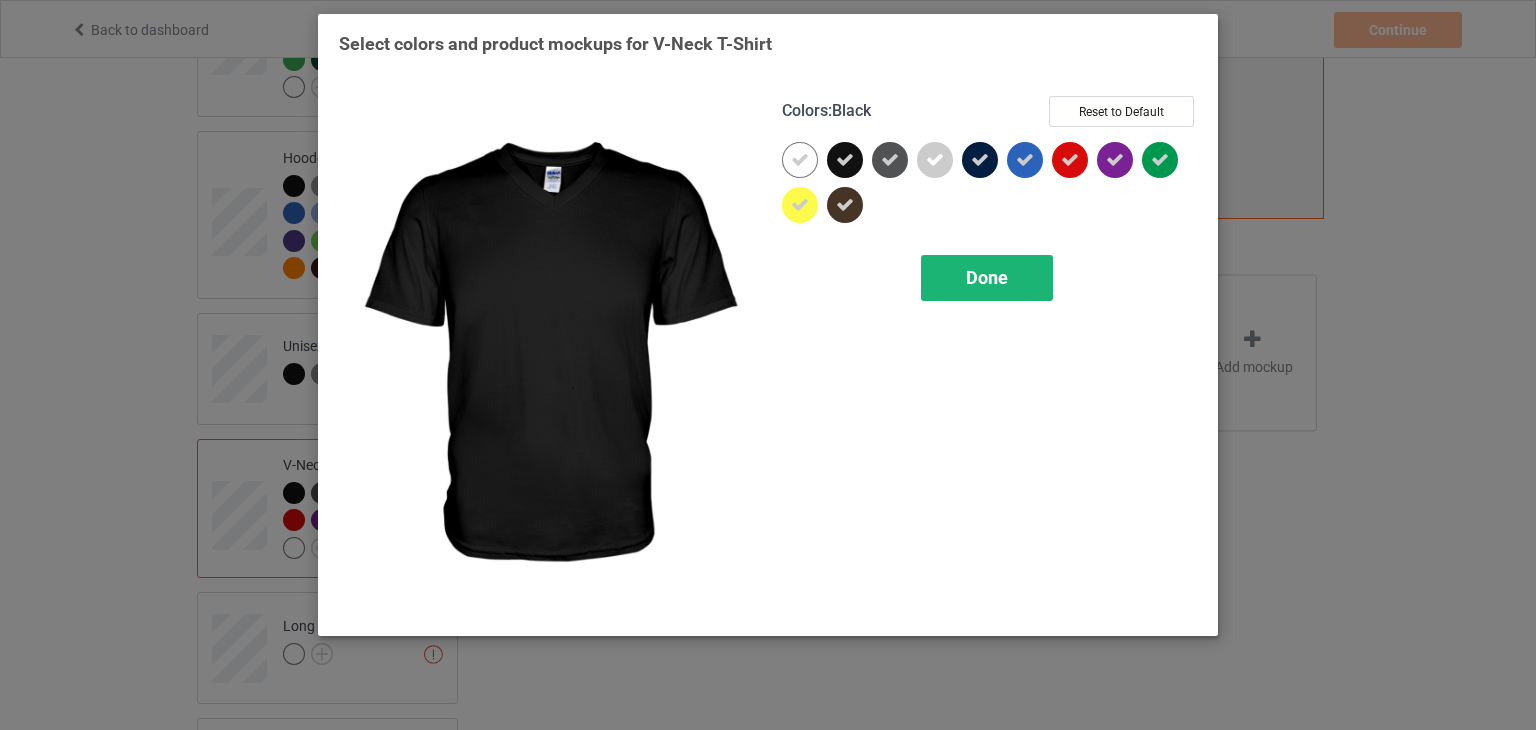 click on "Done" at bounding box center [987, 277] 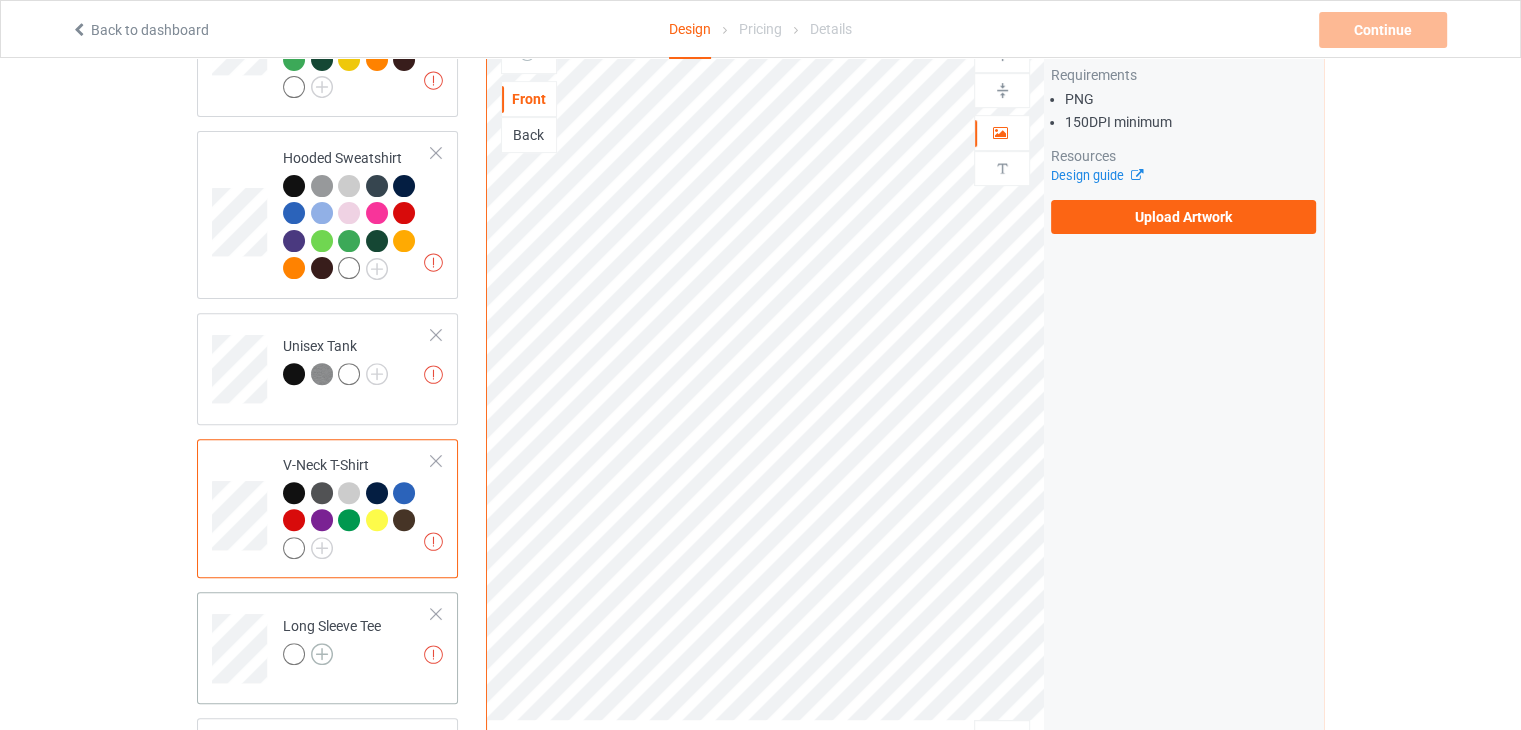 click at bounding box center (322, 654) 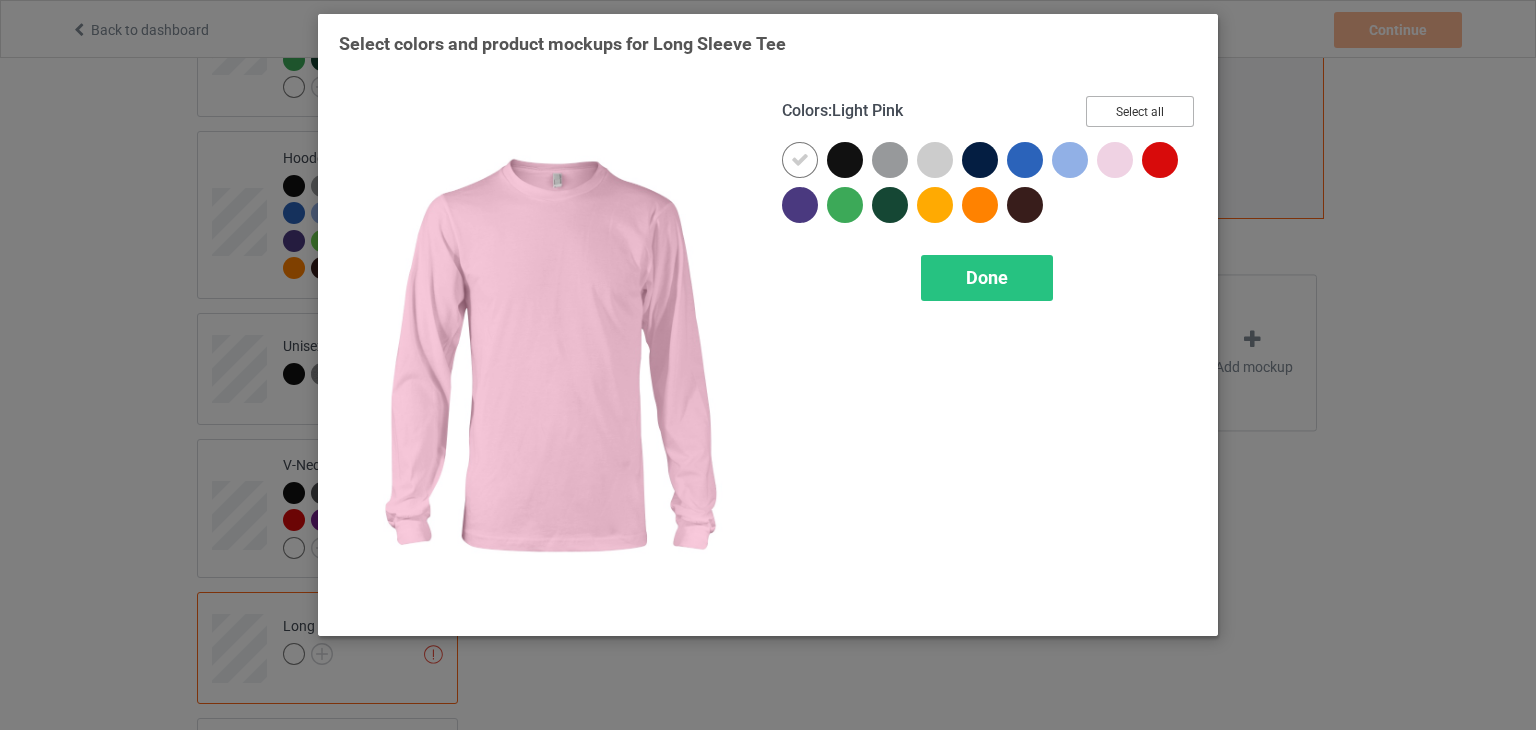 click on "Select all" at bounding box center (1140, 111) 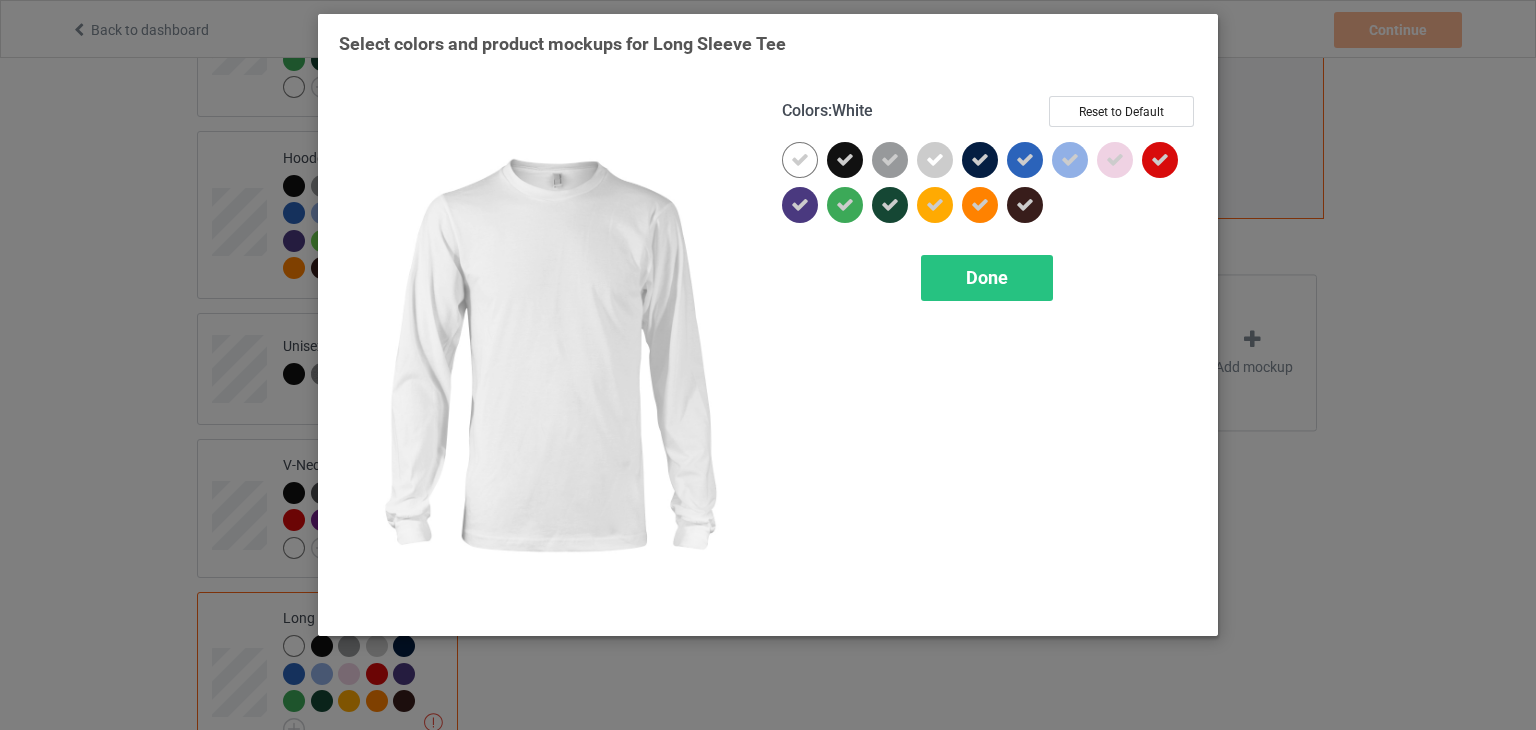 click at bounding box center [800, 160] 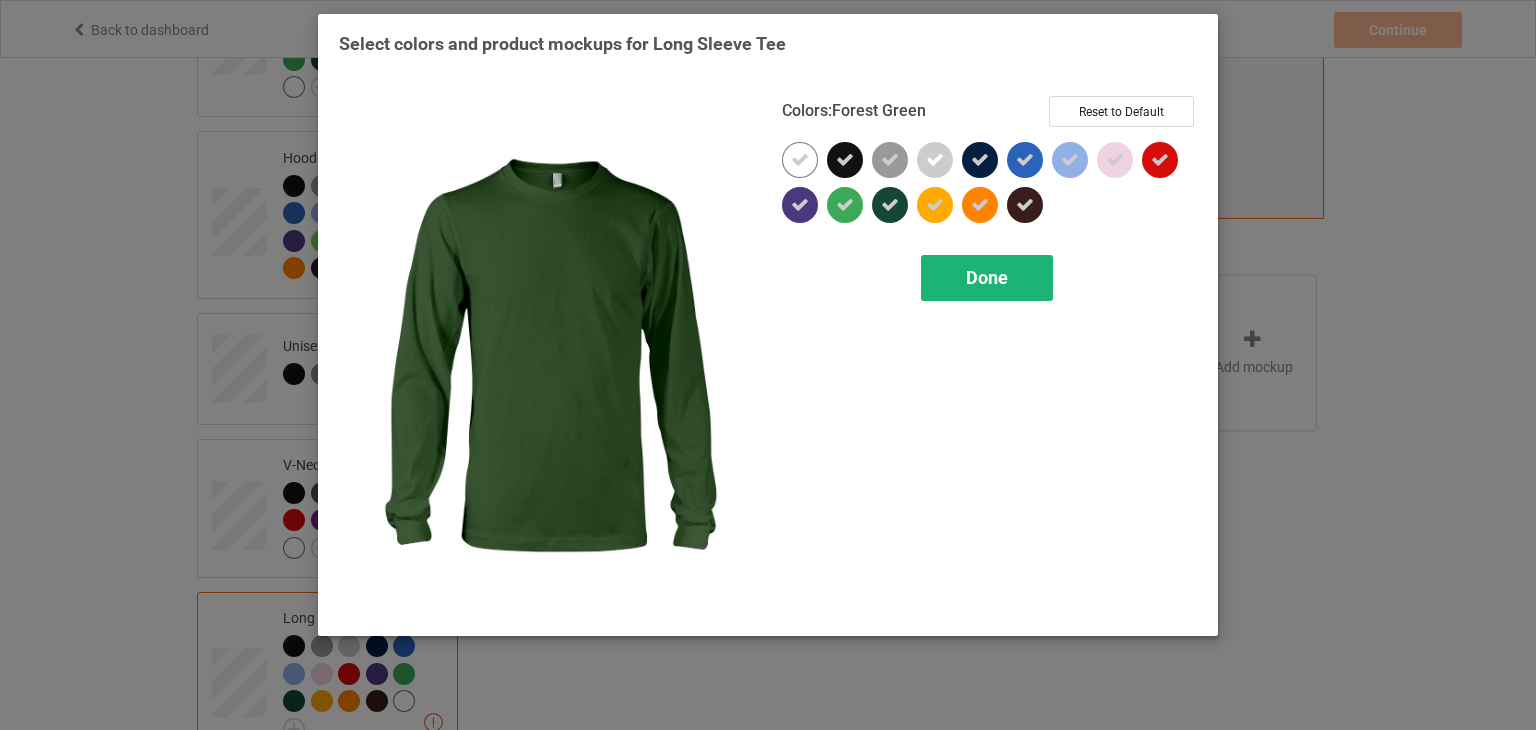 click on "Done" at bounding box center (987, 278) 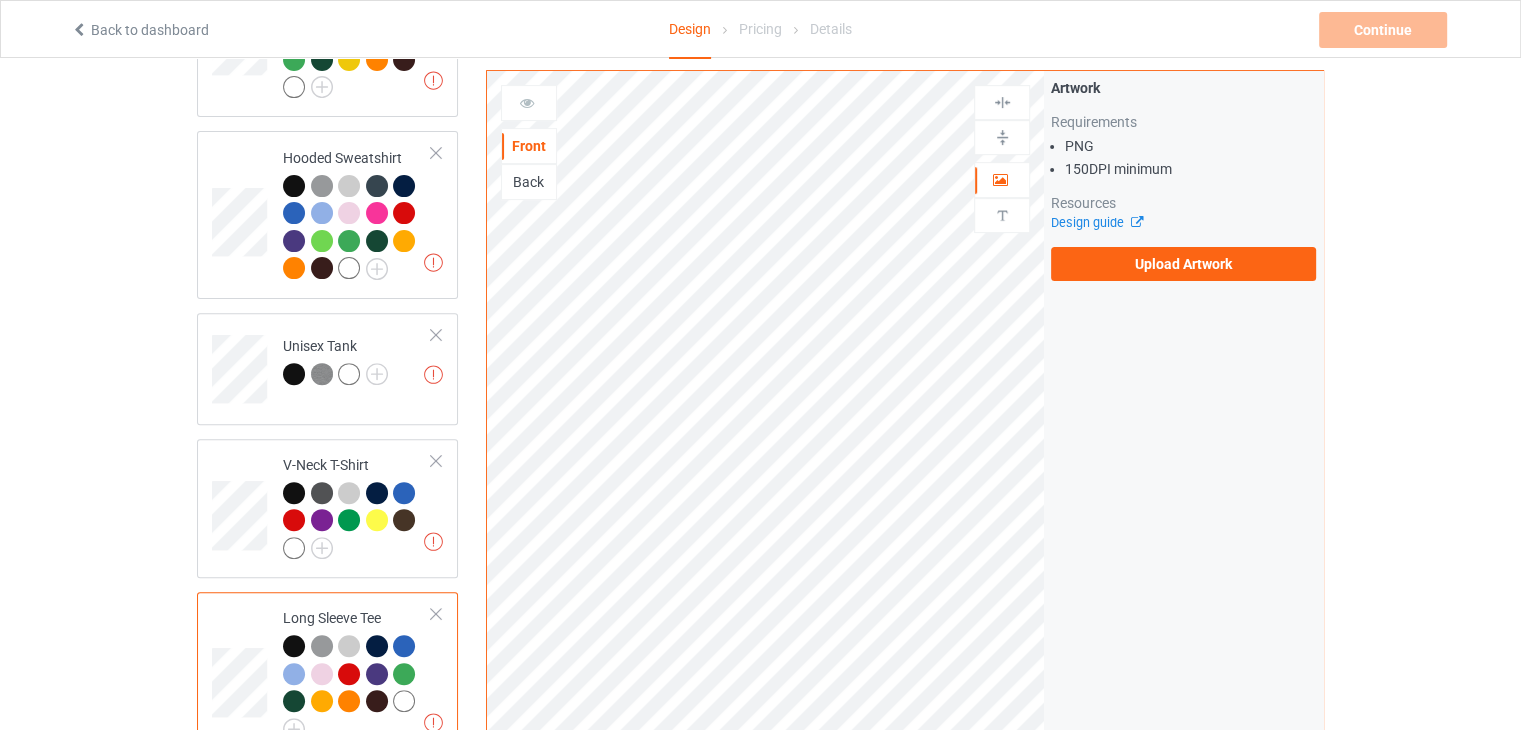 scroll, scrollTop: 1181, scrollLeft: 0, axis: vertical 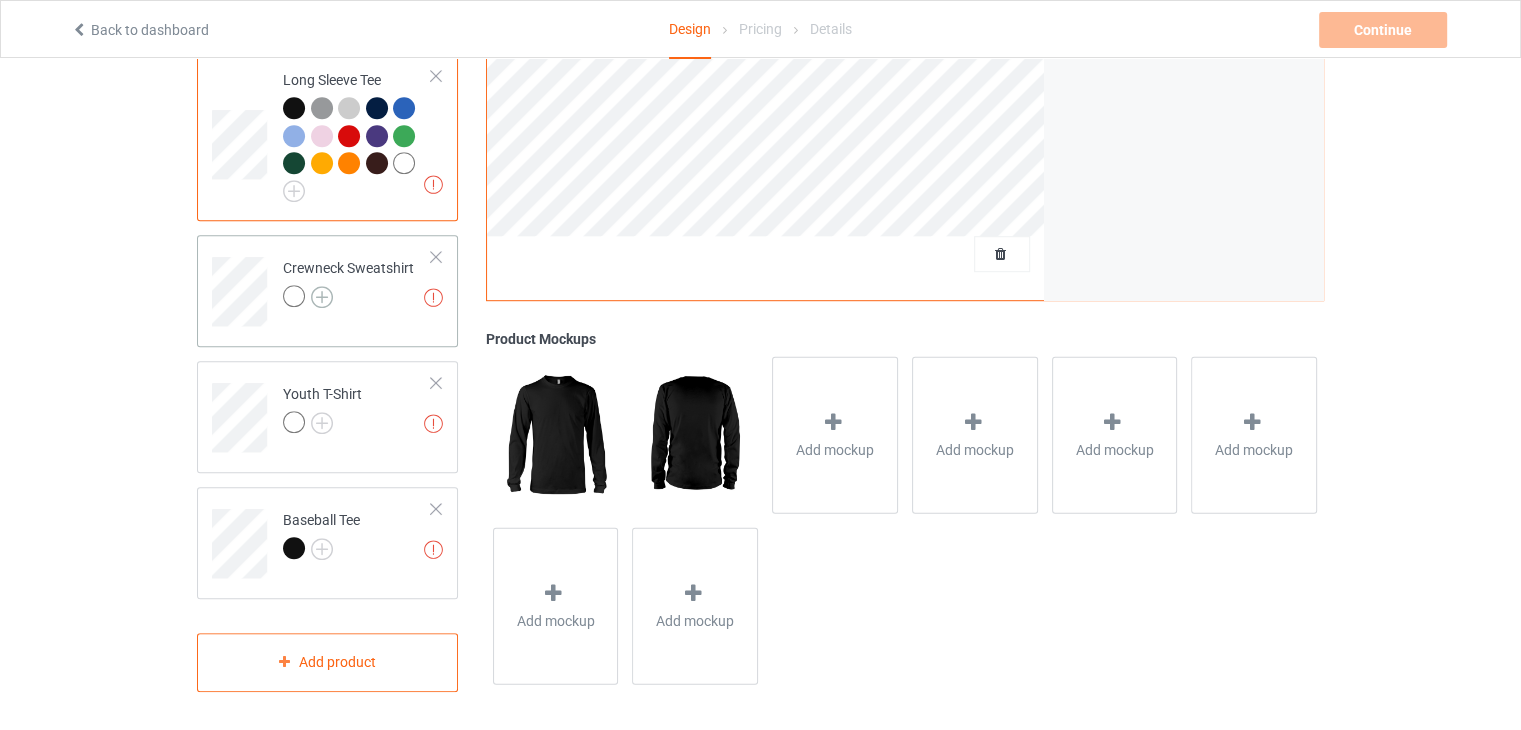 click at bounding box center [322, 297] 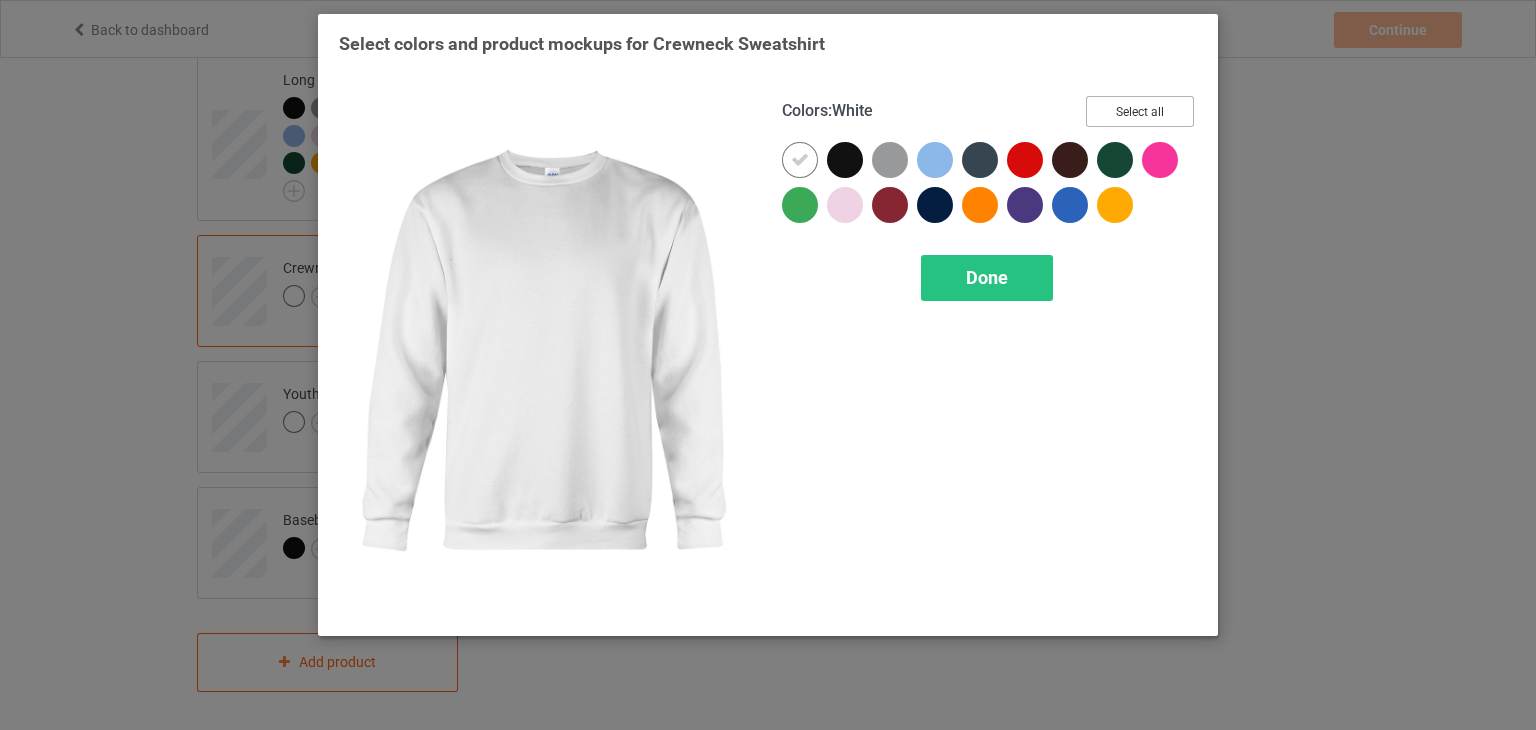 click on "Select all" at bounding box center [1140, 111] 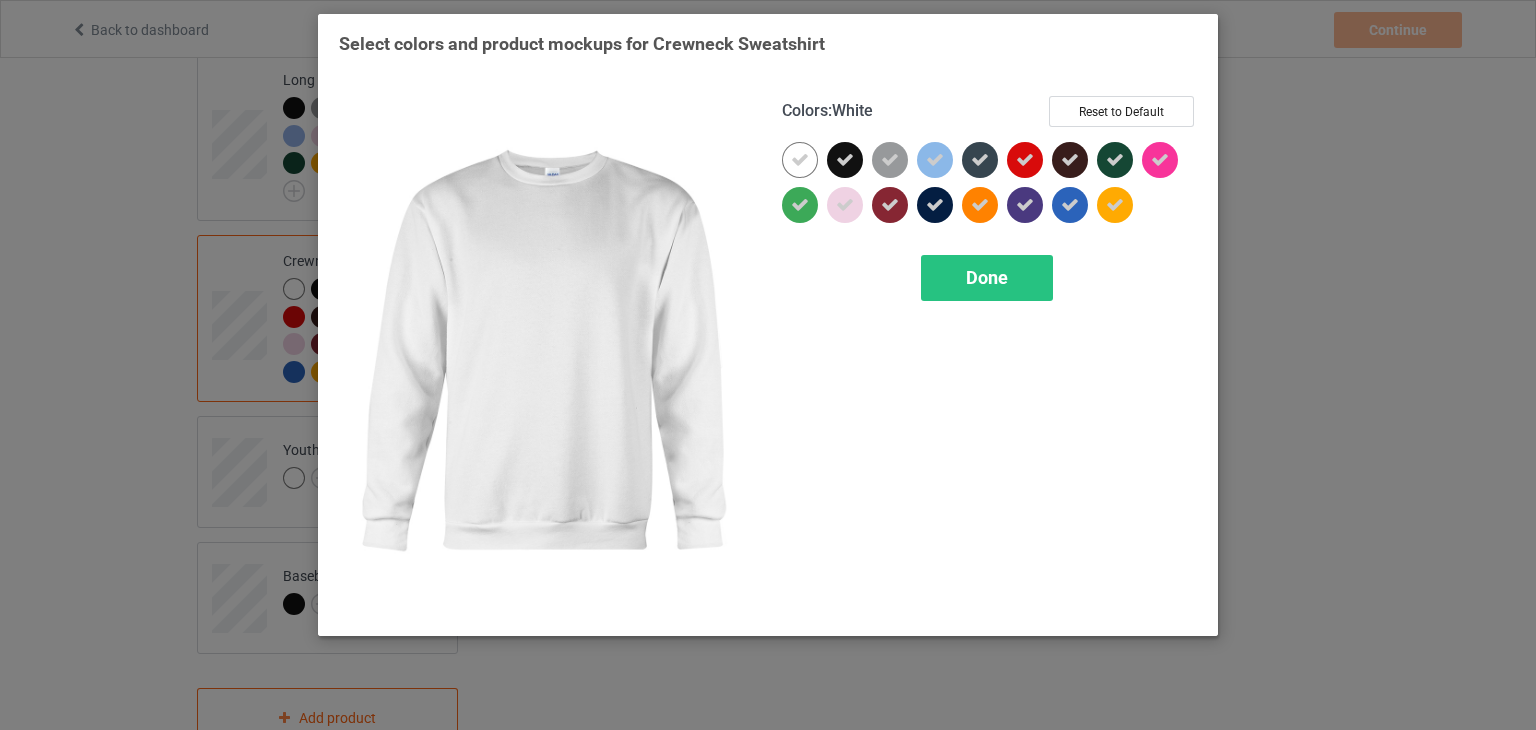 click at bounding box center (800, 160) 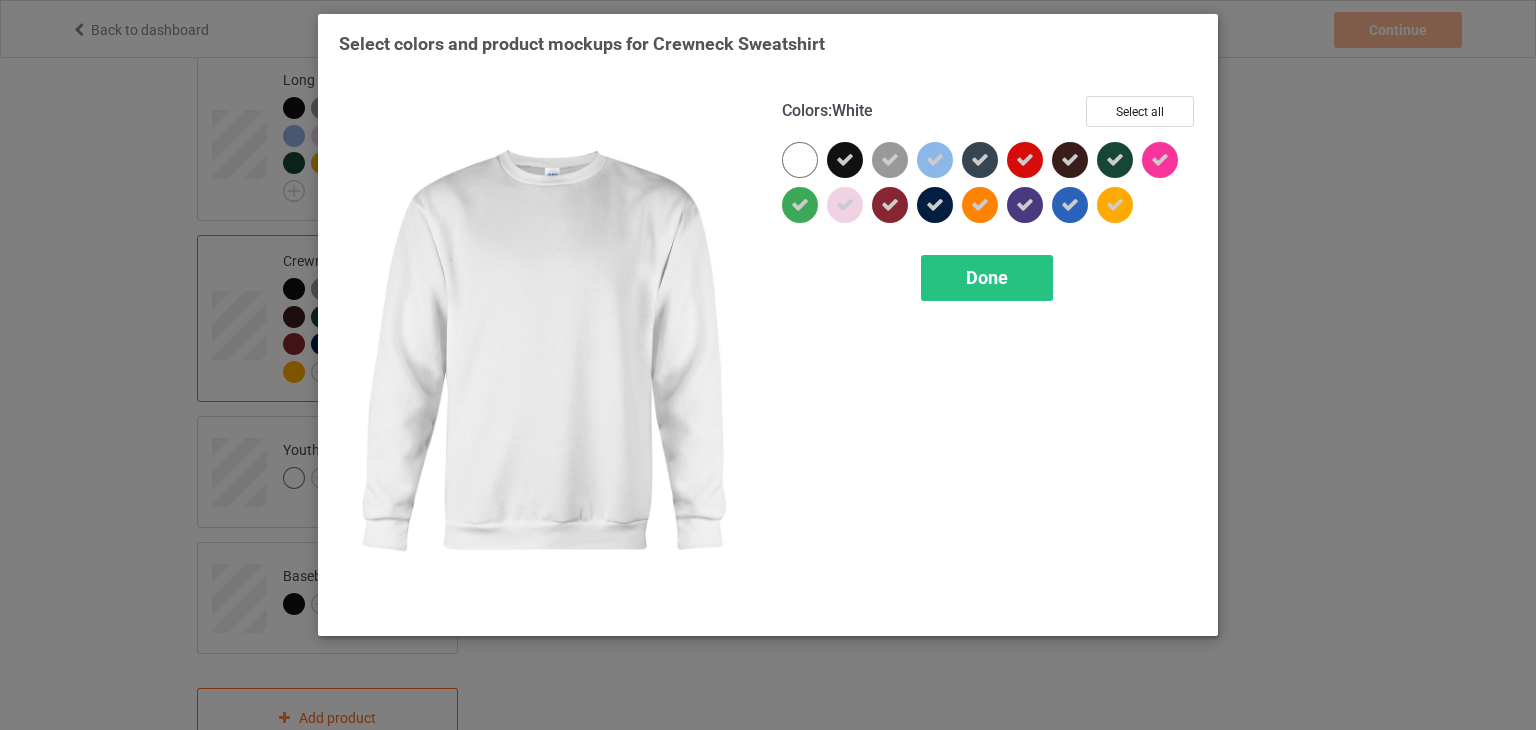 click at bounding box center [800, 160] 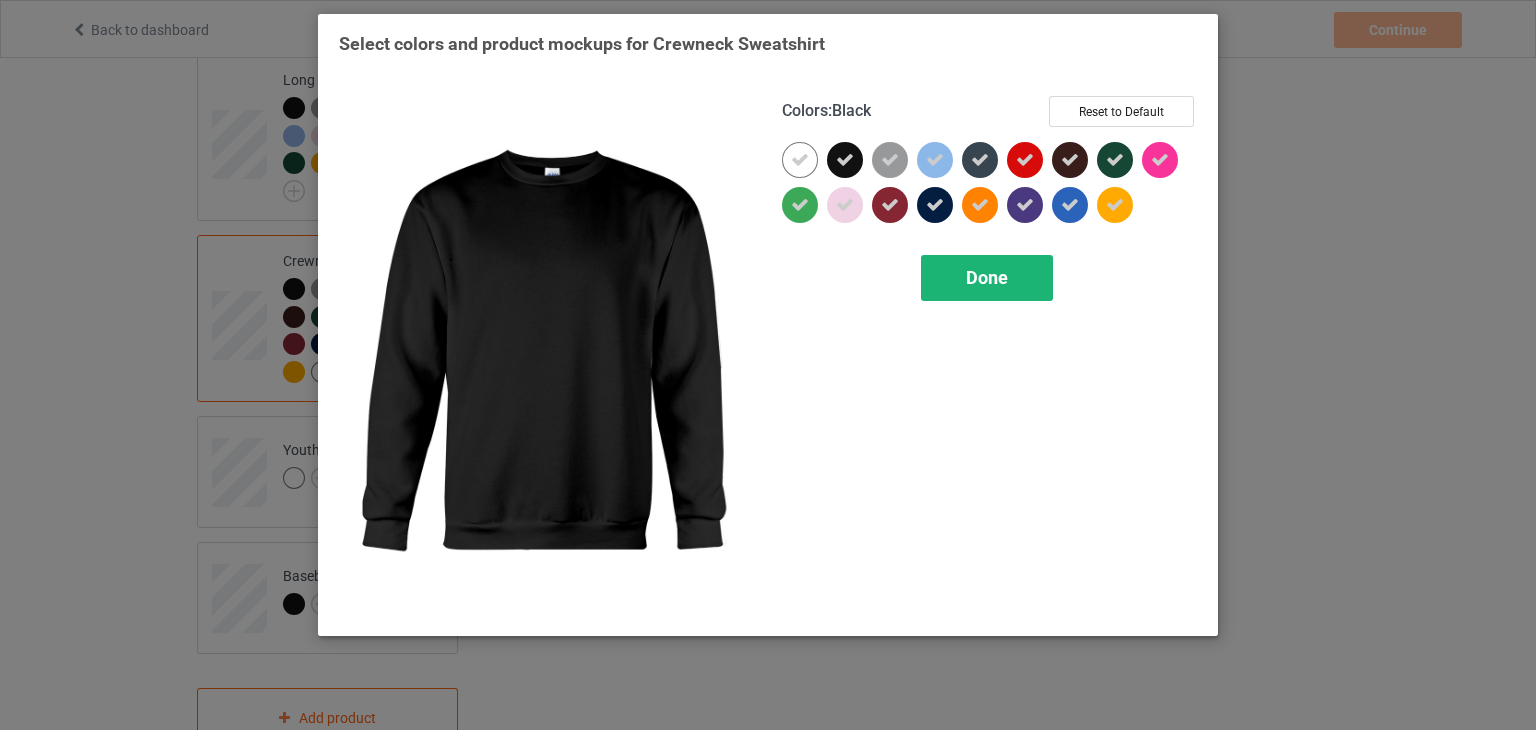 click on "Done" at bounding box center [987, 277] 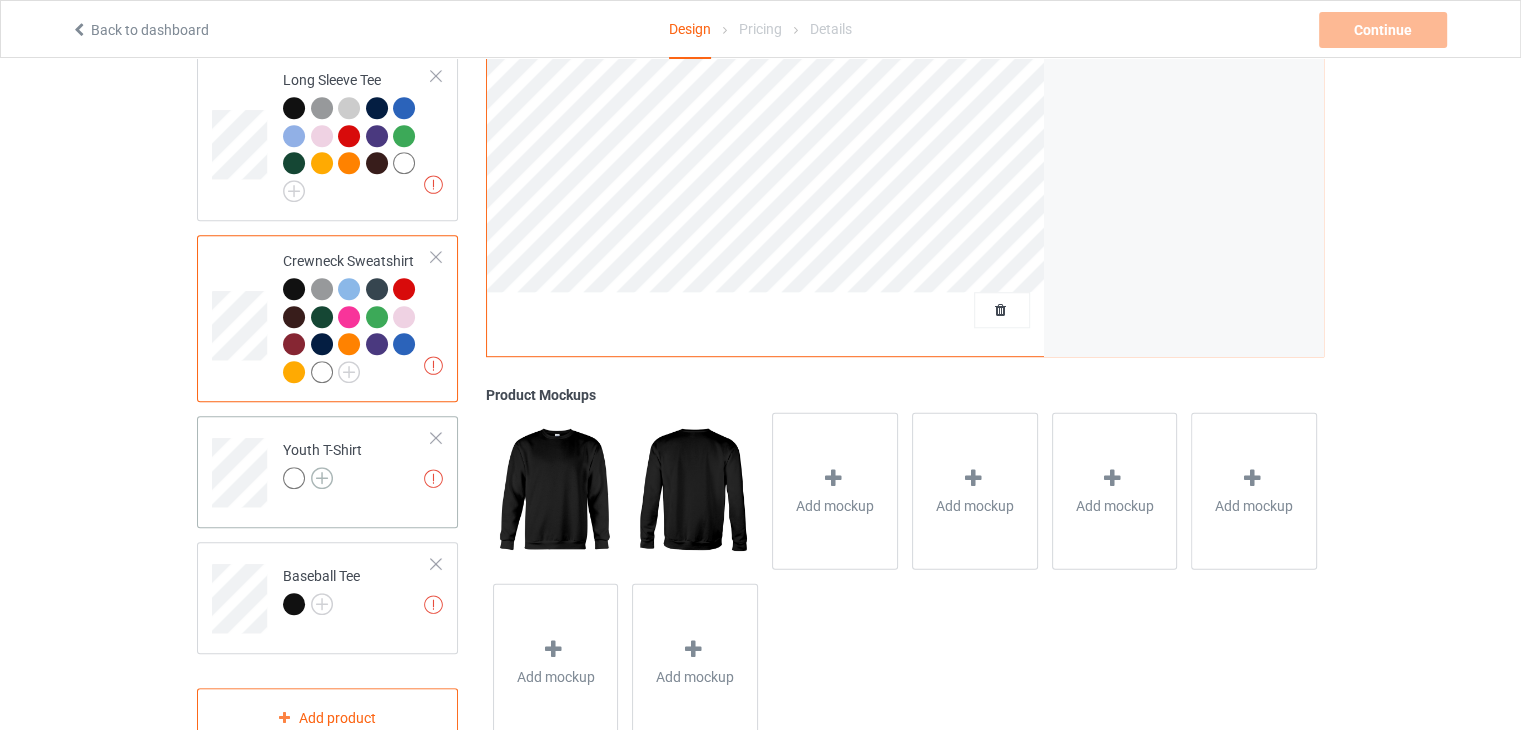 click at bounding box center (322, 478) 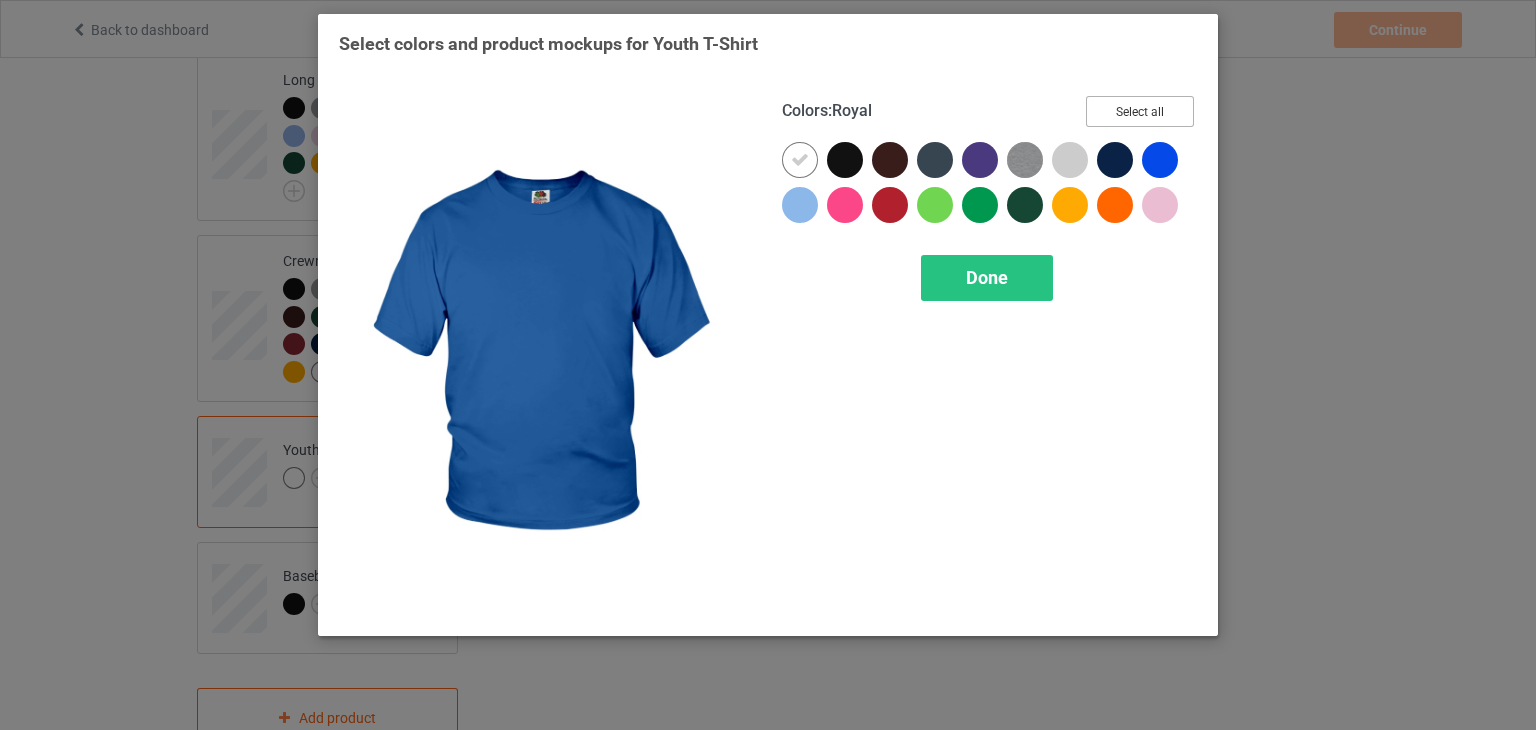 click on "Select all" at bounding box center [1140, 111] 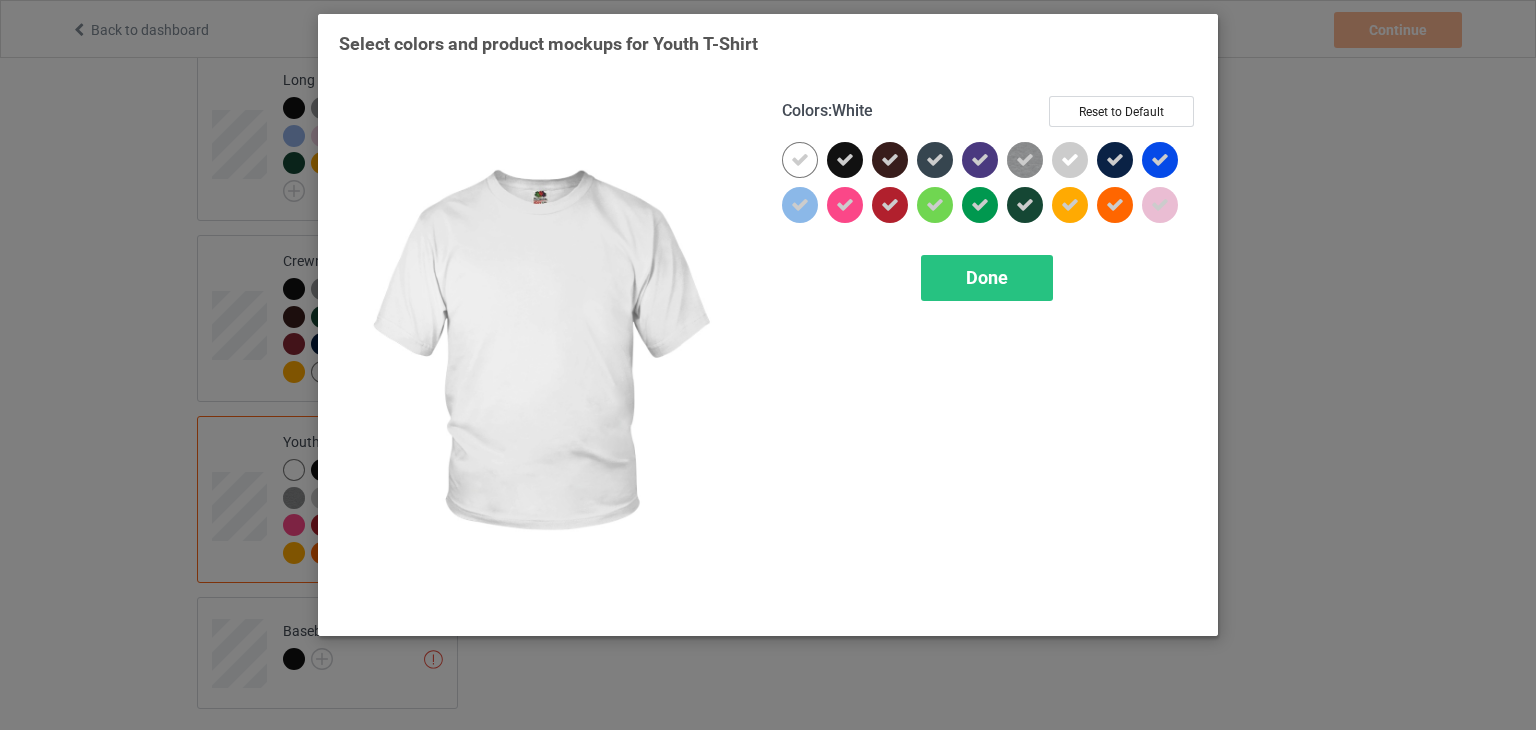 click at bounding box center [800, 160] 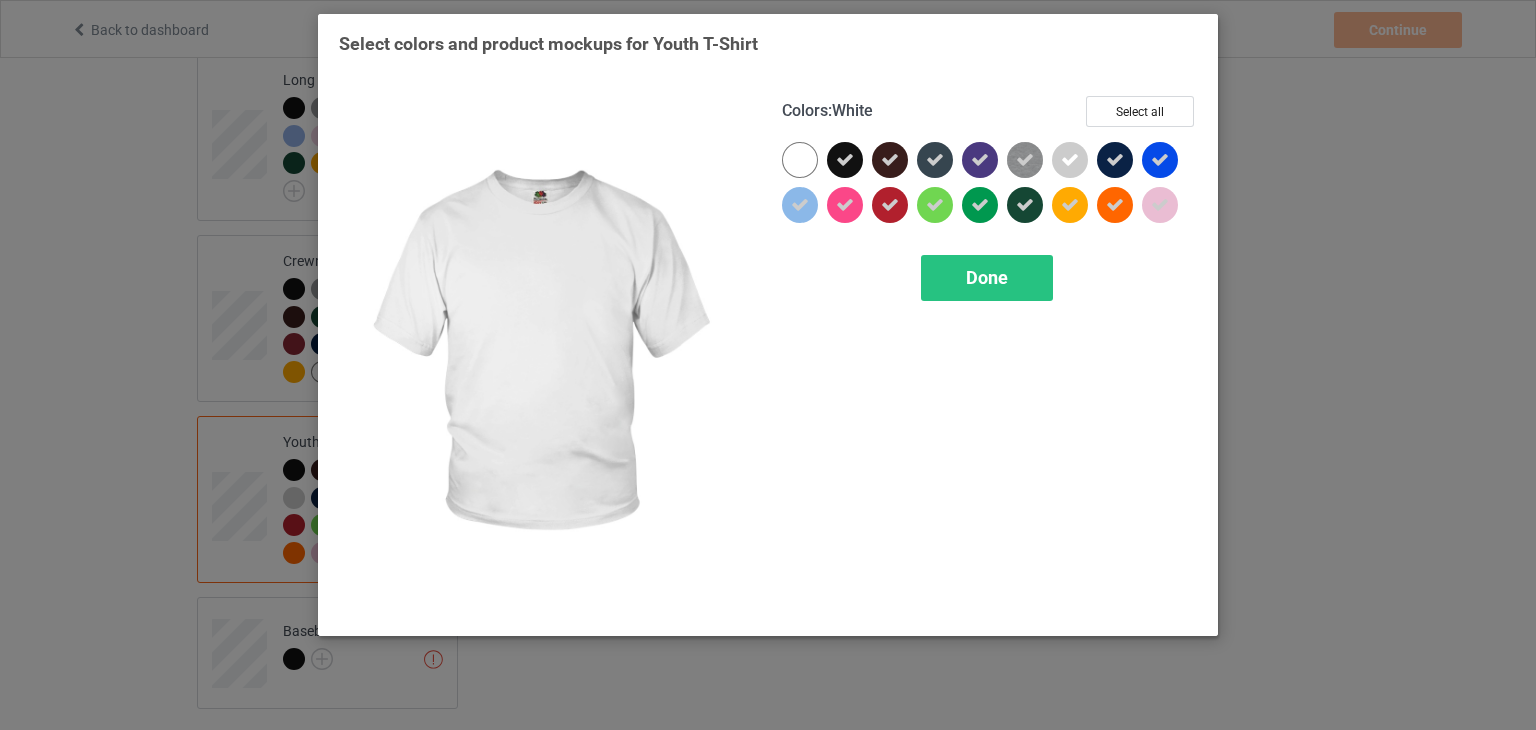 click at bounding box center [800, 160] 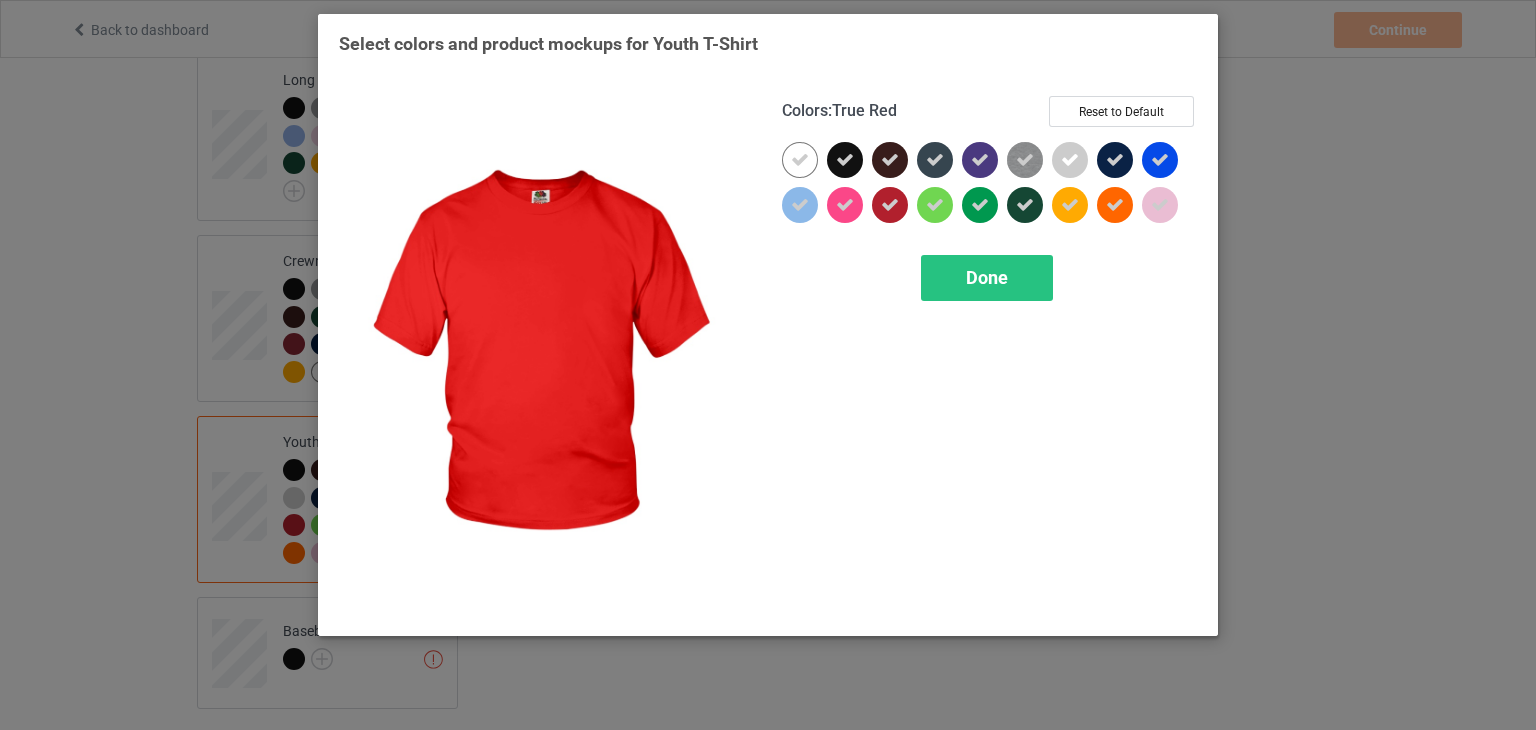 click on "Colors :  True Red Reset to Default Done" at bounding box center (989, 355) 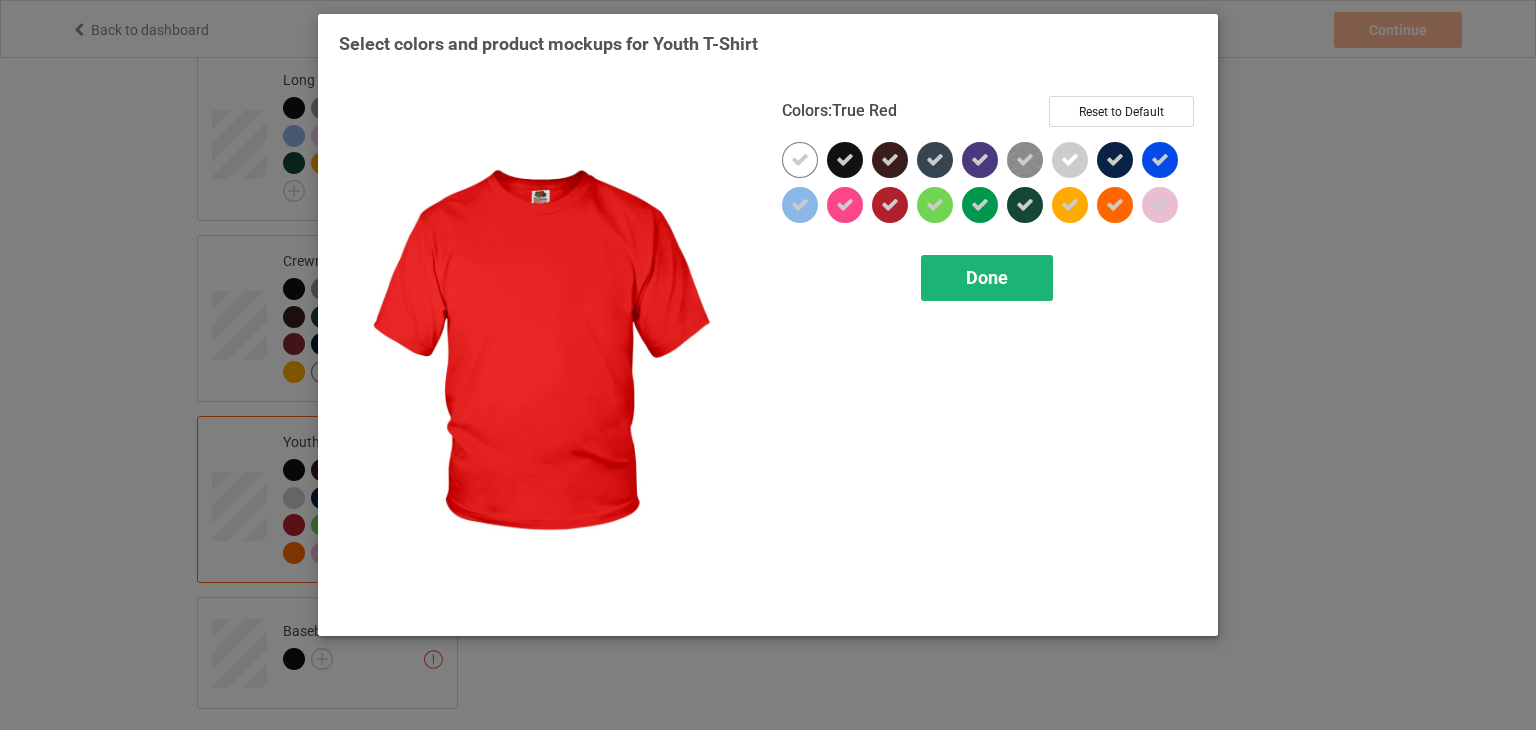 click on "Done" at bounding box center [987, 277] 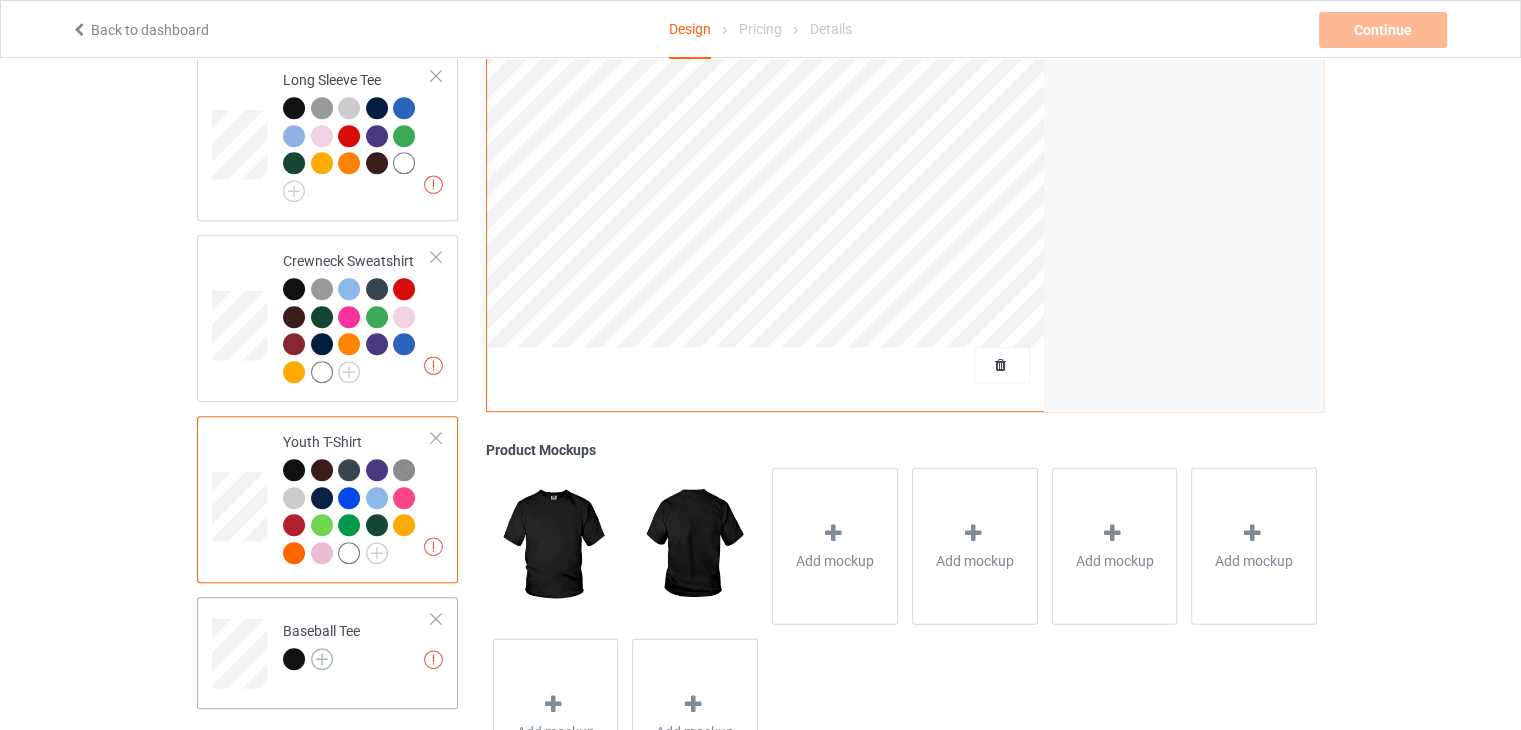 click at bounding box center [322, 659] 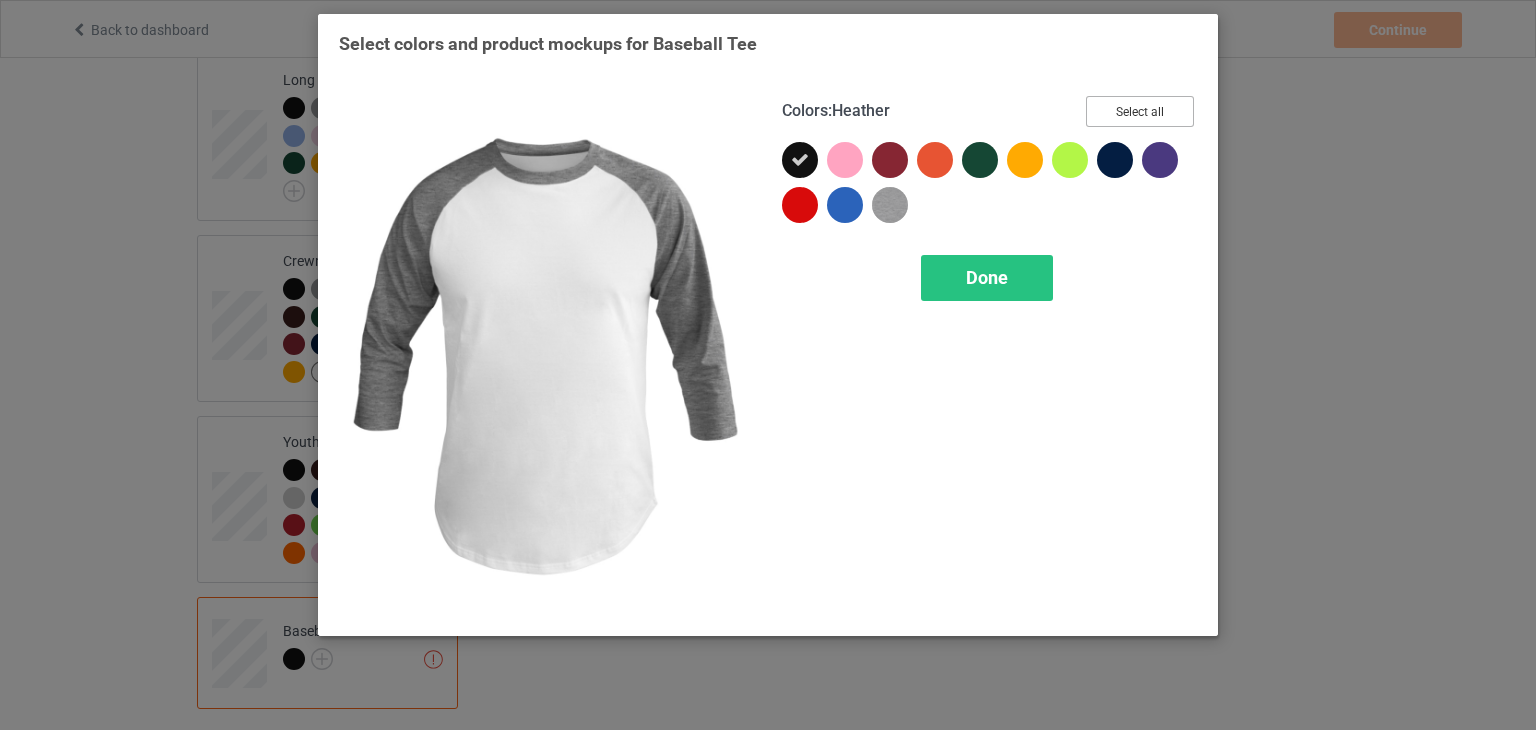 click on "Select all" at bounding box center [1140, 111] 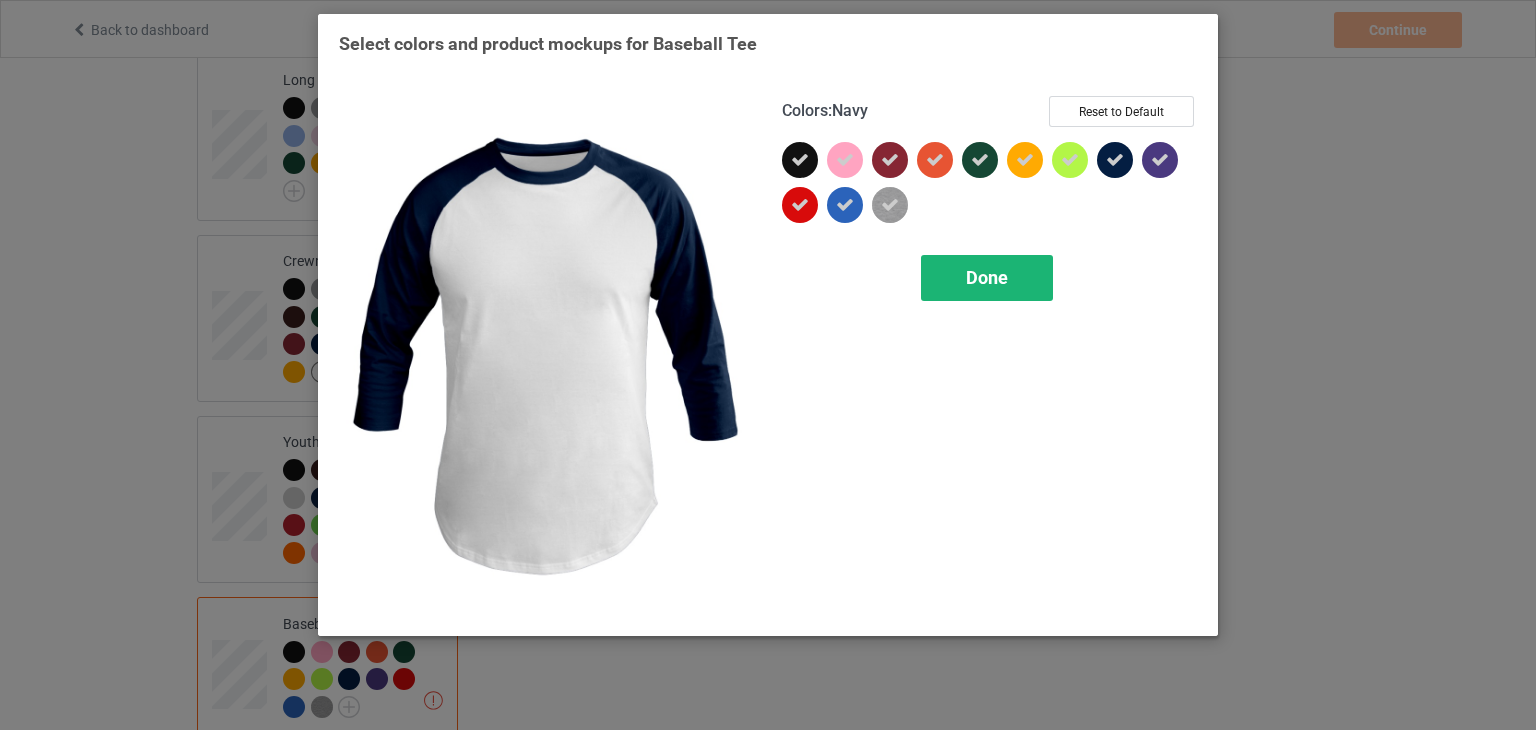 click on "Done" at bounding box center (987, 278) 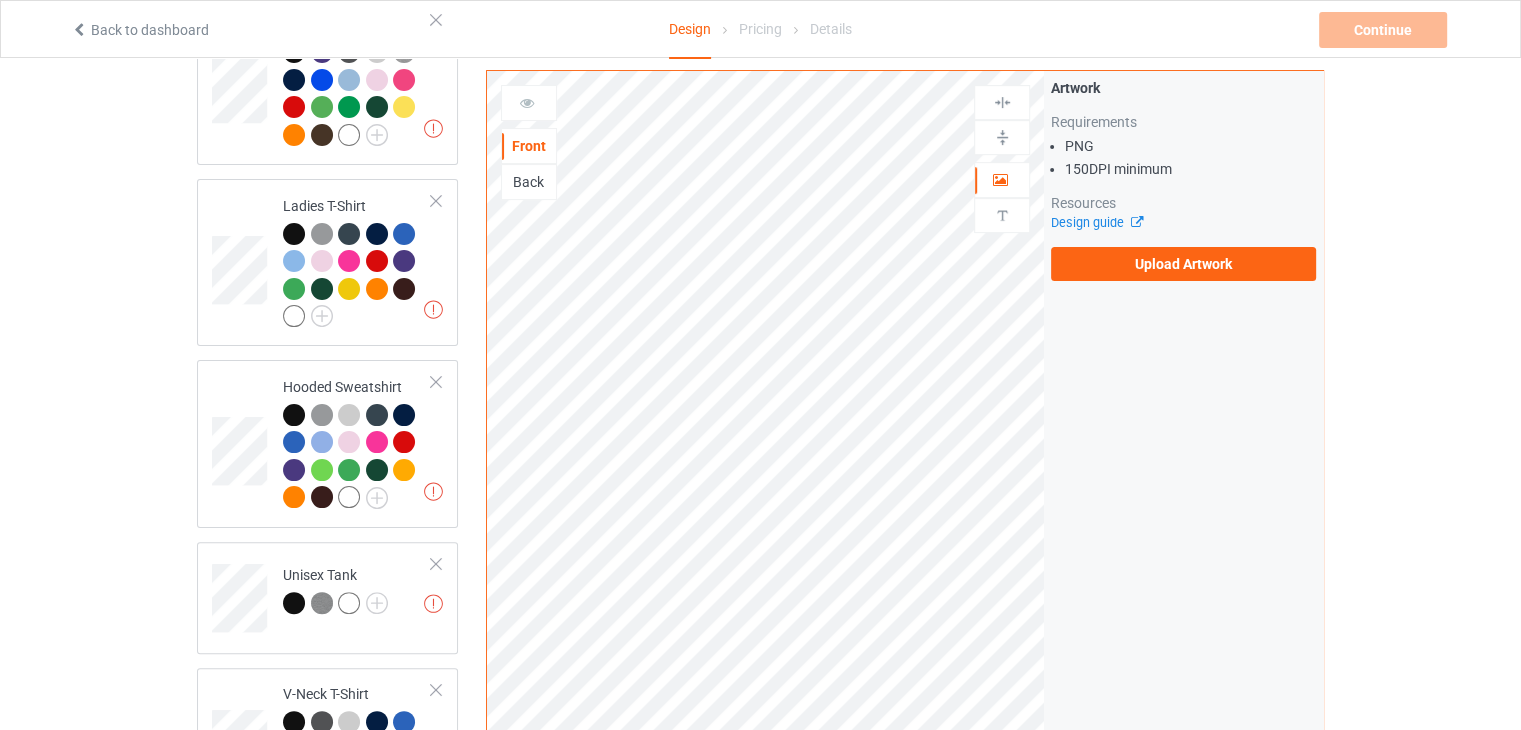 scroll, scrollTop: 248, scrollLeft: 0, axis: vertical 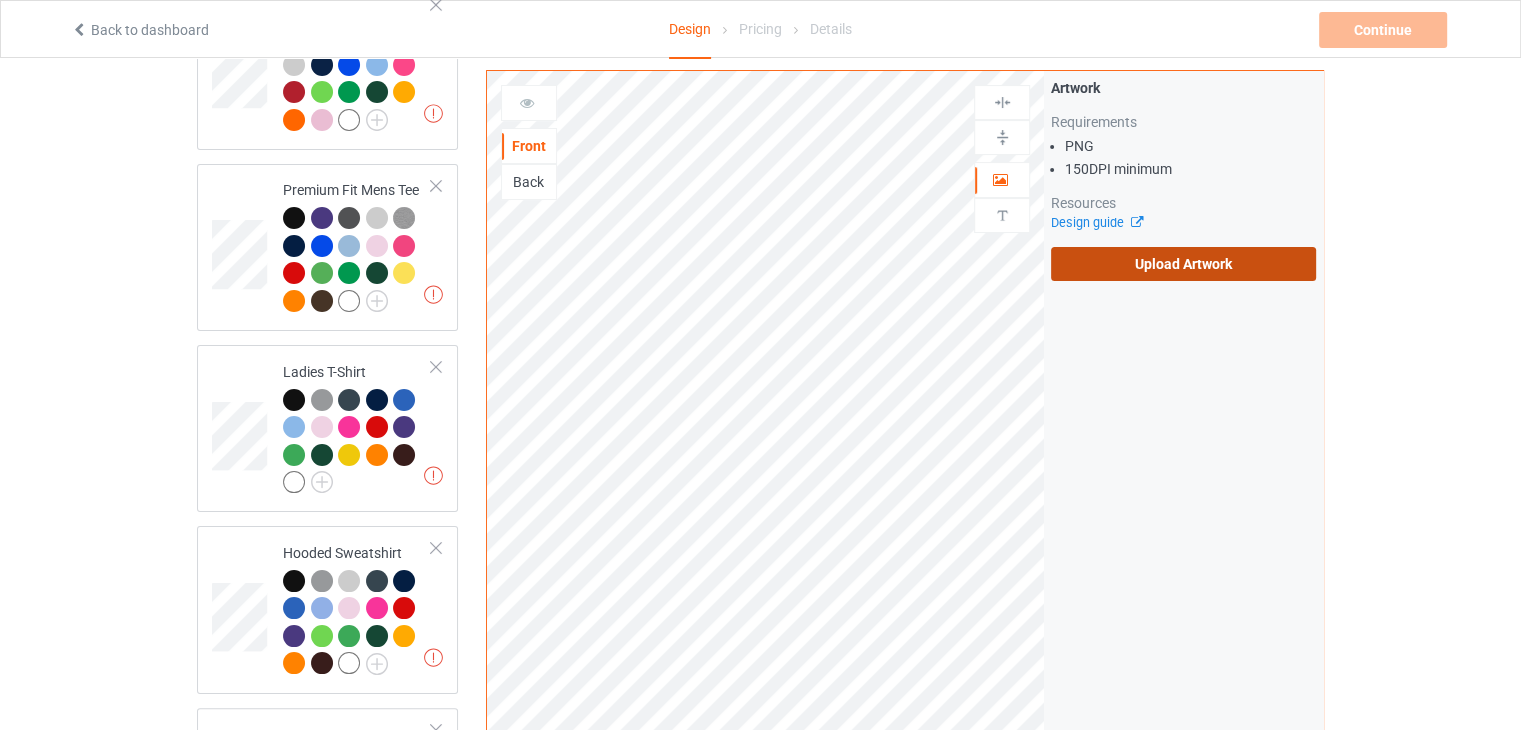 click on "Upload Artwork" at bounding box center (1183, 264) 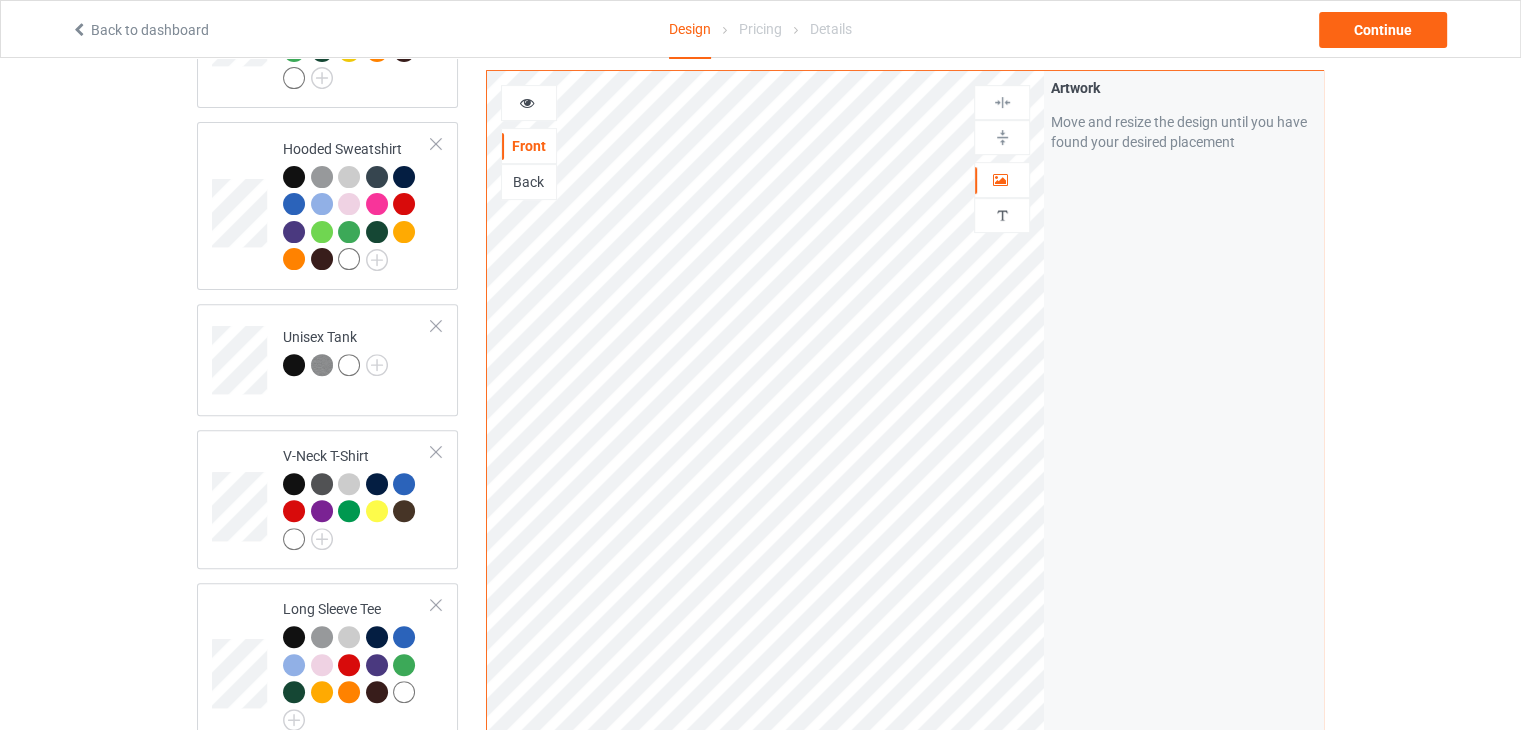 scroll, scrollTop: 0, scrollLeft: 0, axis: both 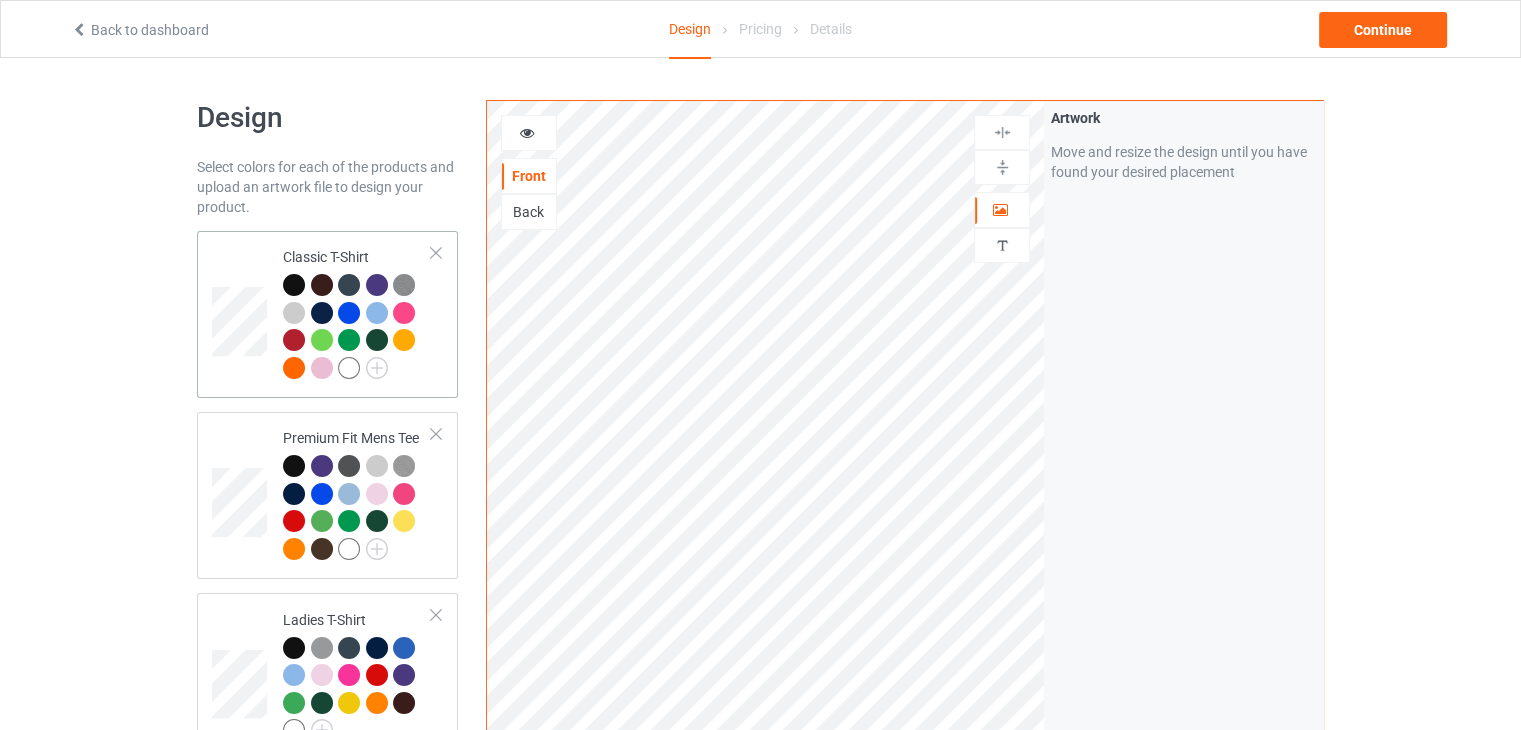 click at bounding box center (357, 329) 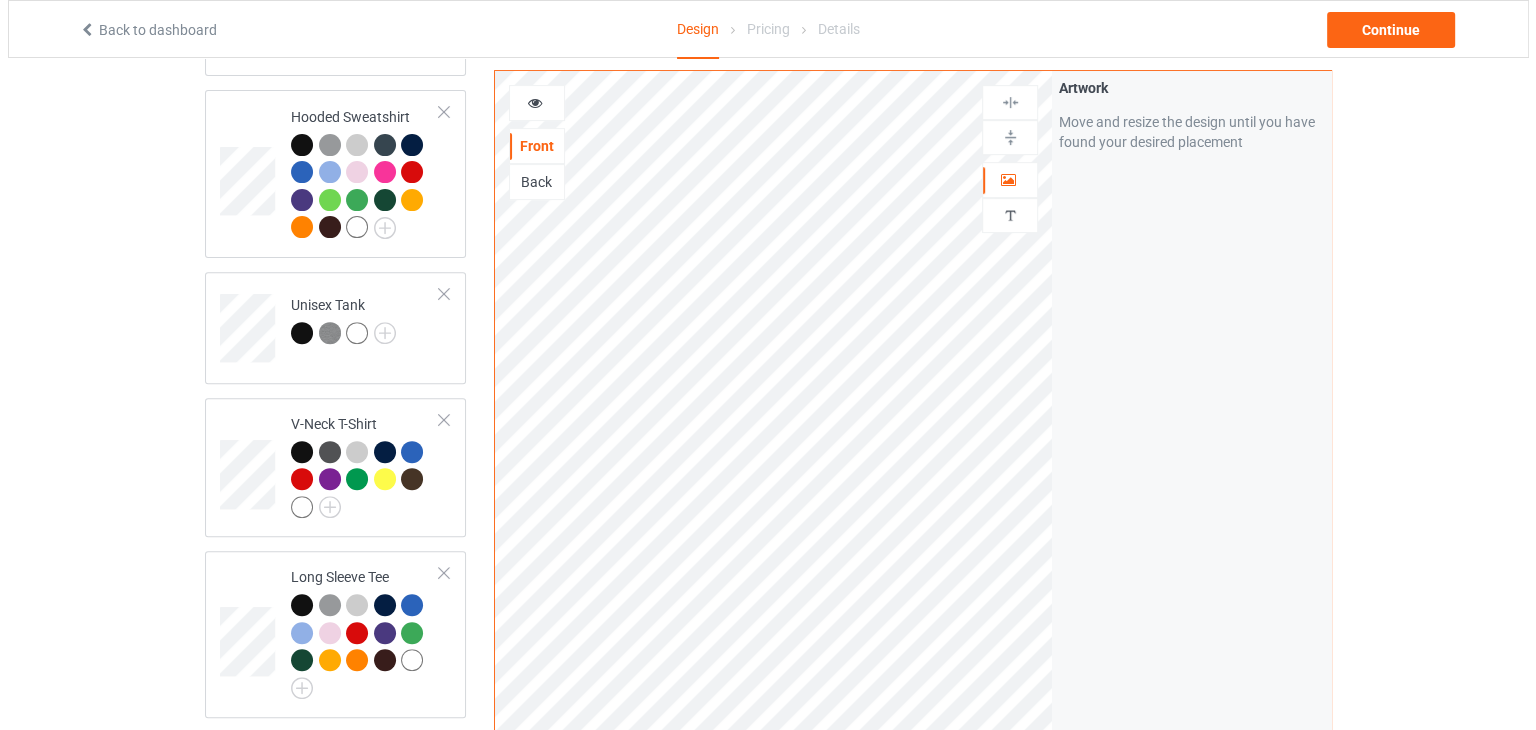 scroll, scrollTop: 1276, scrollLeft: 0, axis: vertical 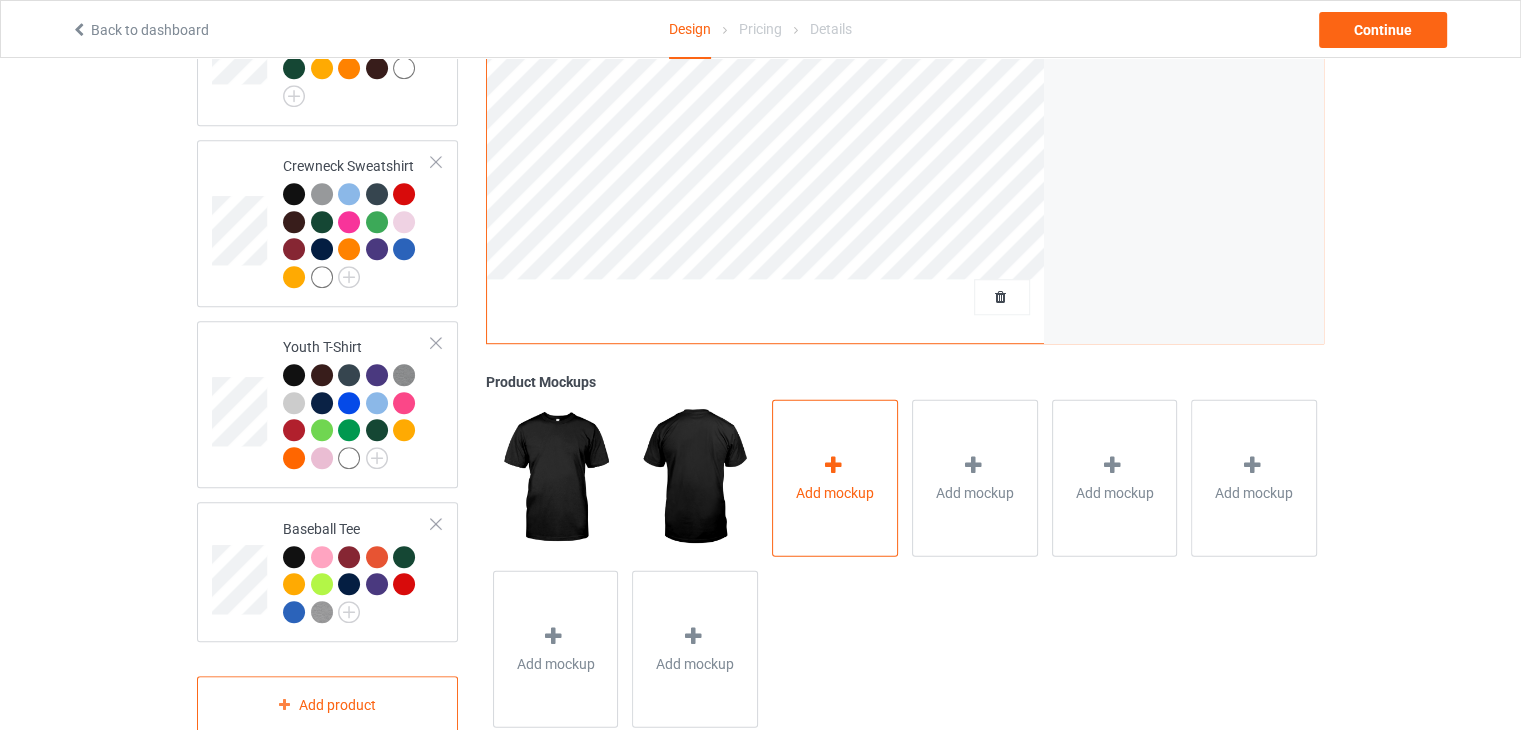 click on "Add mockup" at bounding box center (835, 478) 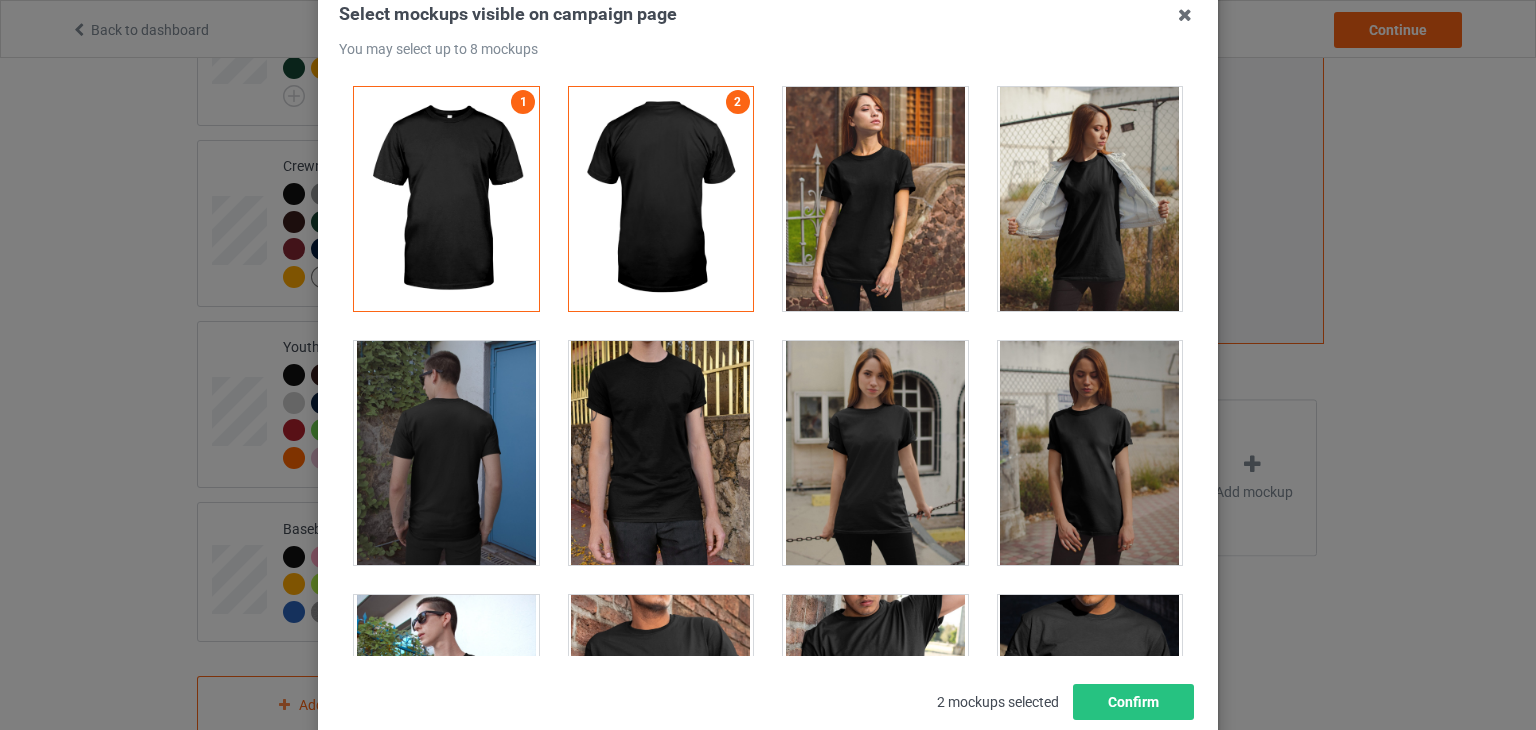scroll, scrollTop: 129, scrollLeft: 0, axis: vertical 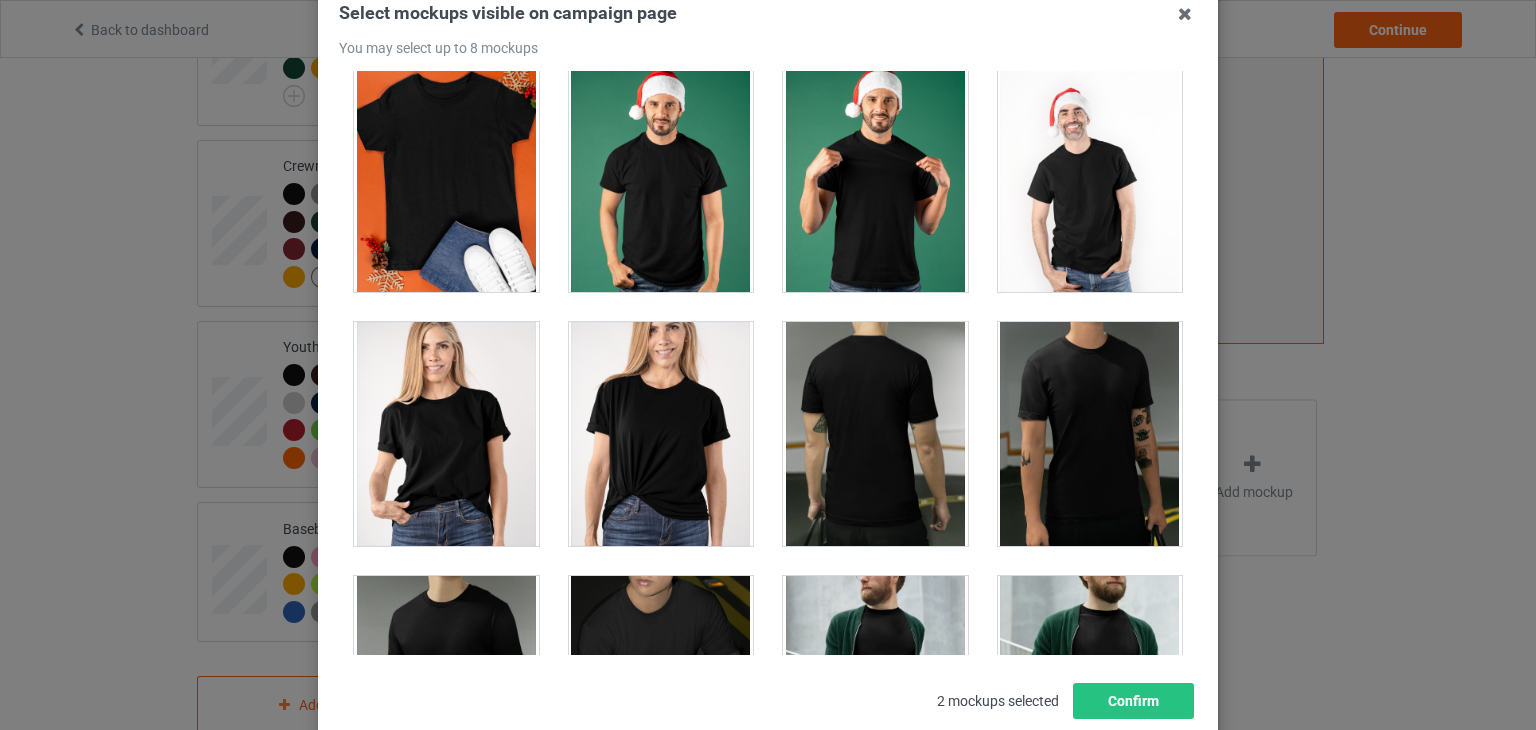 click at bounding box center (661, 434) 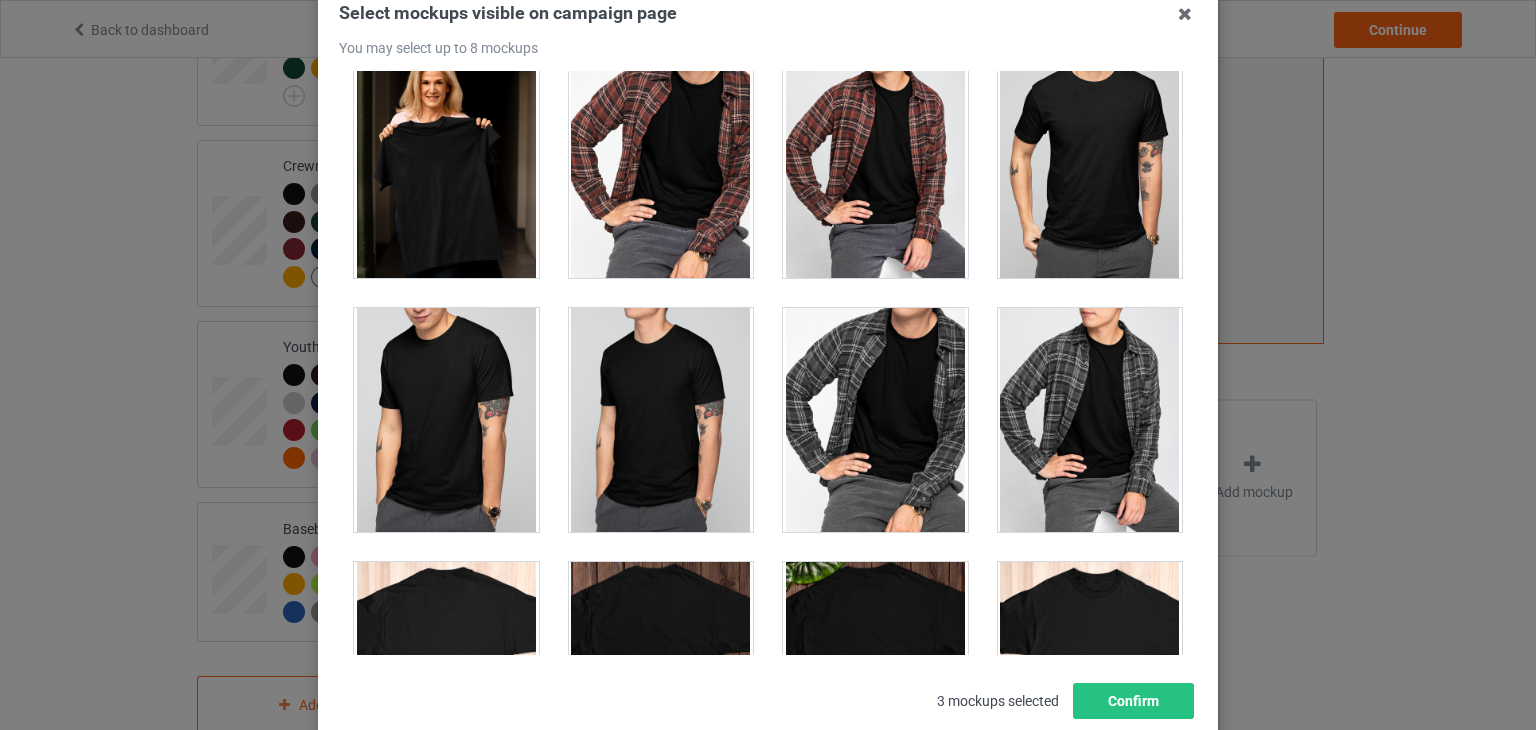 scroll, scrollTop: 5110, scrollLeft: 0, axis: vertical 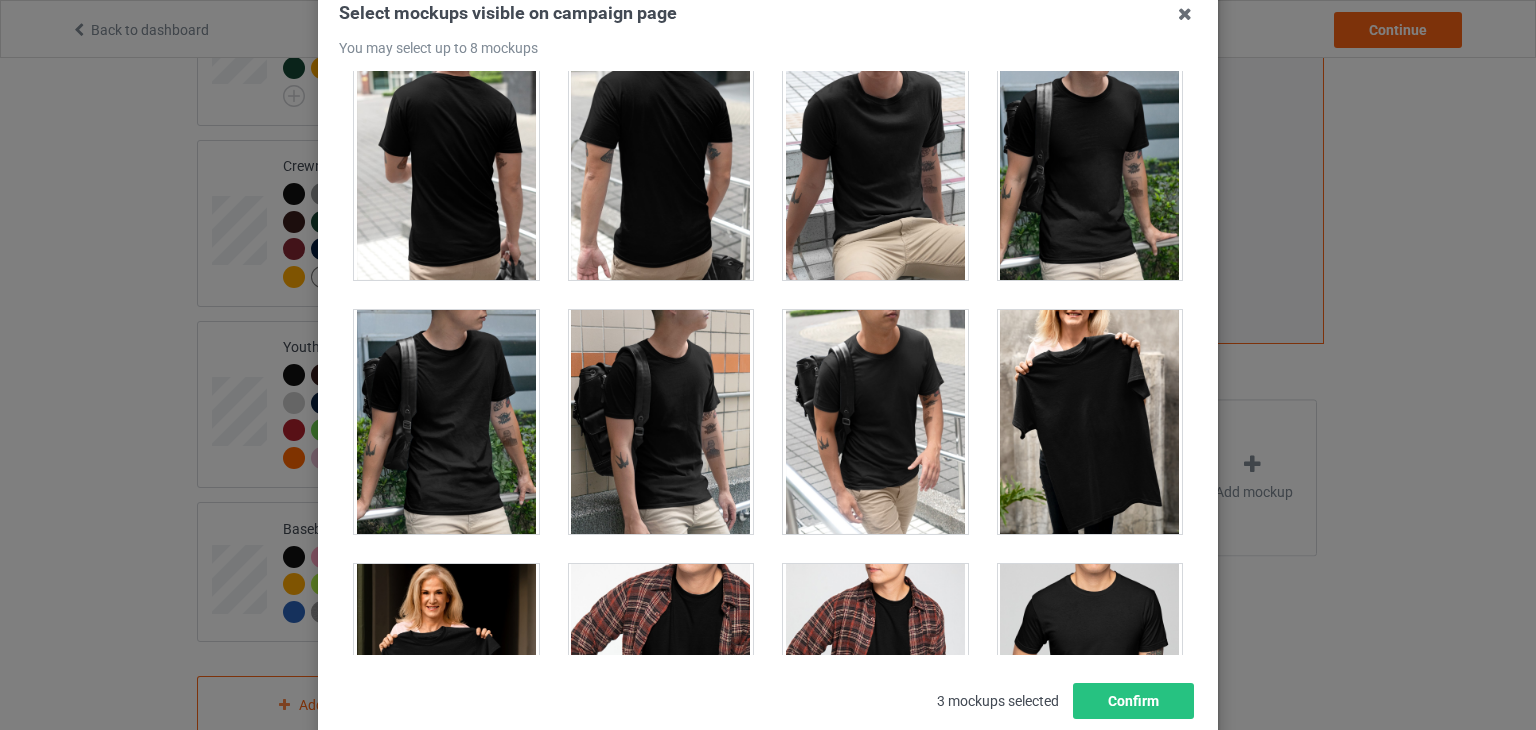 click at bounding box center (1090, 422) 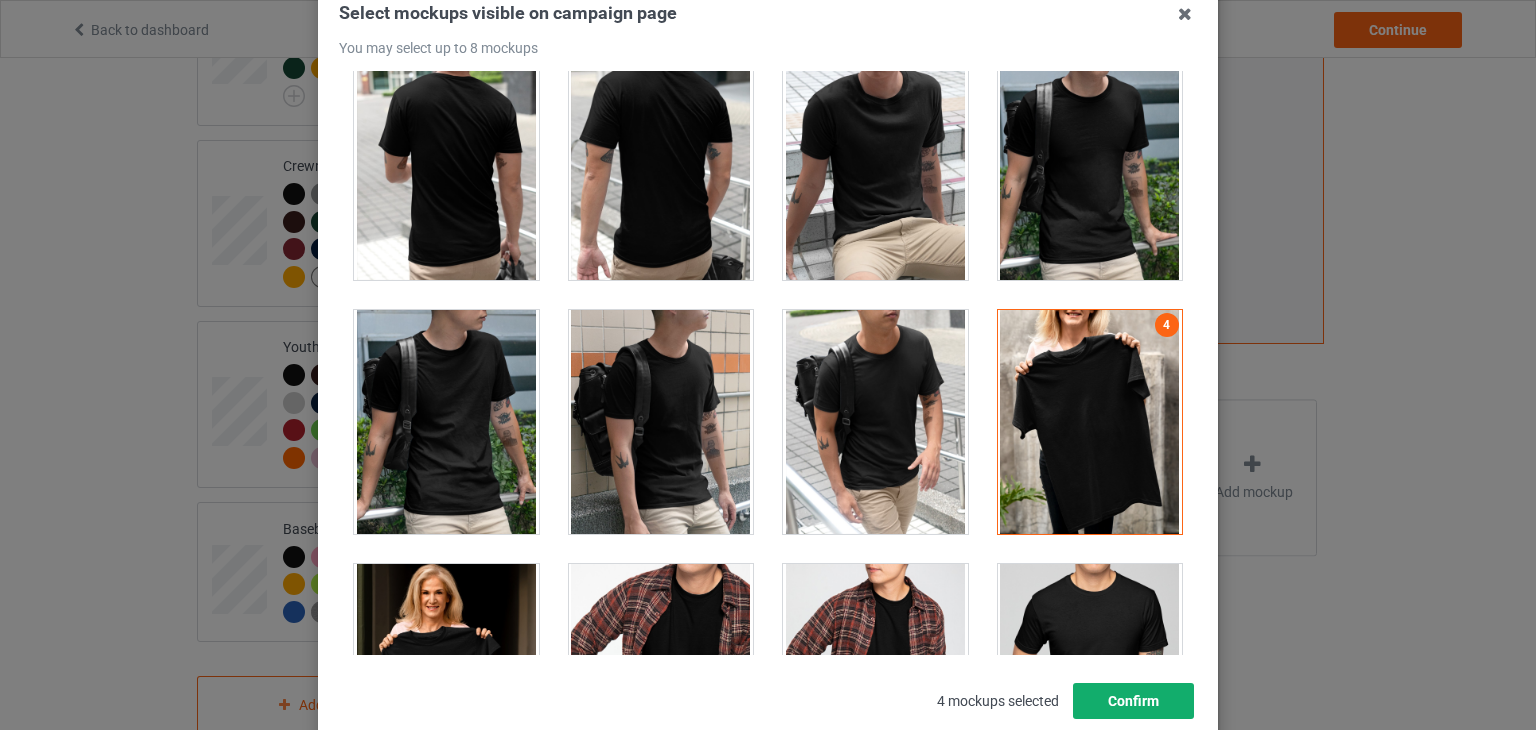 click on "Confirm" at bounding box center (1133, 701) 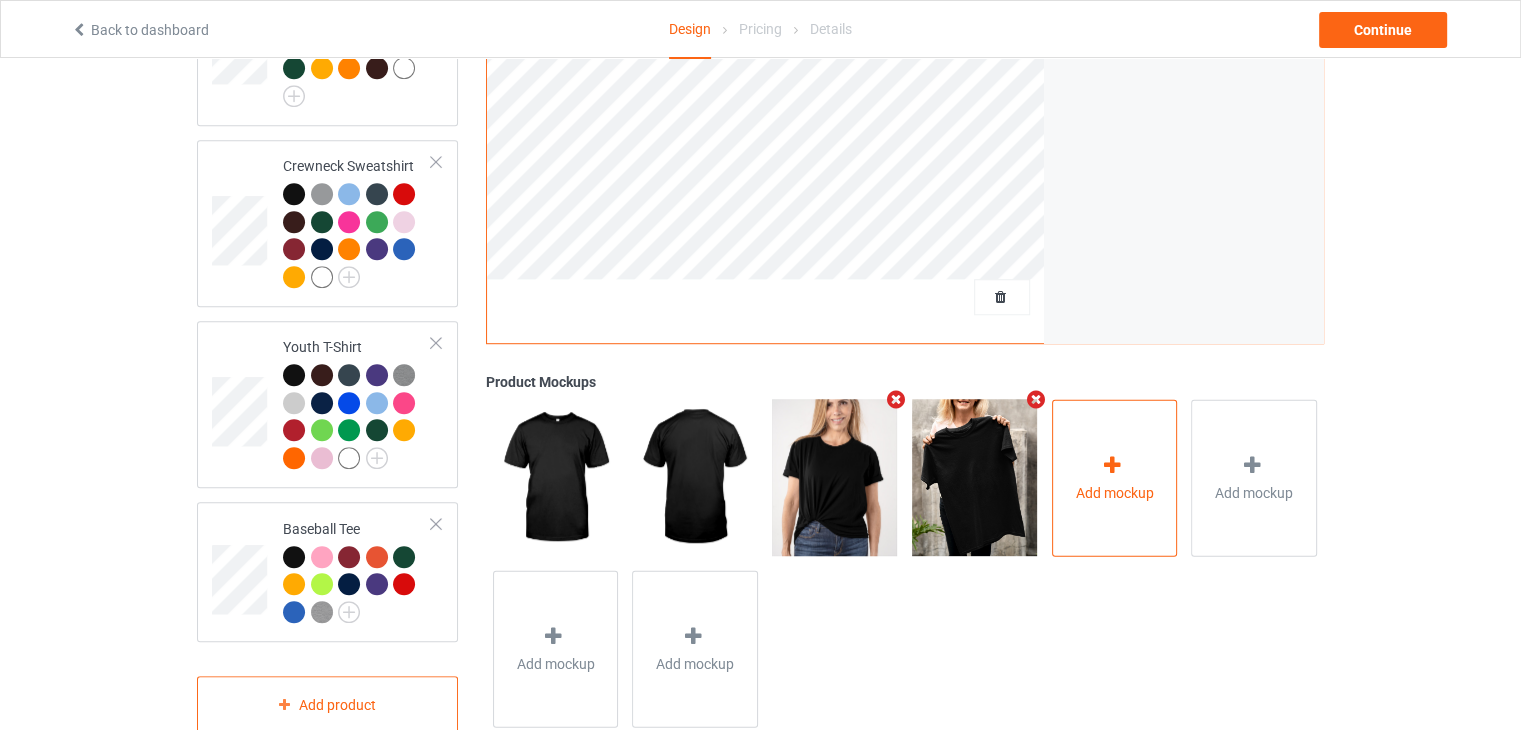click at bounding box center [1114, 468] 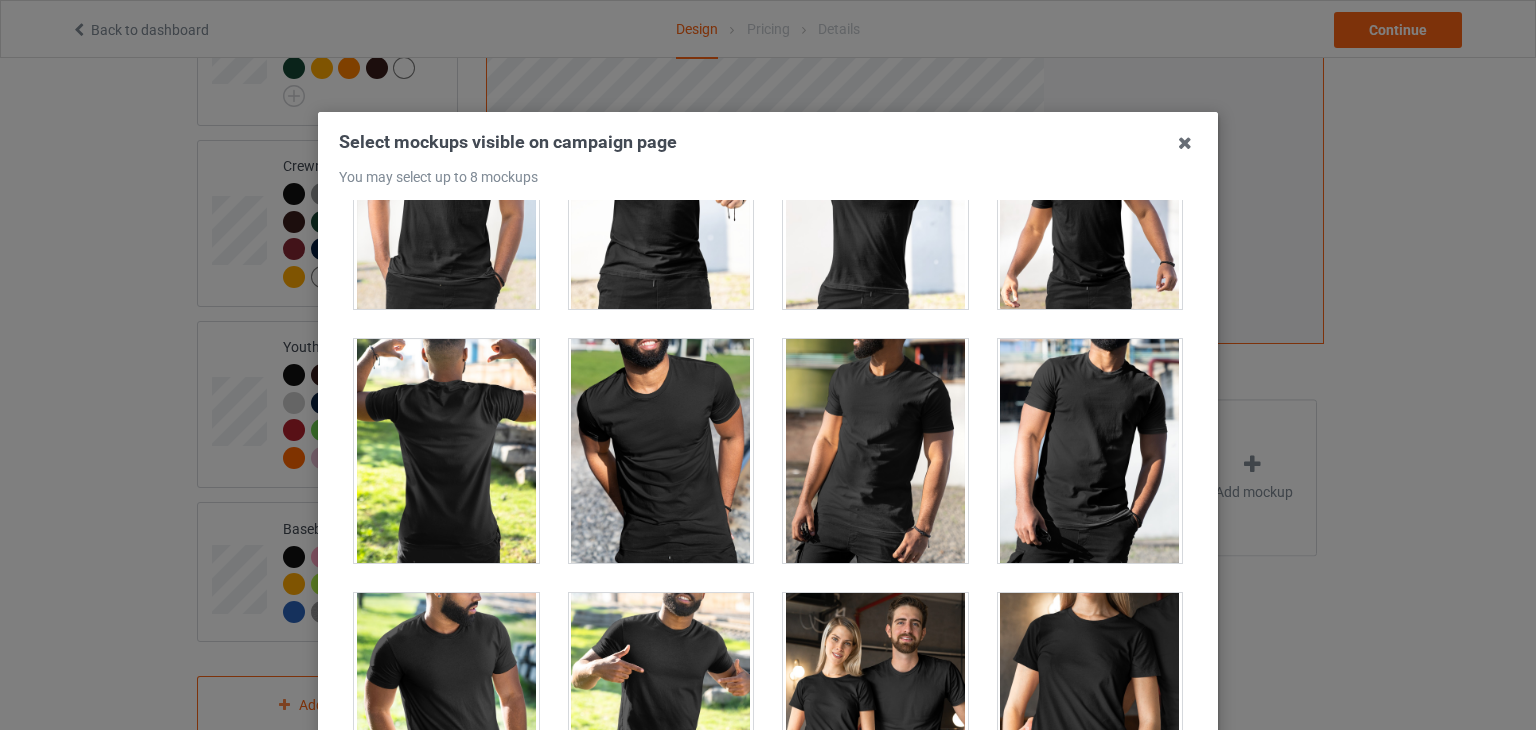 scroll, scrollTop: 23665, scrollLeft: 0, axis: vertical 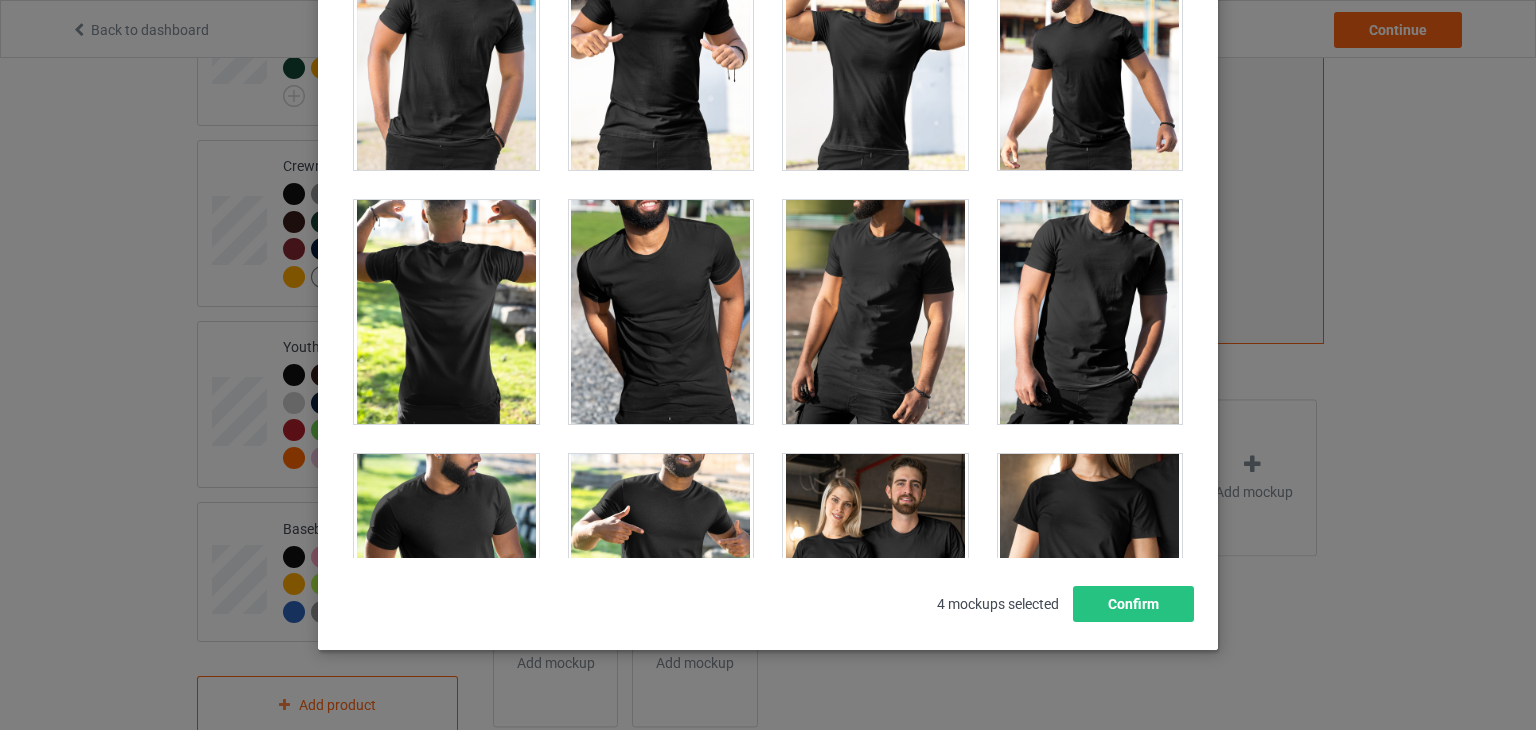 click at bounding box center (875, 566) 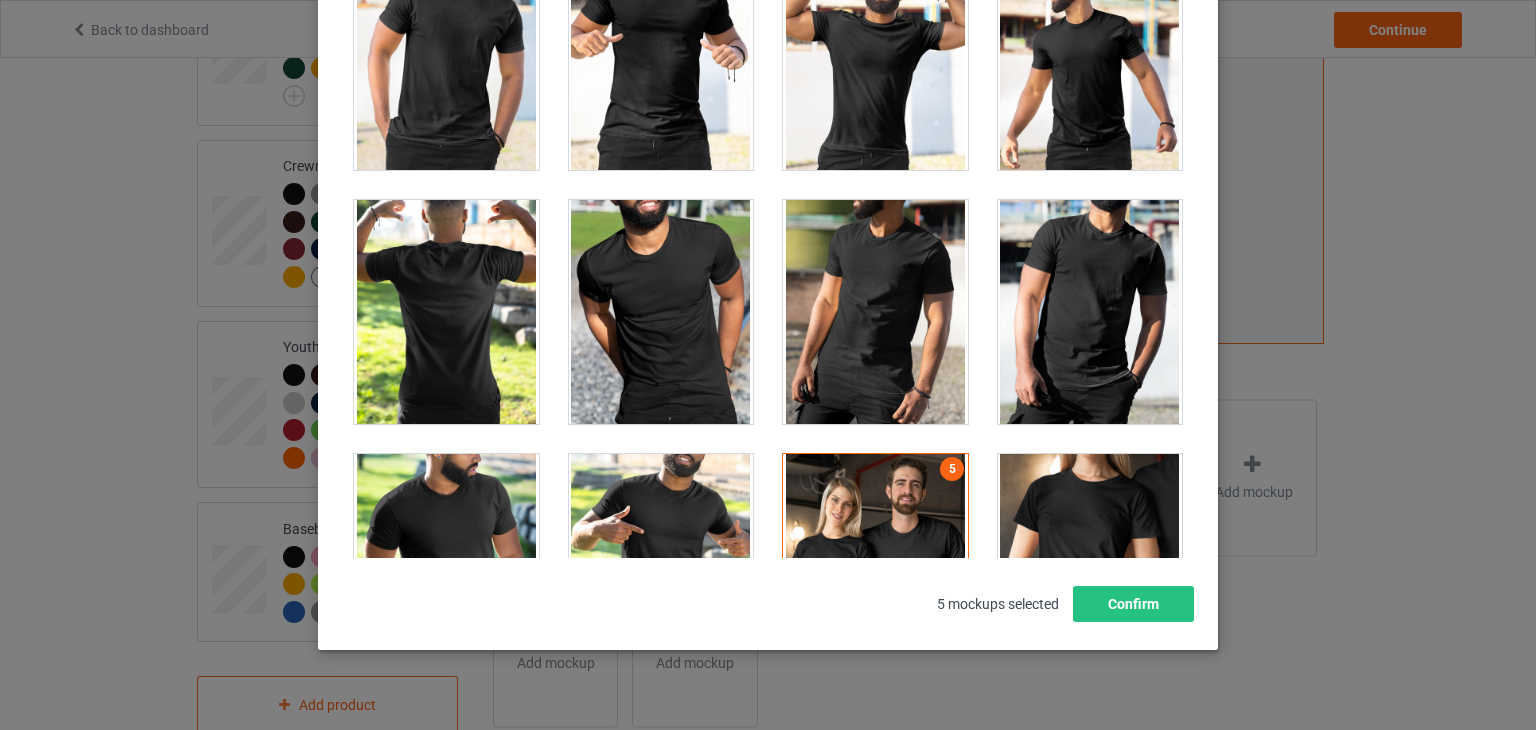 click at bounding box center [875, 566] 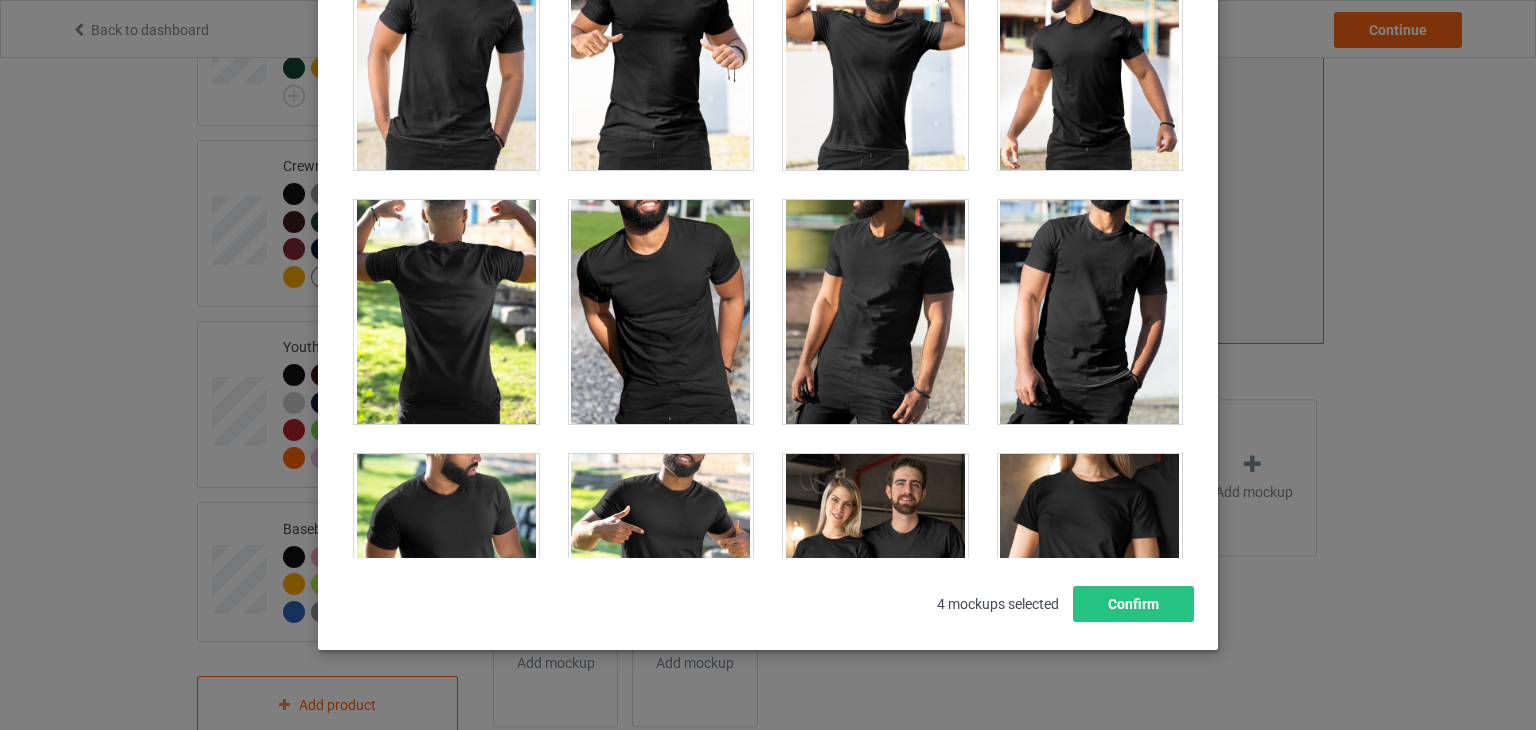 click at bounding box center (875, 566) 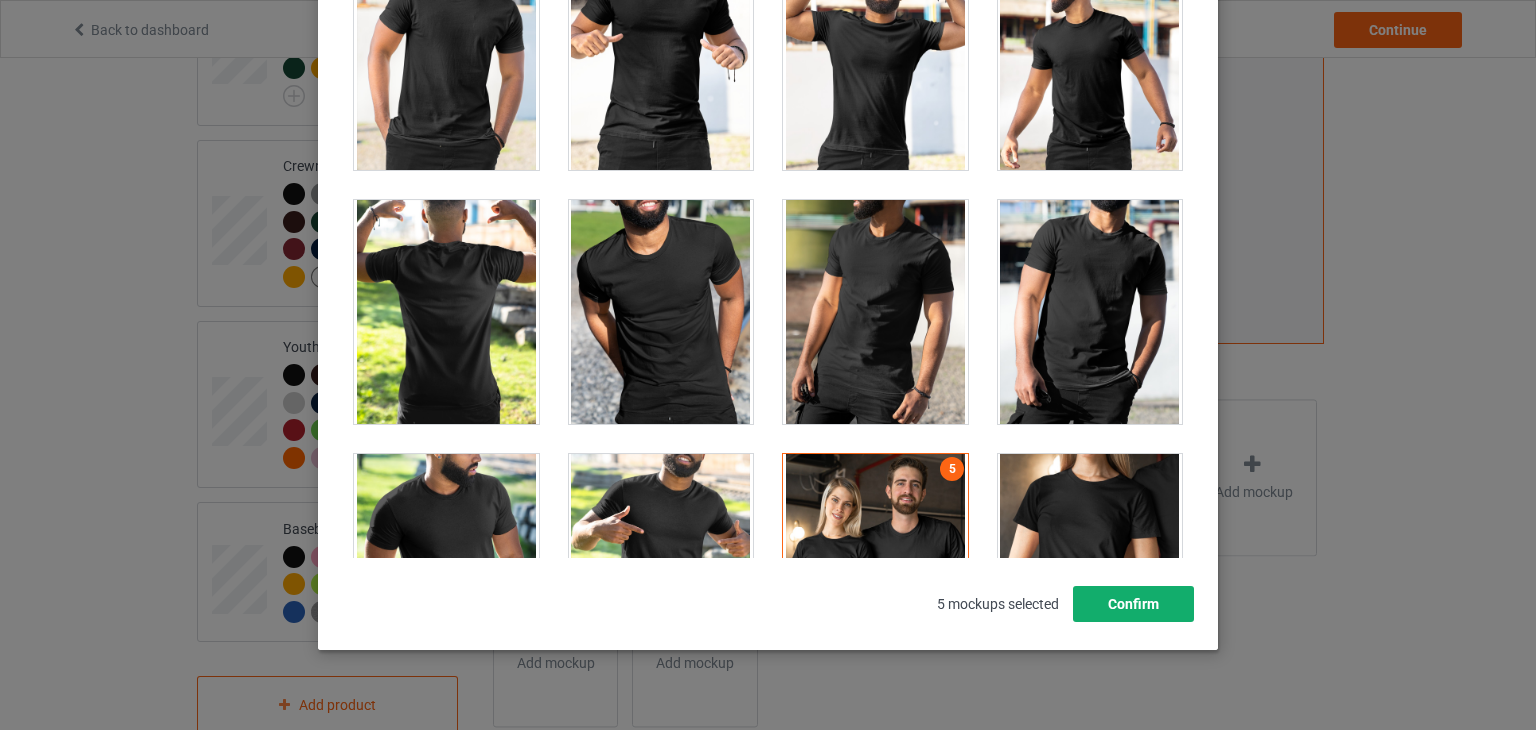 click on "Confirm" at bounding box center [1133, 604] 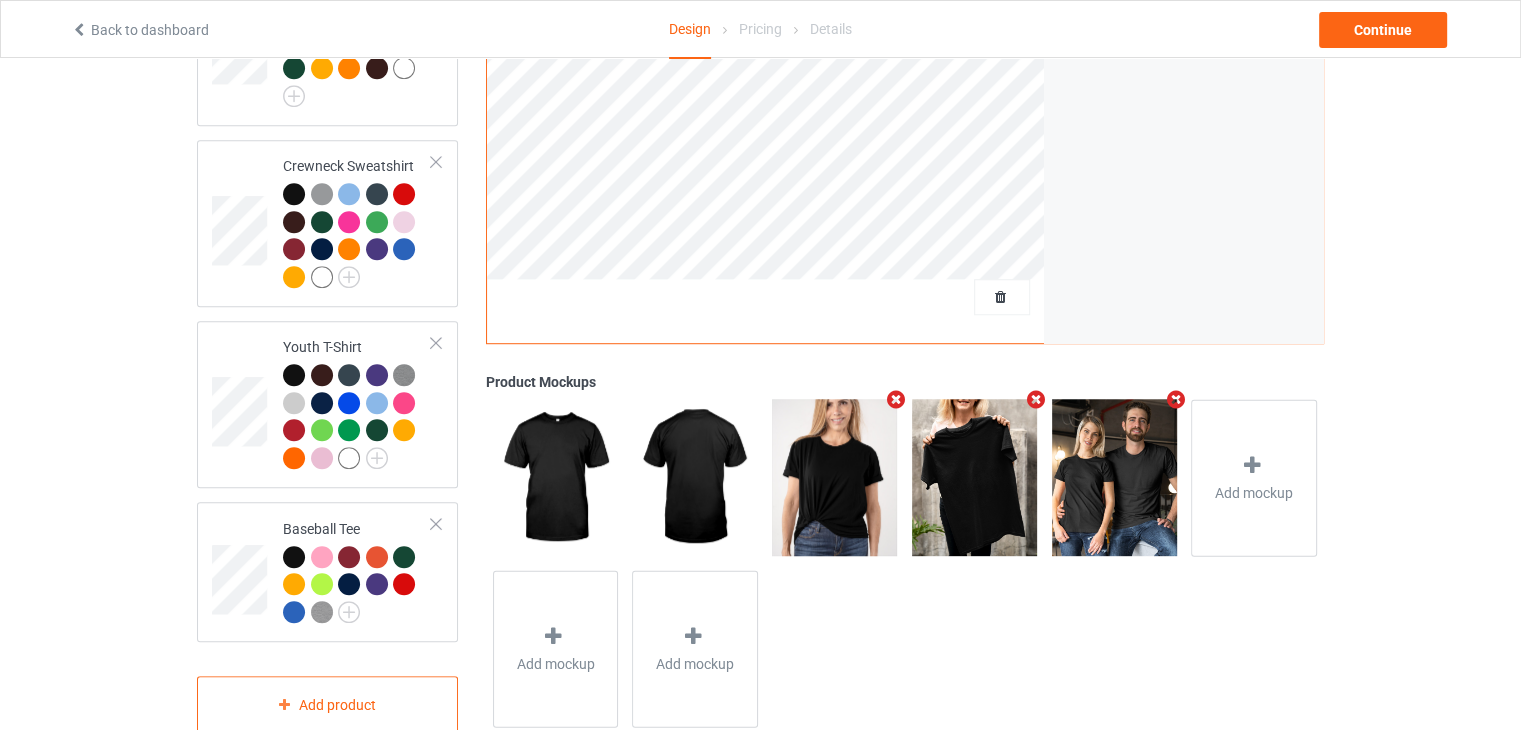 scroll, scrollTop: 638, scrollLeft: 0, axis: vertical 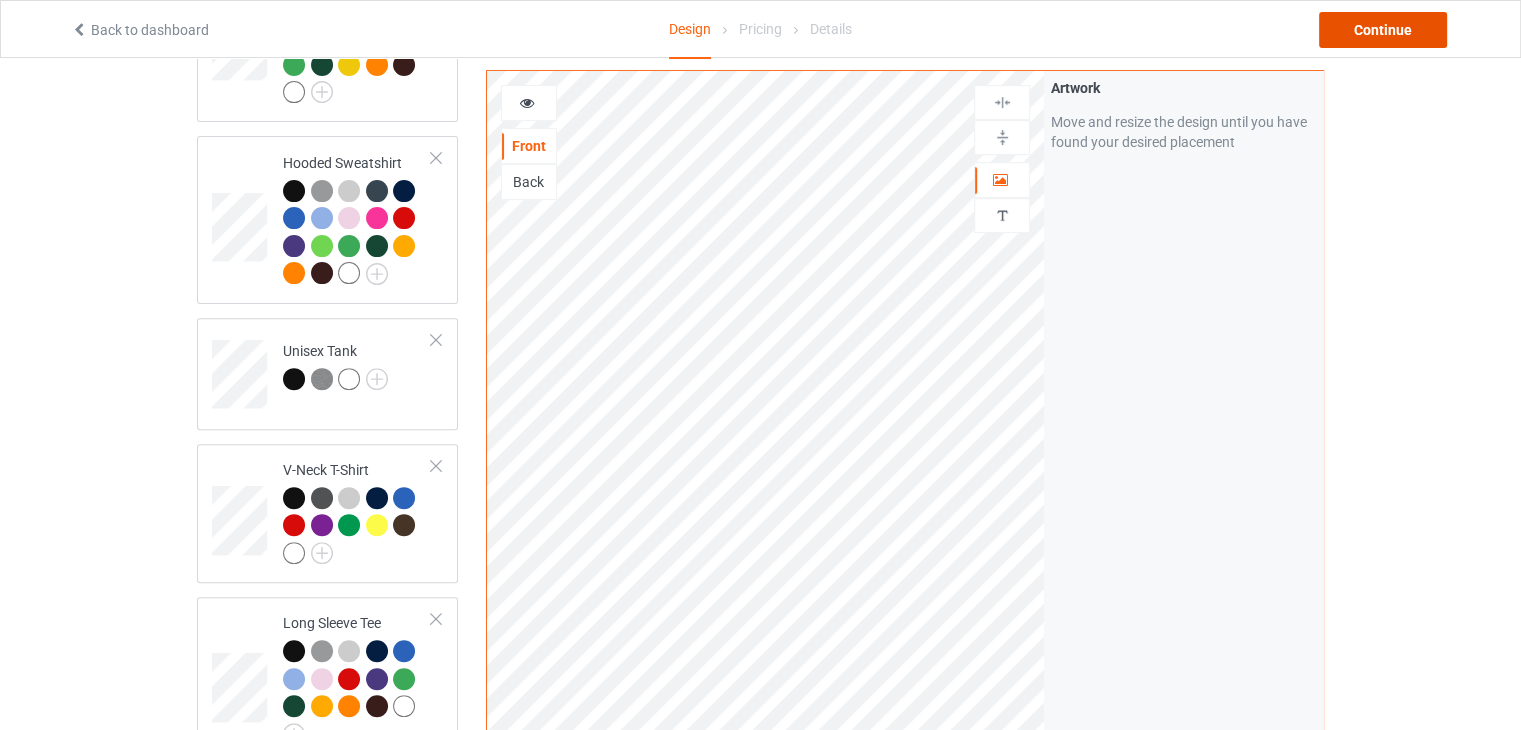 click on "Continue" at bounding box center [1383, 30] 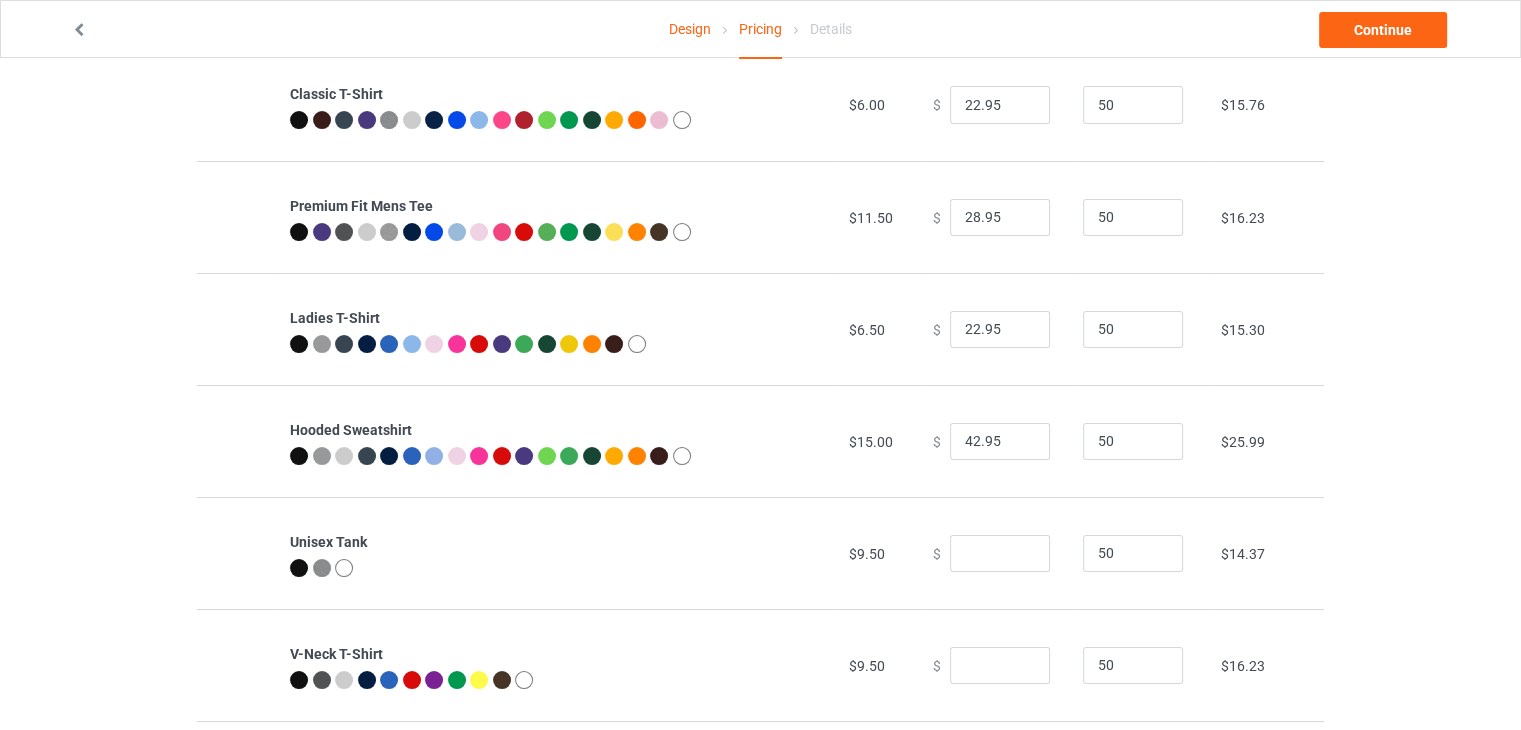 scroll, scrollTop: 147, scrollLeft: 0, axis: vertical 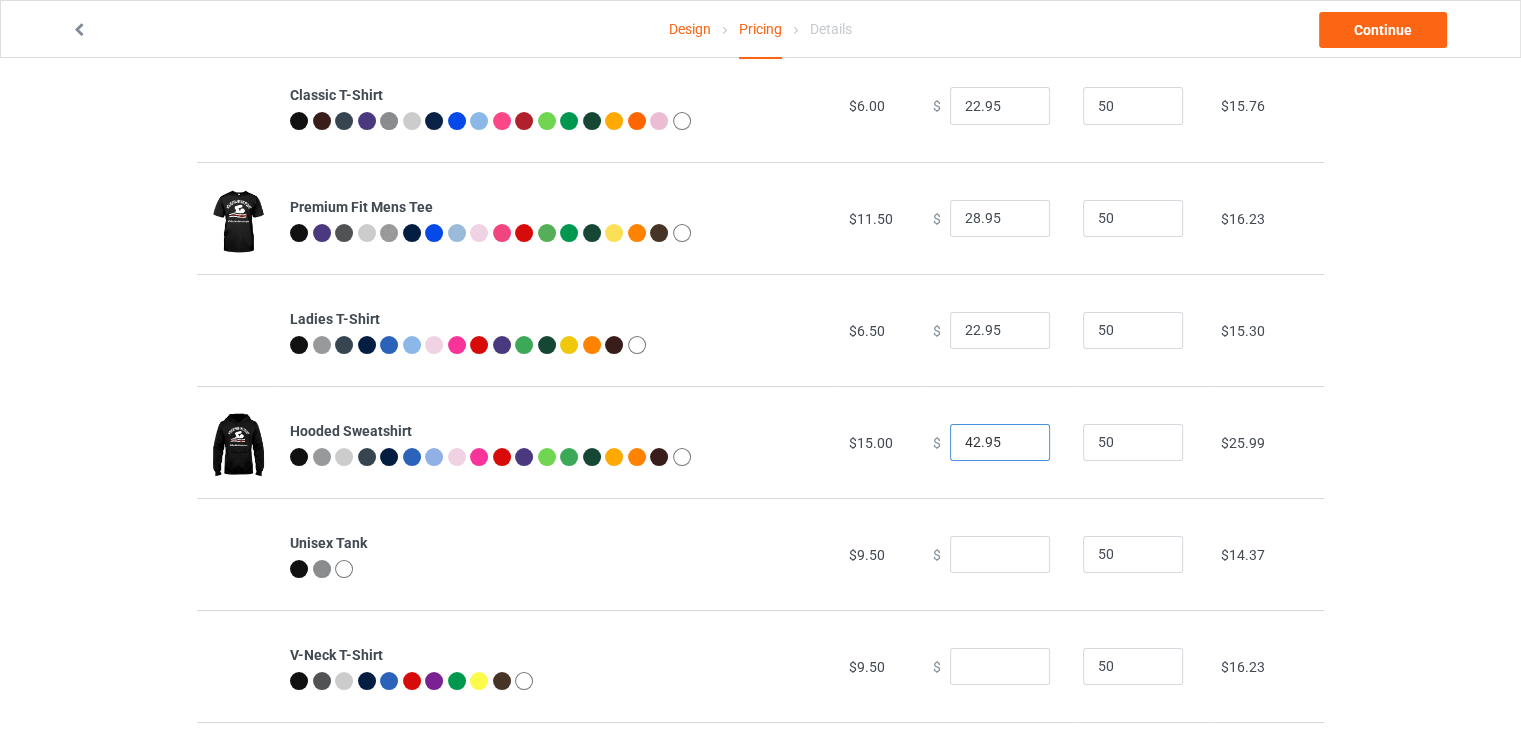 click on "42.95" at bounding box center [1000, 443] 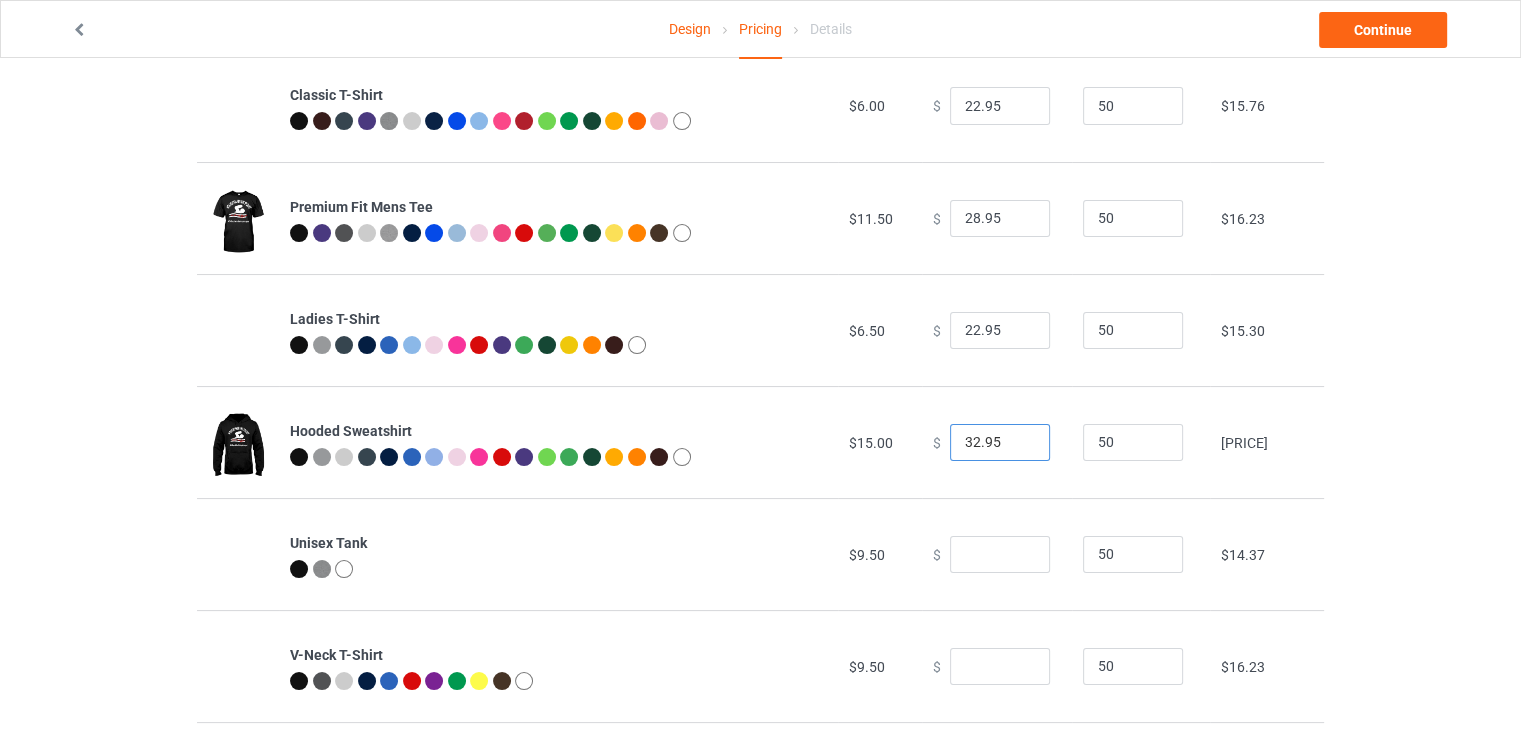 click on "32.95" at bounding box center (1000, 443) 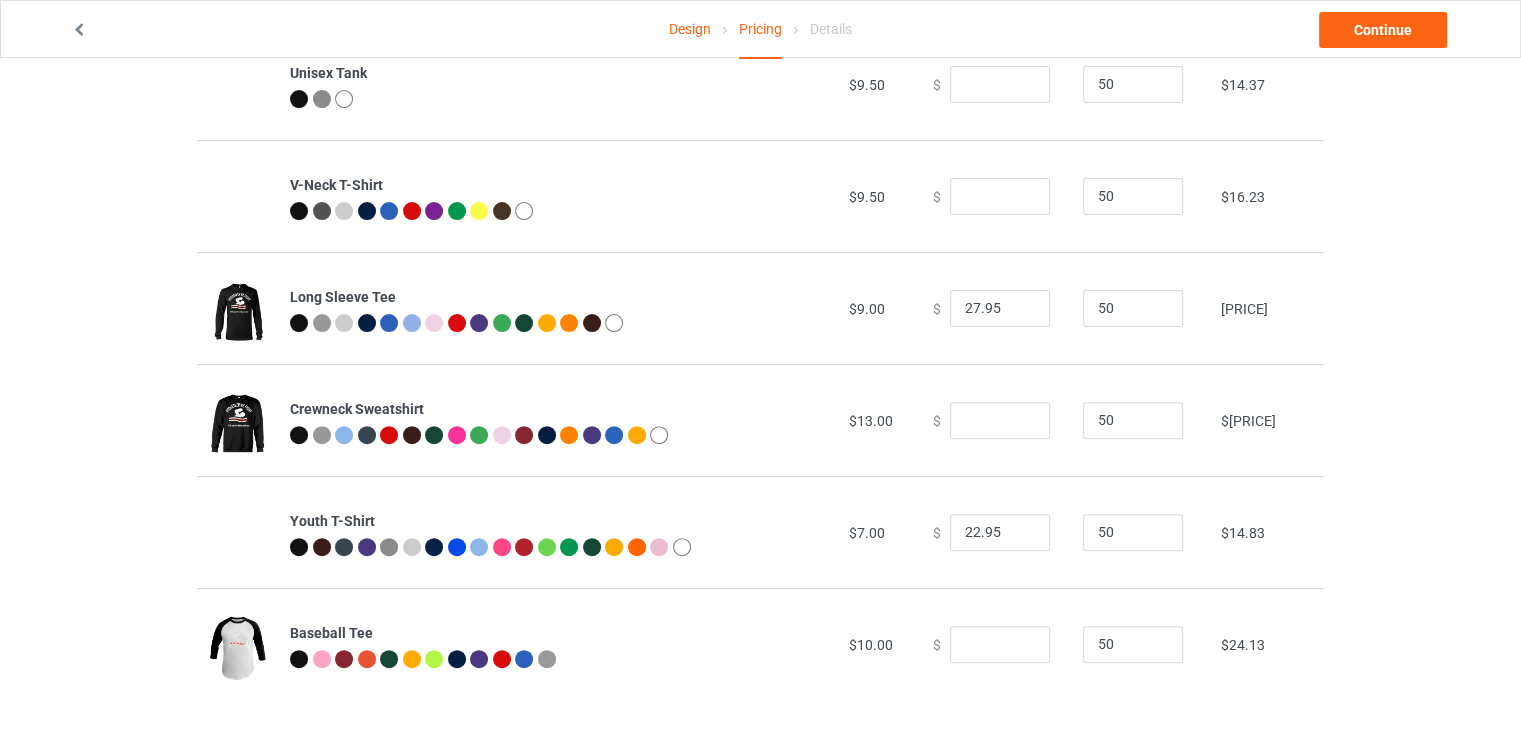 scroll, scrollTop: 629, scrollLeft: 0, axis: vertical 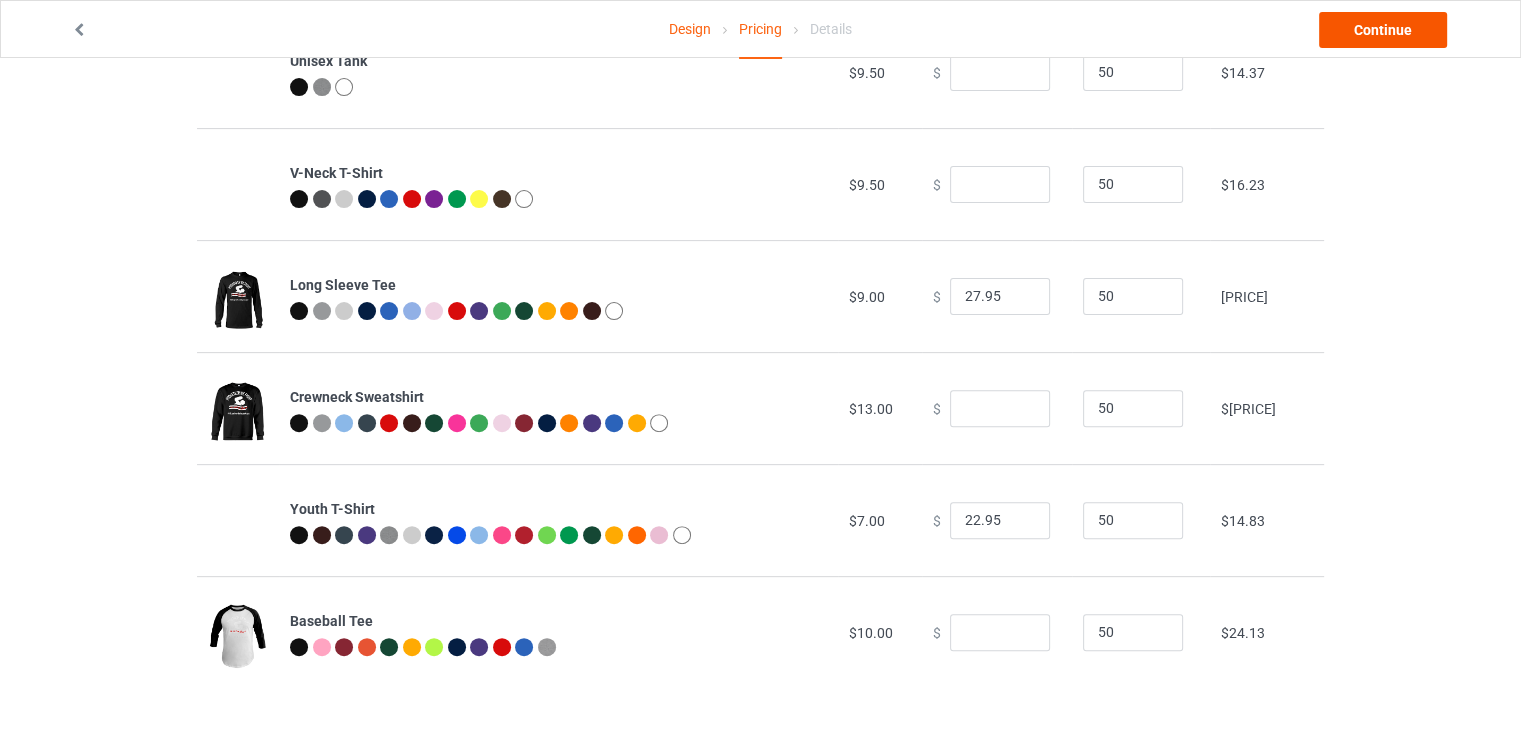 type on "39.95" 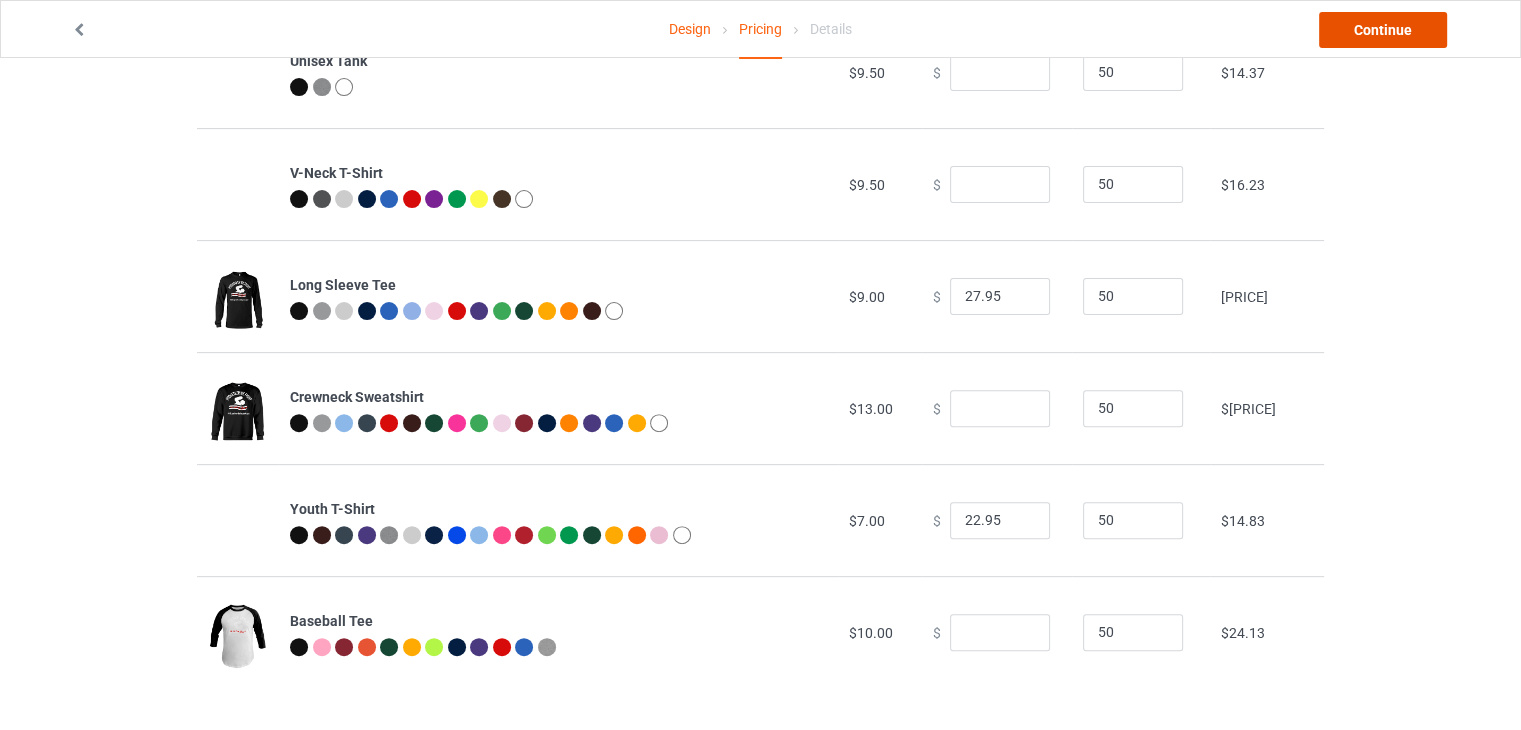 click on "Continue" at bounding box center (1383, 30) 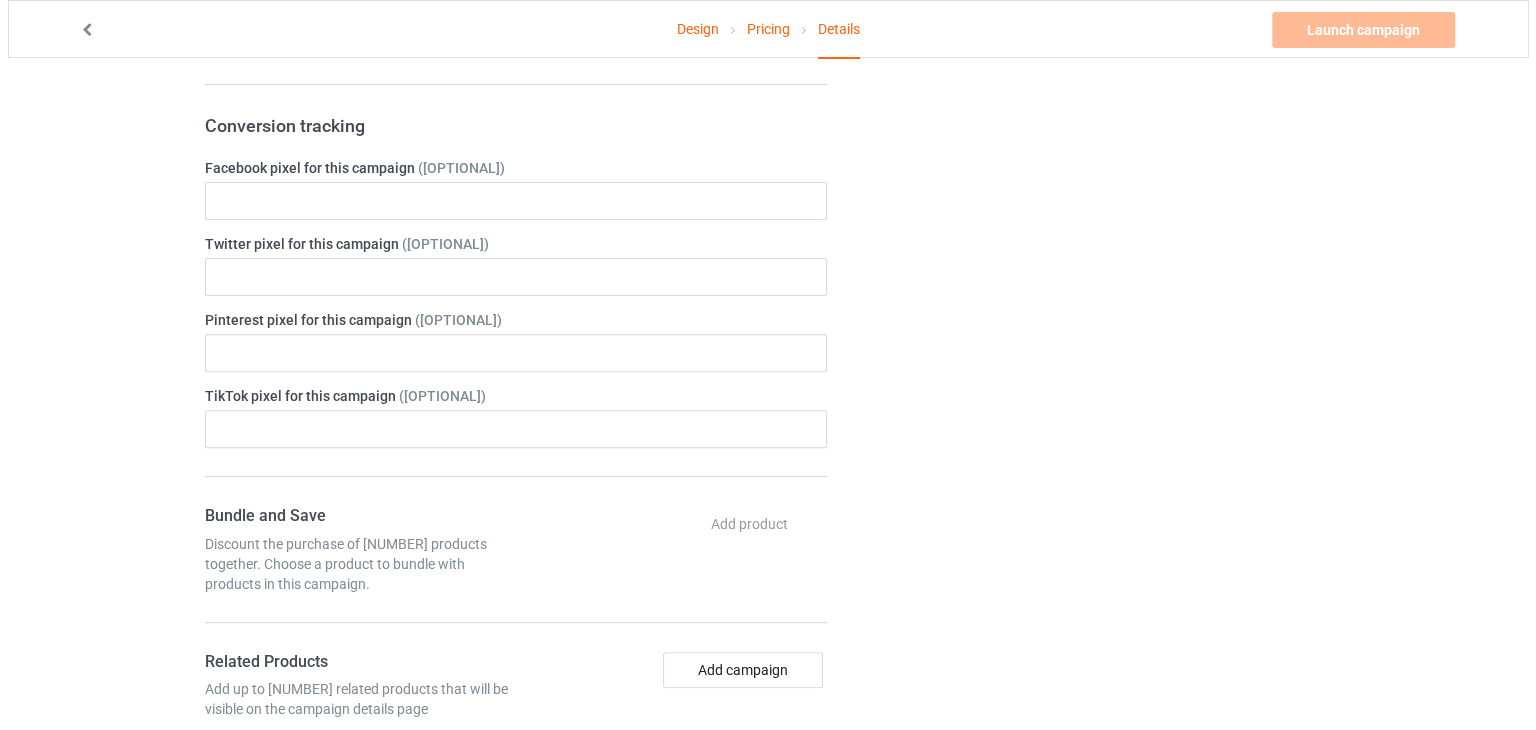 scroll, scrollTop: 0, scrollLeft: 0, axis: both 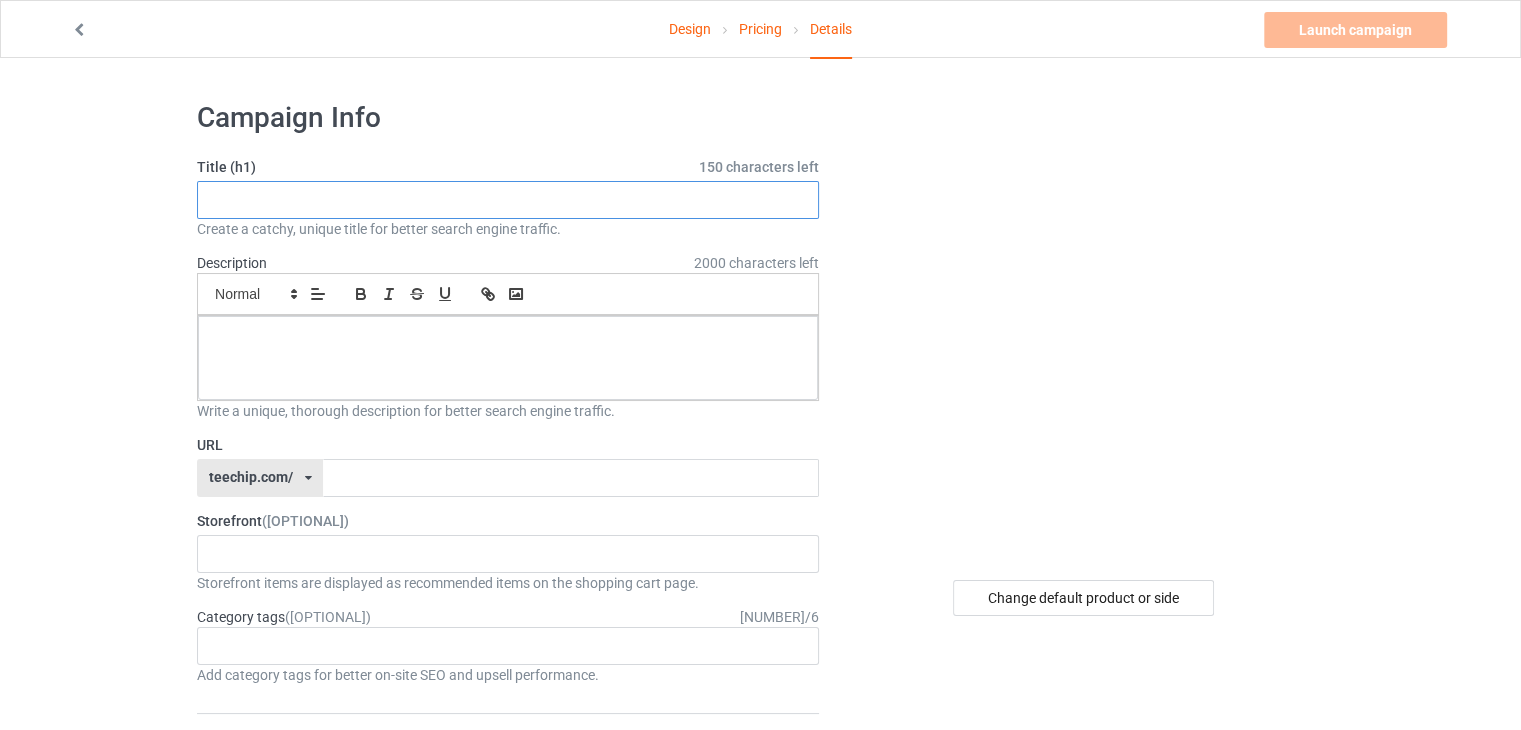 click at bounding box center [508, 200] 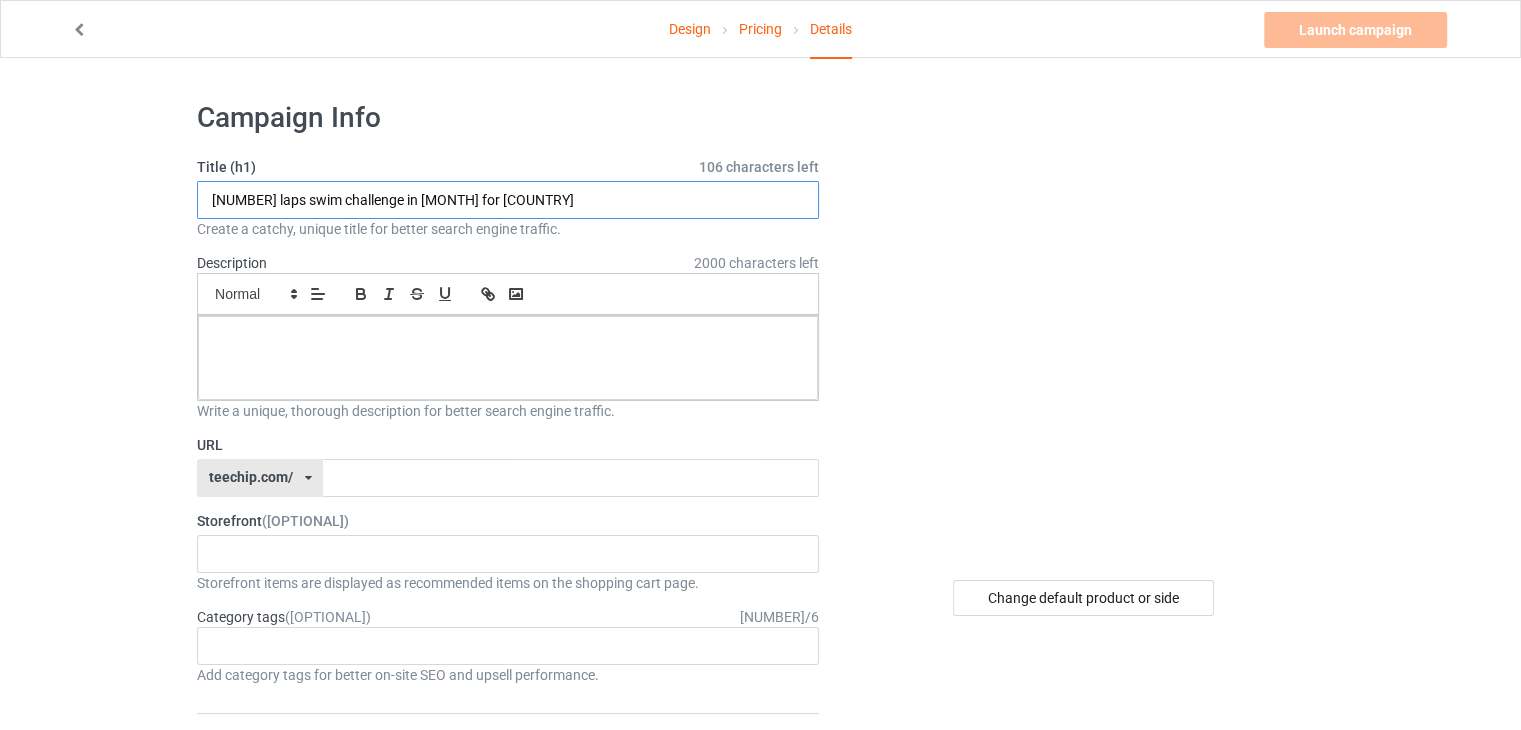 type on "[NUMBER] laps swim challenge in [MONTH] for [COUNTRY]" 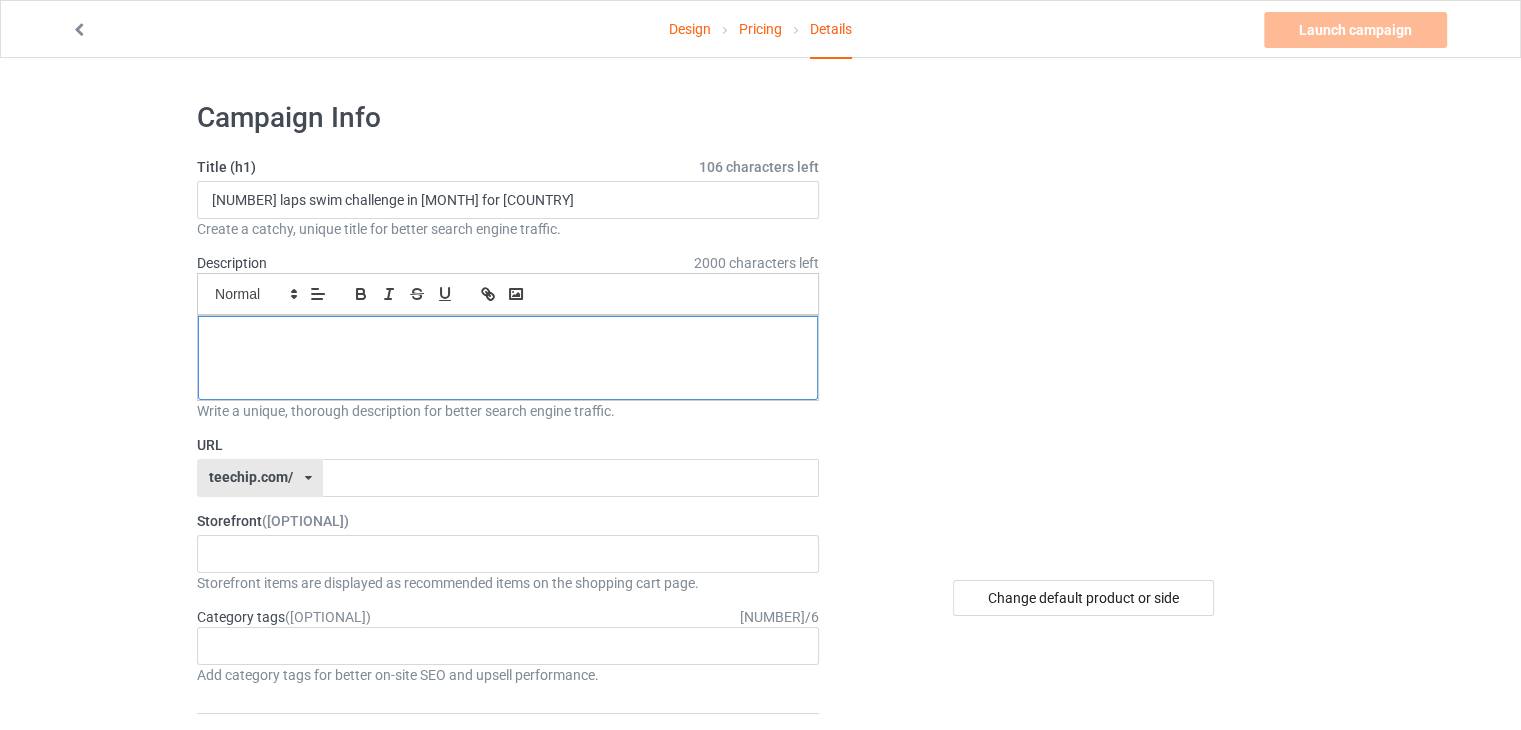 click at bounding box center (508, 338) 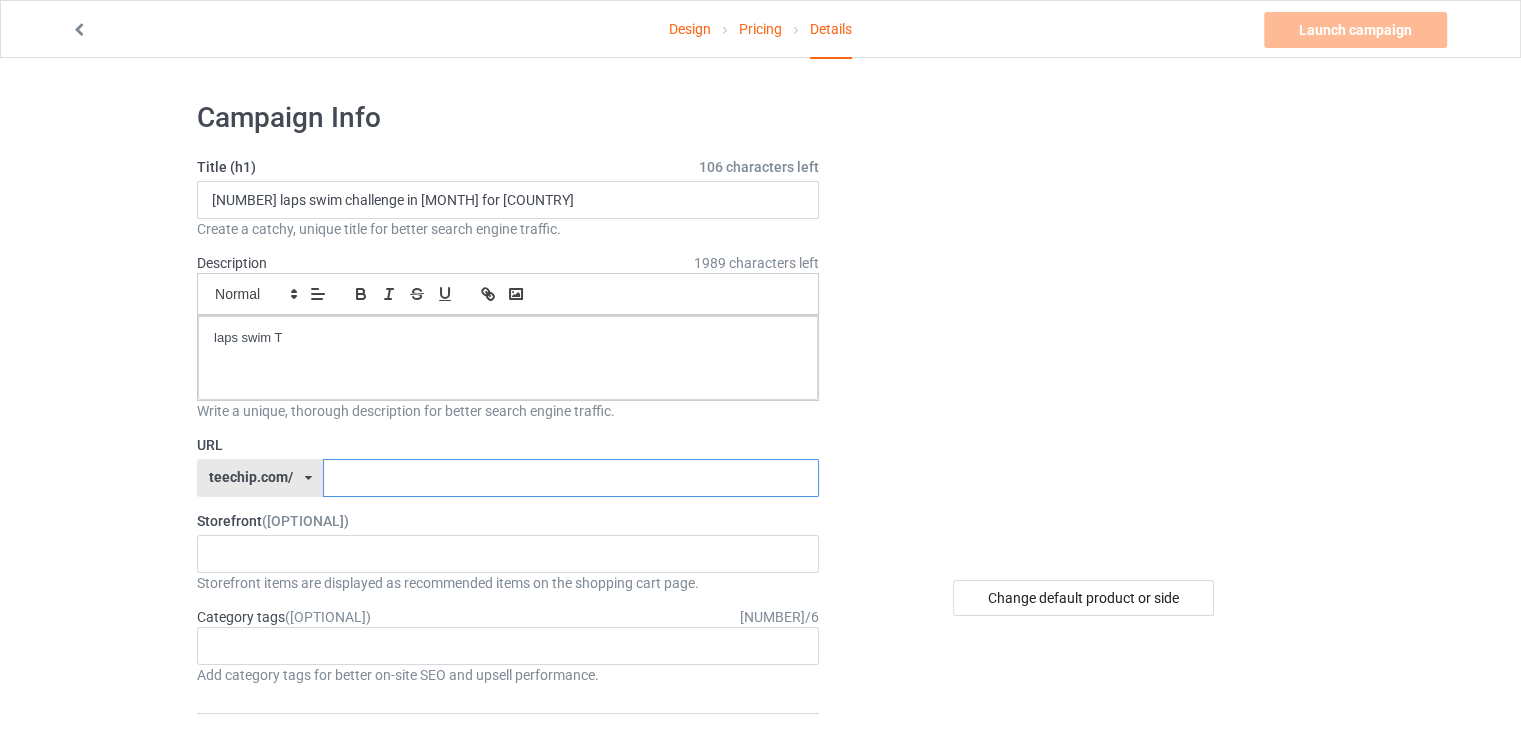 click at bounding box center (570, 478) 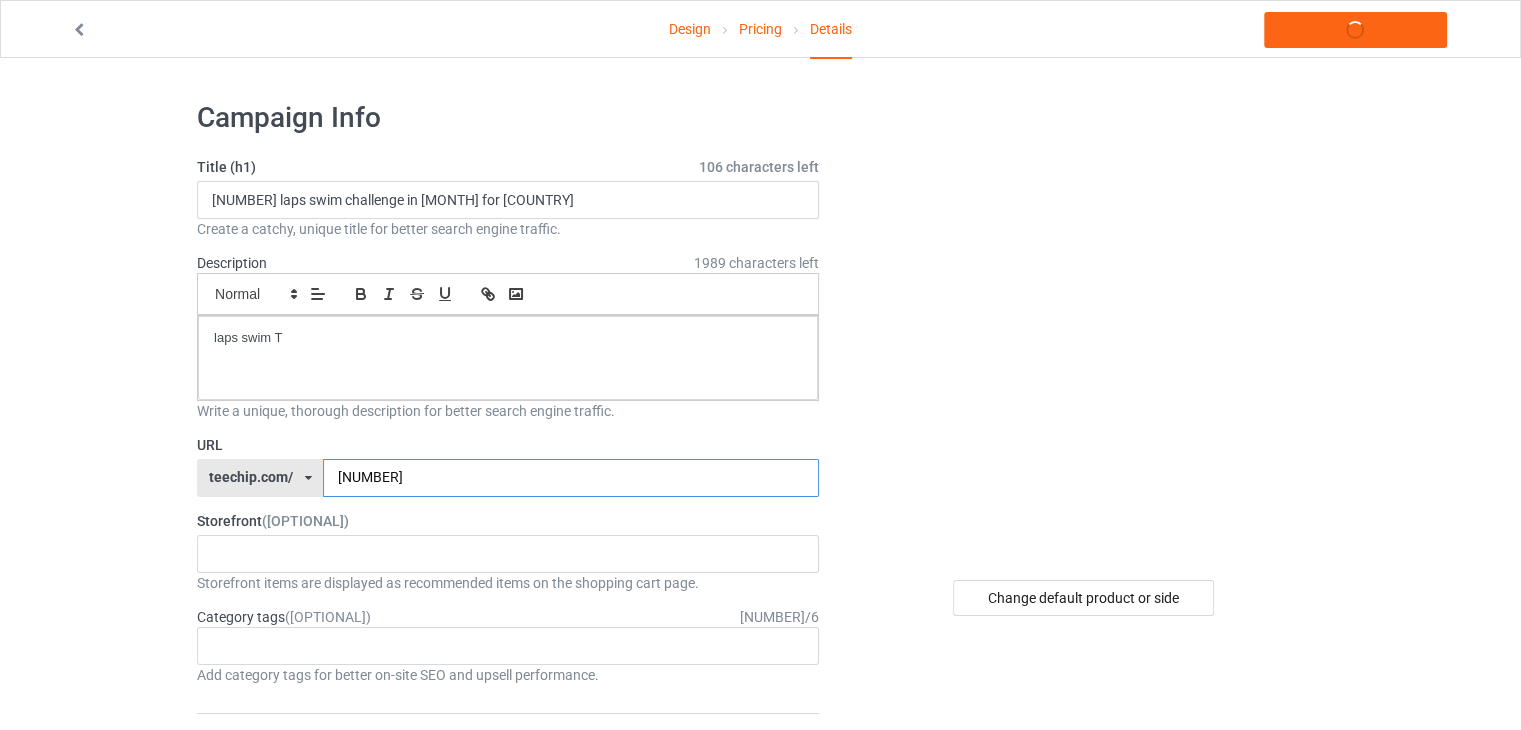 type on "2" 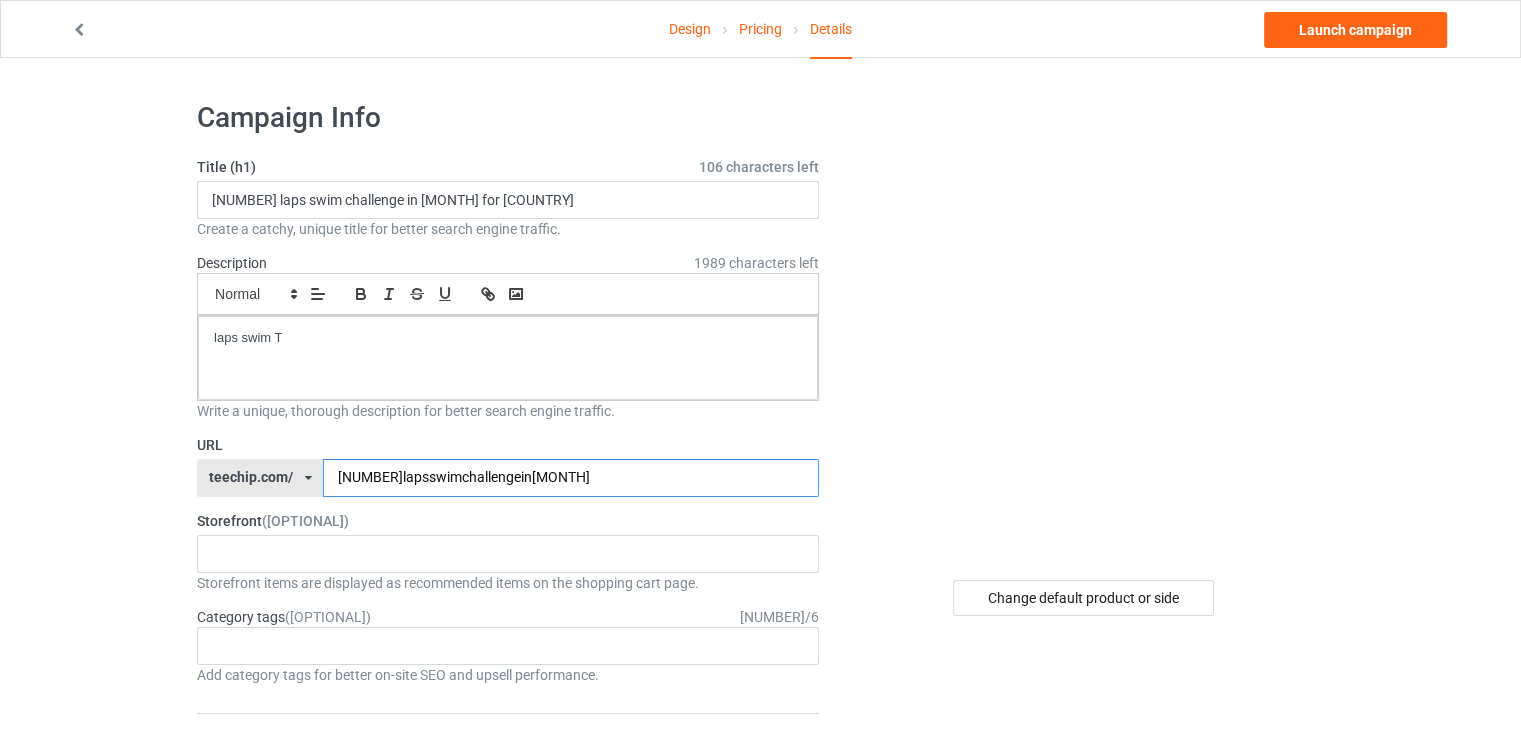 type on "[NUMBER]lapsswimchallengein[MONTH]" 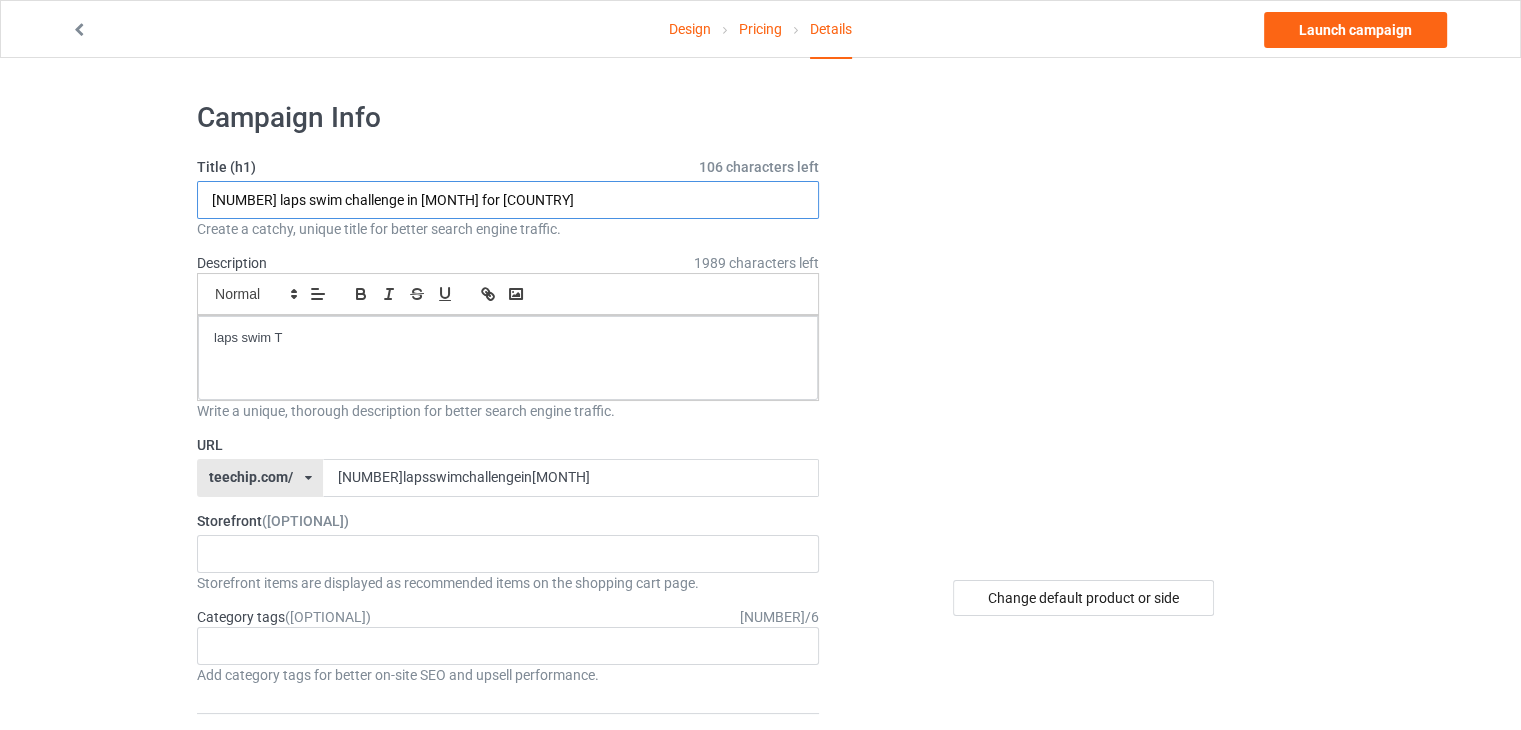 click on "[NUMBER] laps swim challenge in [MONTH] for [COUNTRY]" at bounding box center (508, 200) 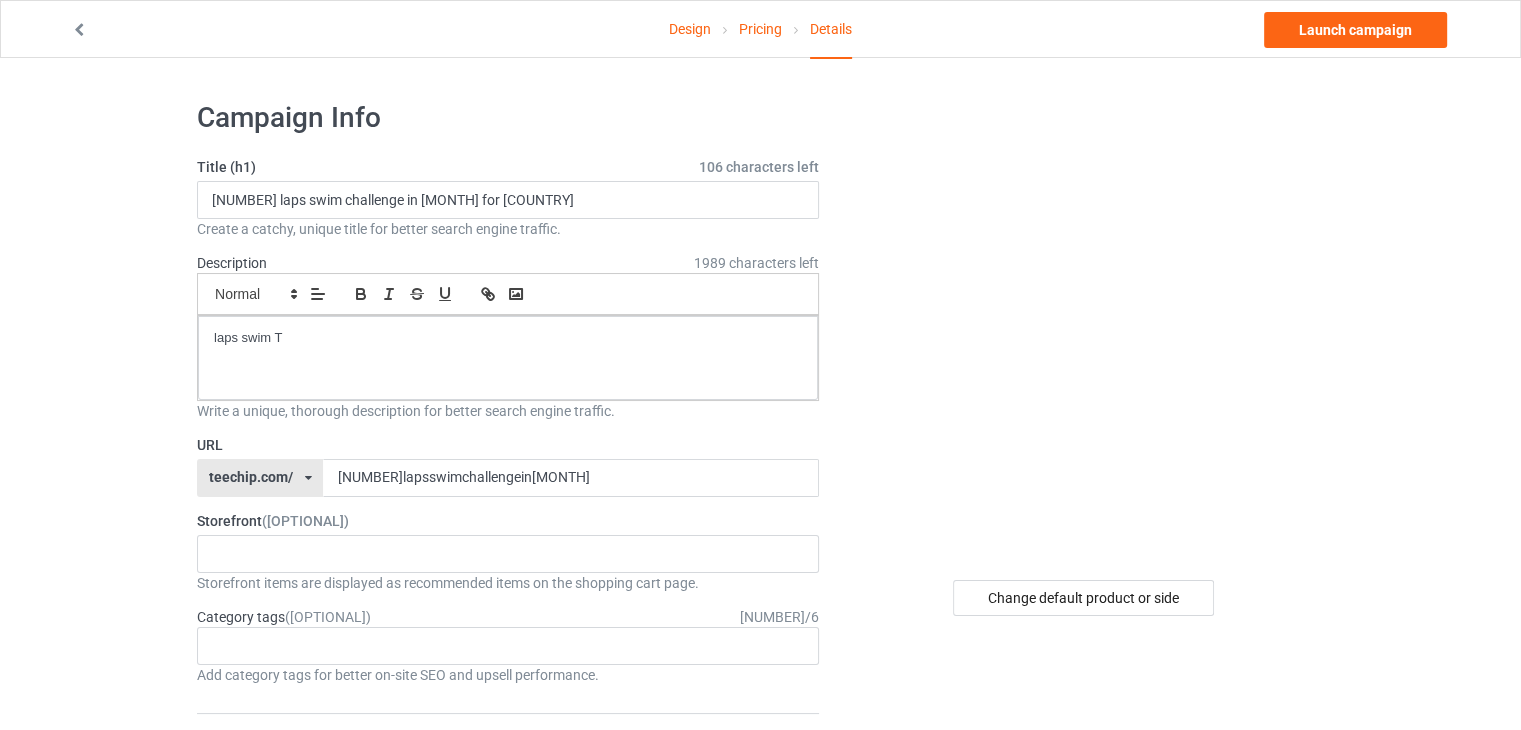 click on "Create a catchy, unique title for better search engine traffic." 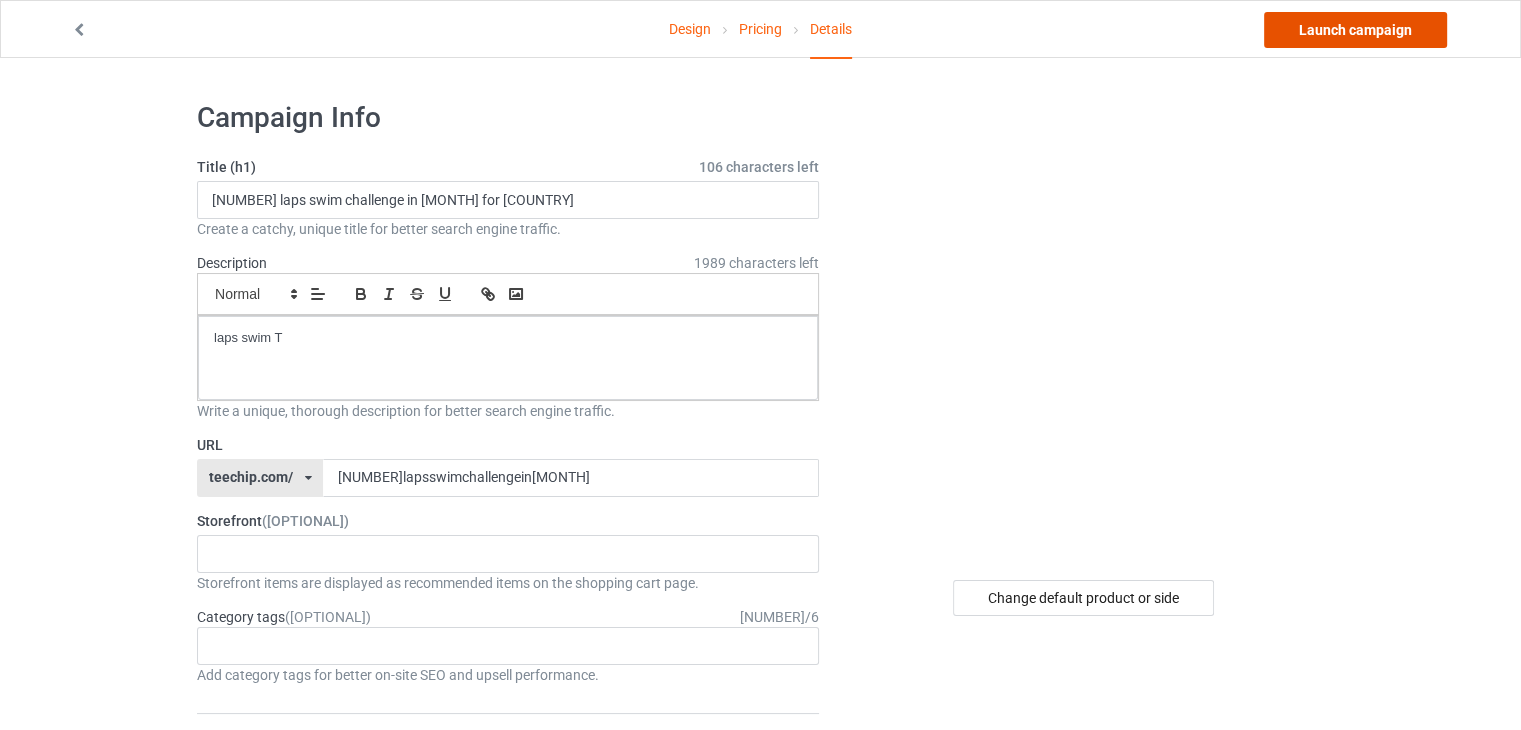 click on "Launch campaign" at bounding box center [1355, 30] 